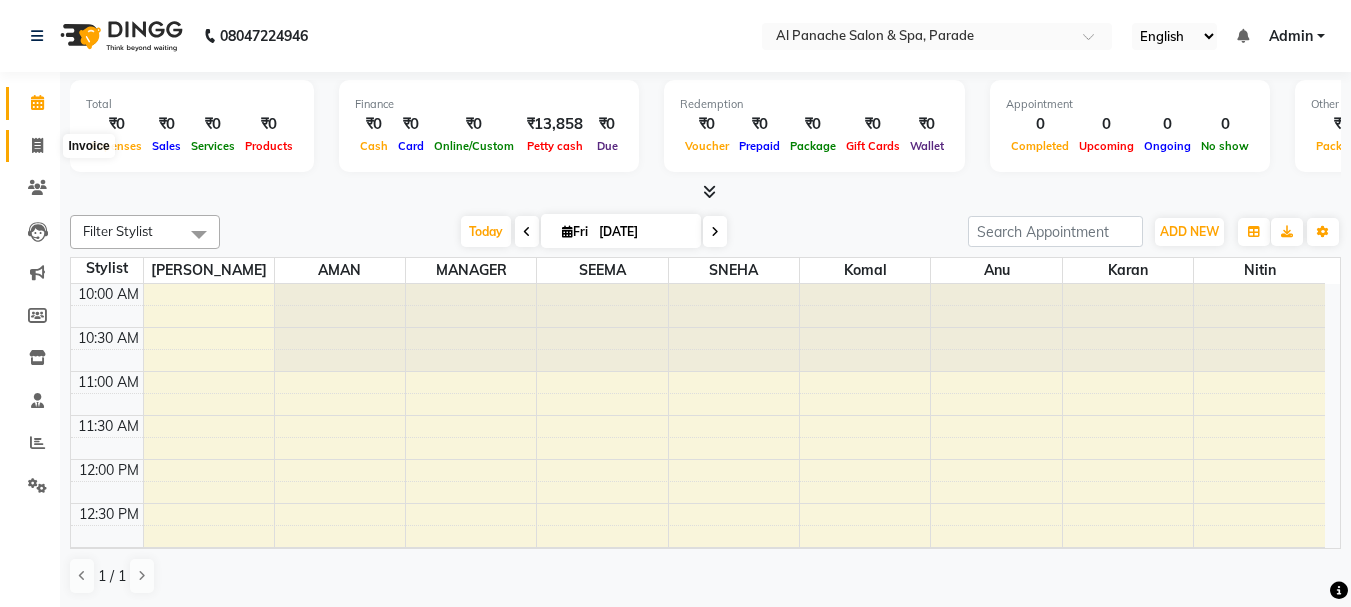 scroll, scrollTop: 1, scrollLeft: 0, axis: vertical 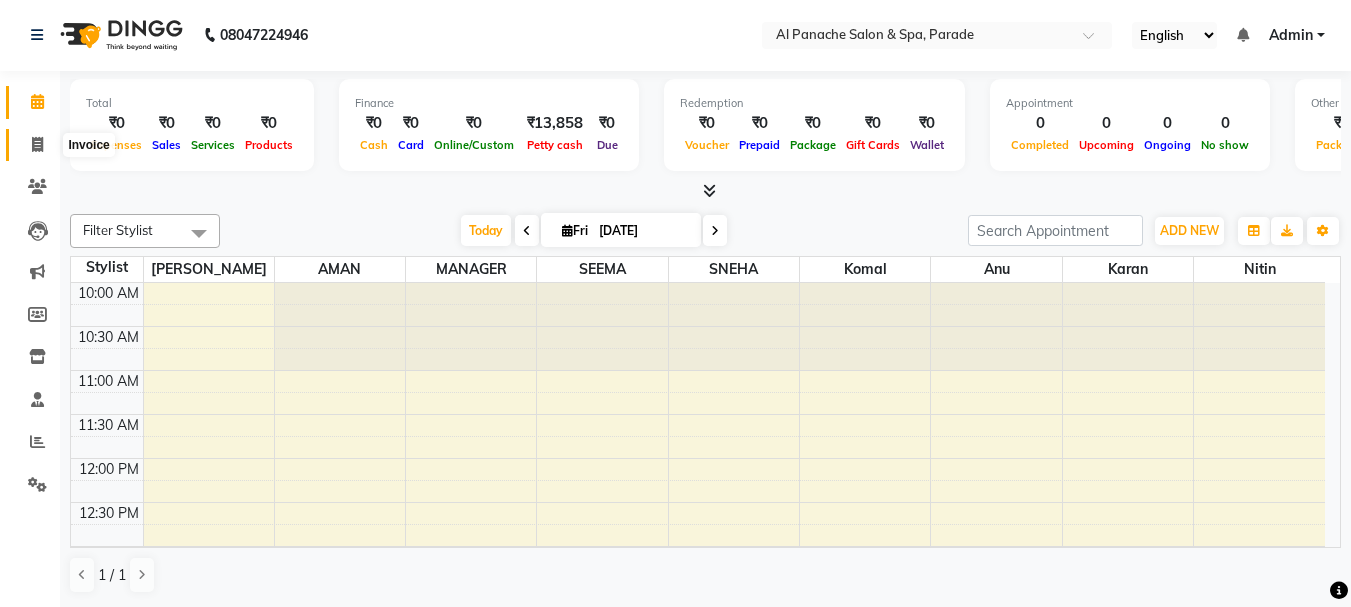 click 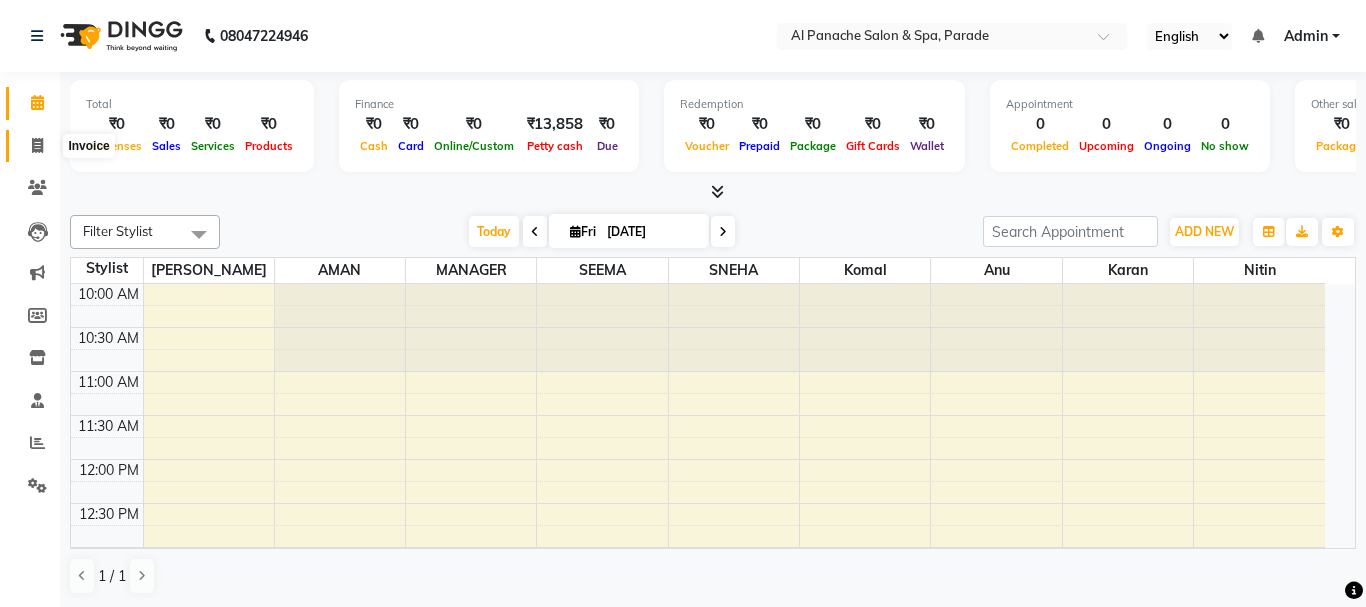 select on "service" 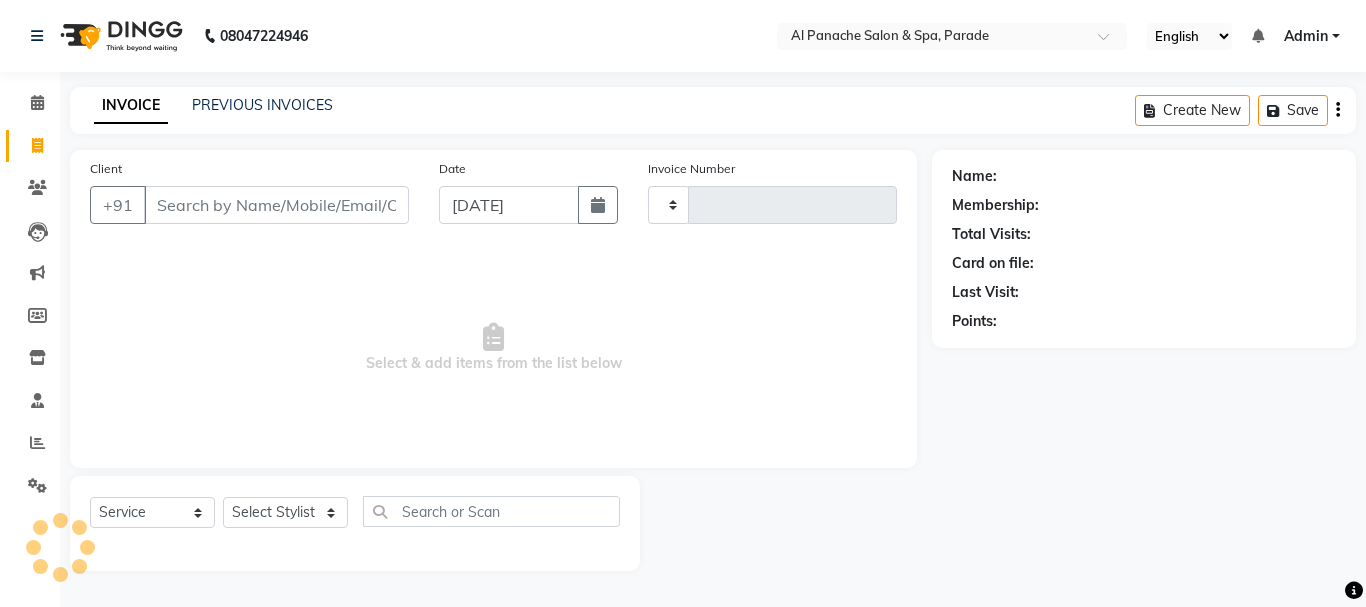 type on "0832" 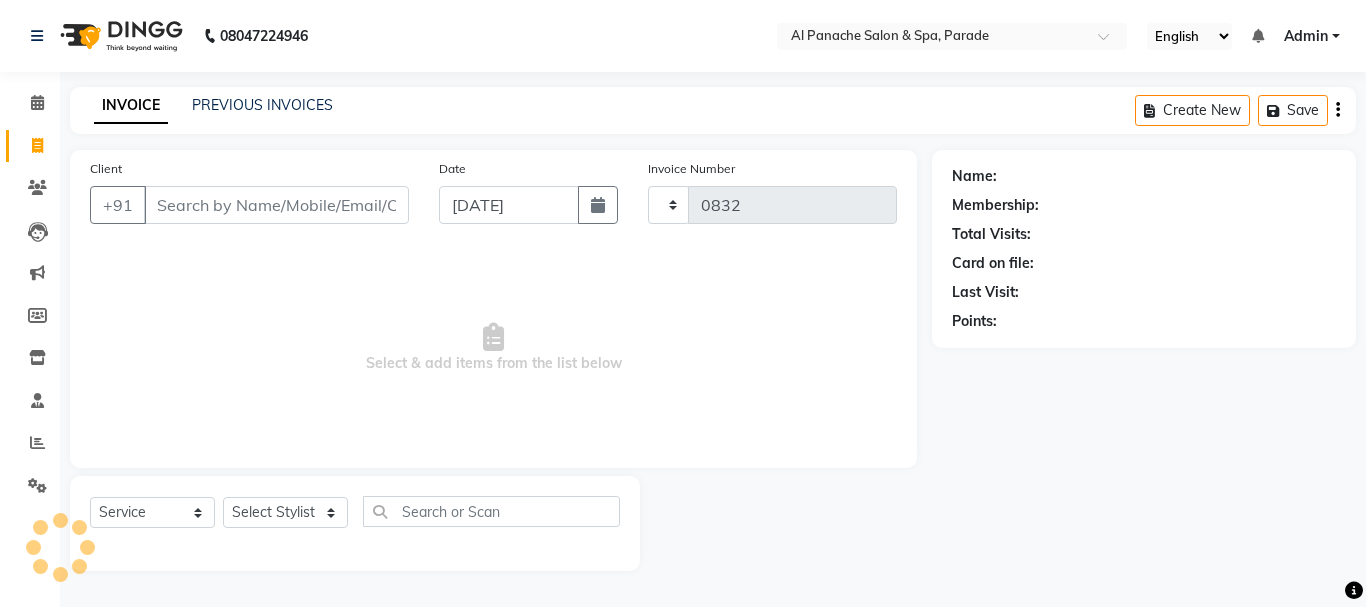 select on "463" 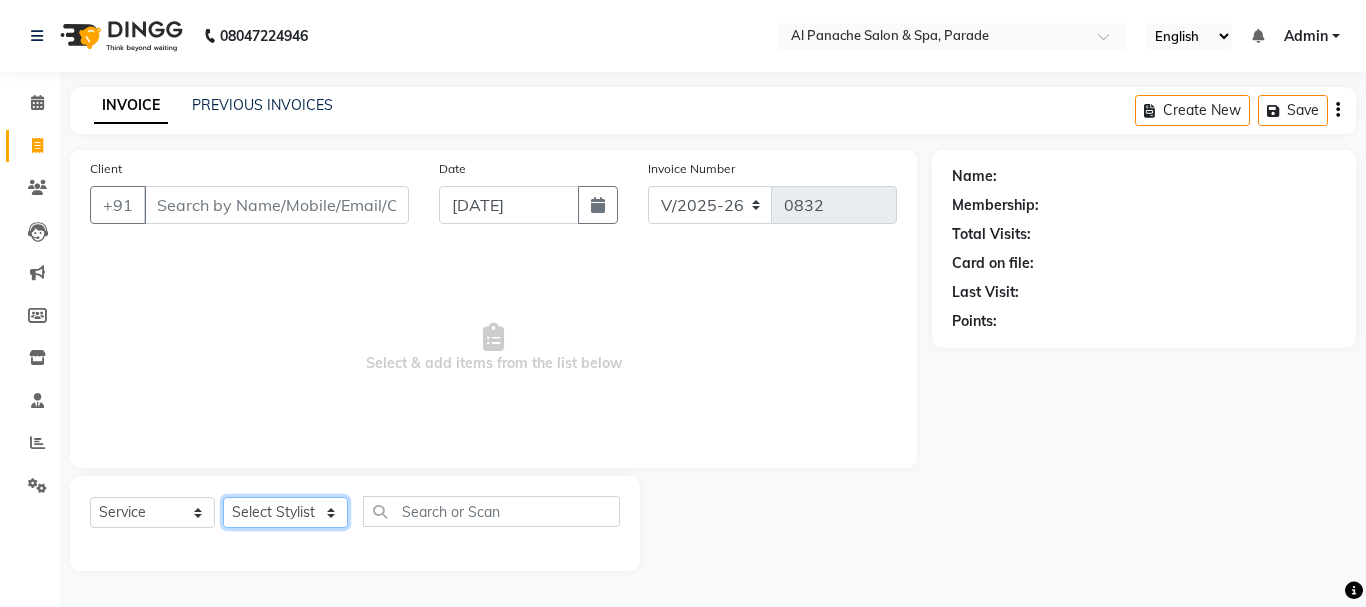 click on "Select Stylist [PERSON_NAME] [PERSON_NAME]  MANAGER [PERSON_NAME]  [PERSON_NAME] [PERSON_NAME]" 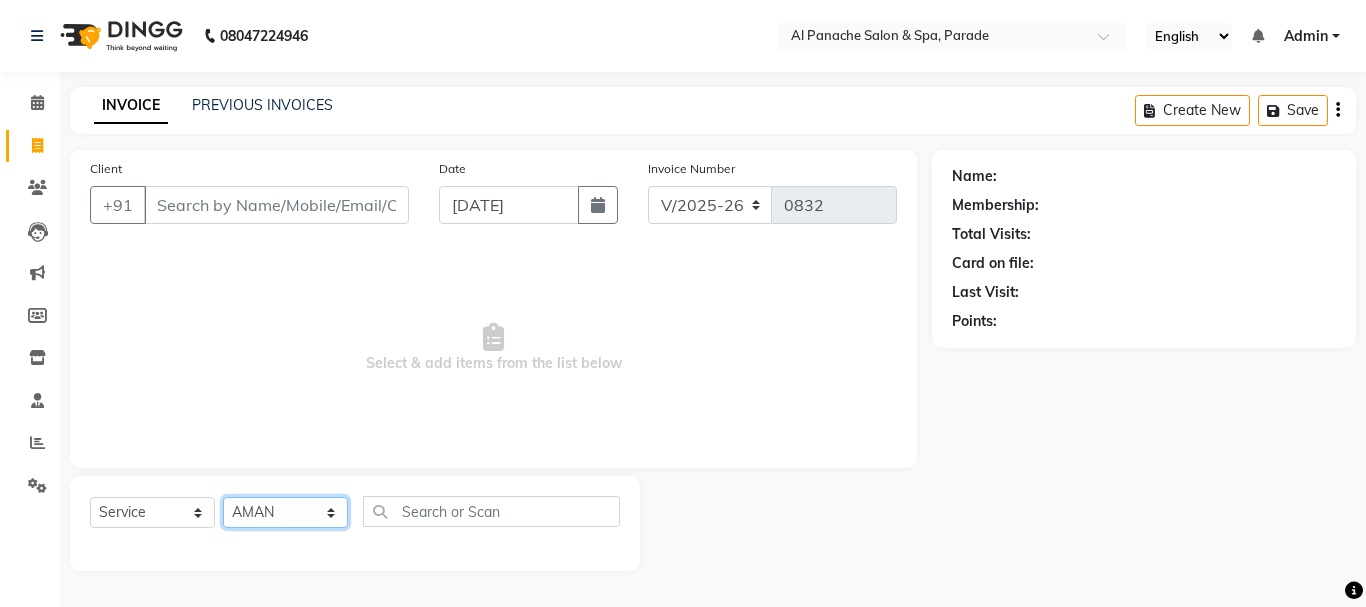 click on "Select Stylist [PERSON_NAME] [PERSON_NAME]  MANAGER [PERSON_NAME]  [PERSON_NAME] [PERSON_NAME]" 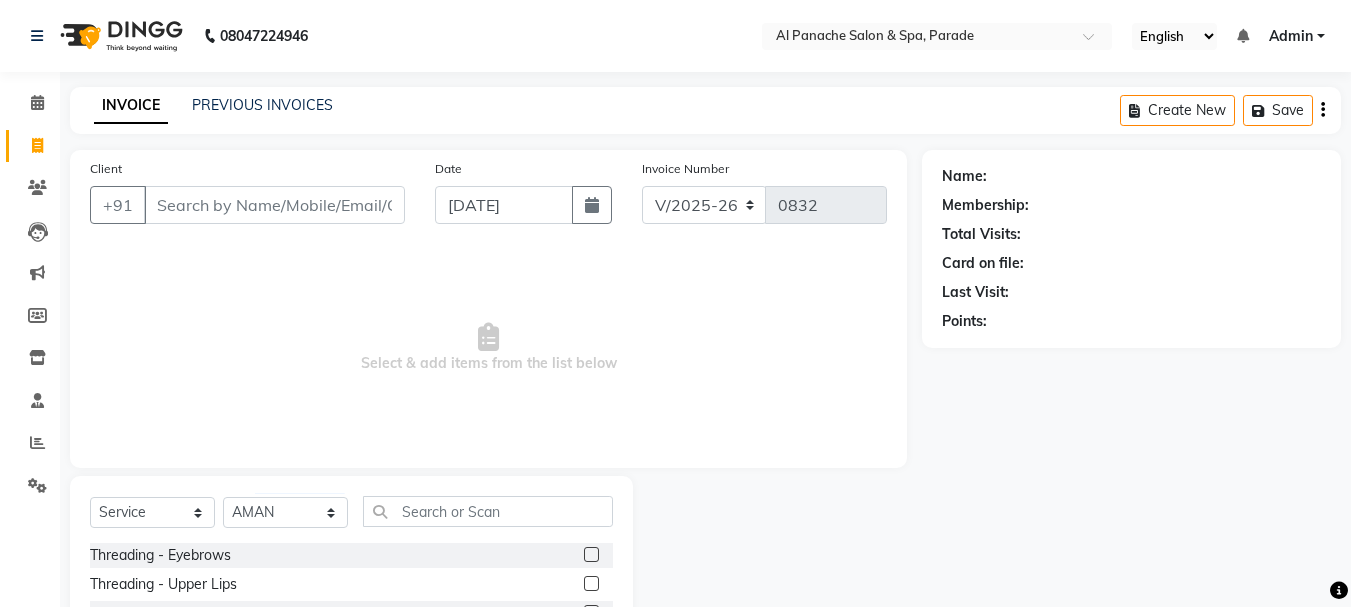 click on "Select  Service  Product  Membership  Package Voucher Prepaid Gift Card  Select Stylist [PERSON_NAME] [PERSON_NAME]  MANAGER Nitin [PERSON_NAME]  [PERSON_NAME] [PERSON_NAME] Threading - Eyebrows  Threading - Upper Lips  Threading - Chin  Threading - Side Locks  Threading - Forehead  Threading - Neck  Threading - Face  PRE BRIDAL PACKAGE DIAMOND  NAIL PAINT   GEL NAIL PAINT  OVERLAY  REFILL  FULL GLITTER+OVERLAY  GLITTER NAIL PAINT  HEAD MASSAGE MEN  NAIL EXTENSION WITH ART  BASIC MAKEUP COURSE  ADVANCE MAKEUP COURSE  SELF MAKEUP COURSE  ORGANIC CLEANUP  O3 FACIAL  CLEAN OUT   INSTA CLEAR CLEANUP  O3 CLEANUP  O3 [PERSON_NAME]  TAN BLEACH  Sari Draping  Nail Accessories Per Finger  Eyelash  Eye Lens  Full Threading (Eyebrow,upperlip,Forhead)  Choco Wax - Upper Lips  Choco Wax - Chin  Choco Wax - Side Locks  Choco Wax - Forehead  Choco Wax - Face  Hair - Hair Trimming  Hair - Hair Cut  Hair - Hair Wash + Plain Dry  Hair - Splitants  Hair - Baby Haircut  Hair - Fringes  Hair - Deep Conditioning  HAIR CUT [DEMOGRAPHIC_DATA]   [PERSON_NAME] SETTING   [MEDICAL_DATA] Treatment" 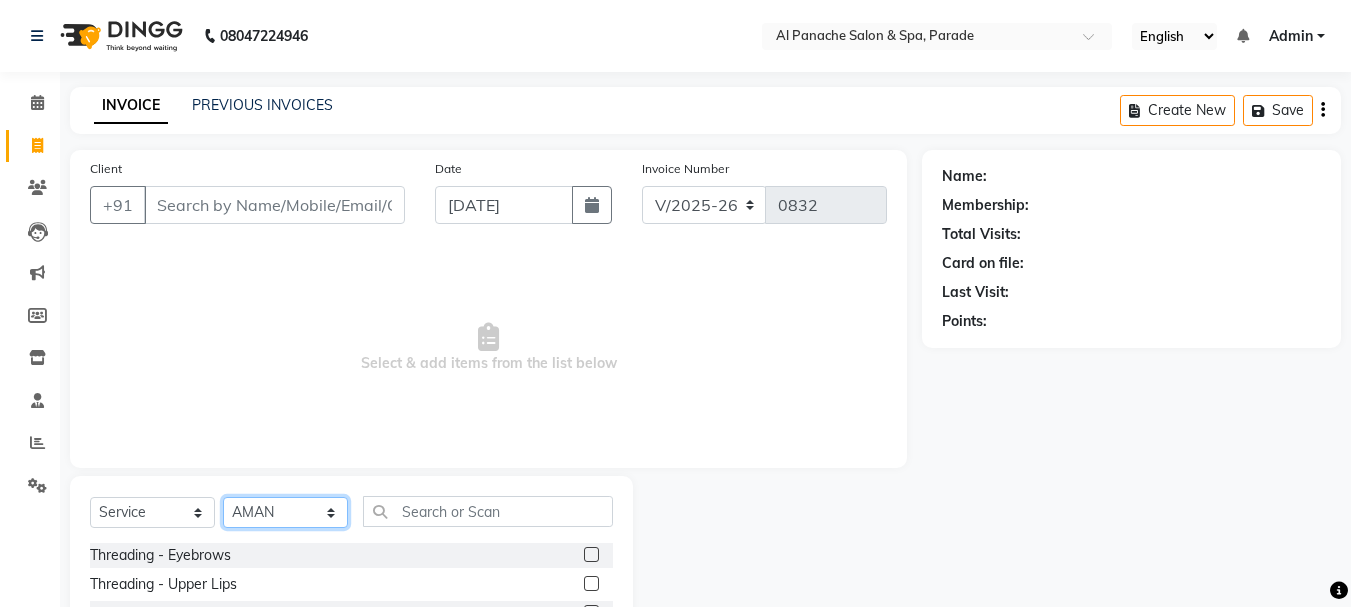 click on "Select Stylist [PERSON_NAME] [PERSON_NAME]  MANAGER [PERSON_NAME]  [PERSON_NAME] [PERSON_NAME]" 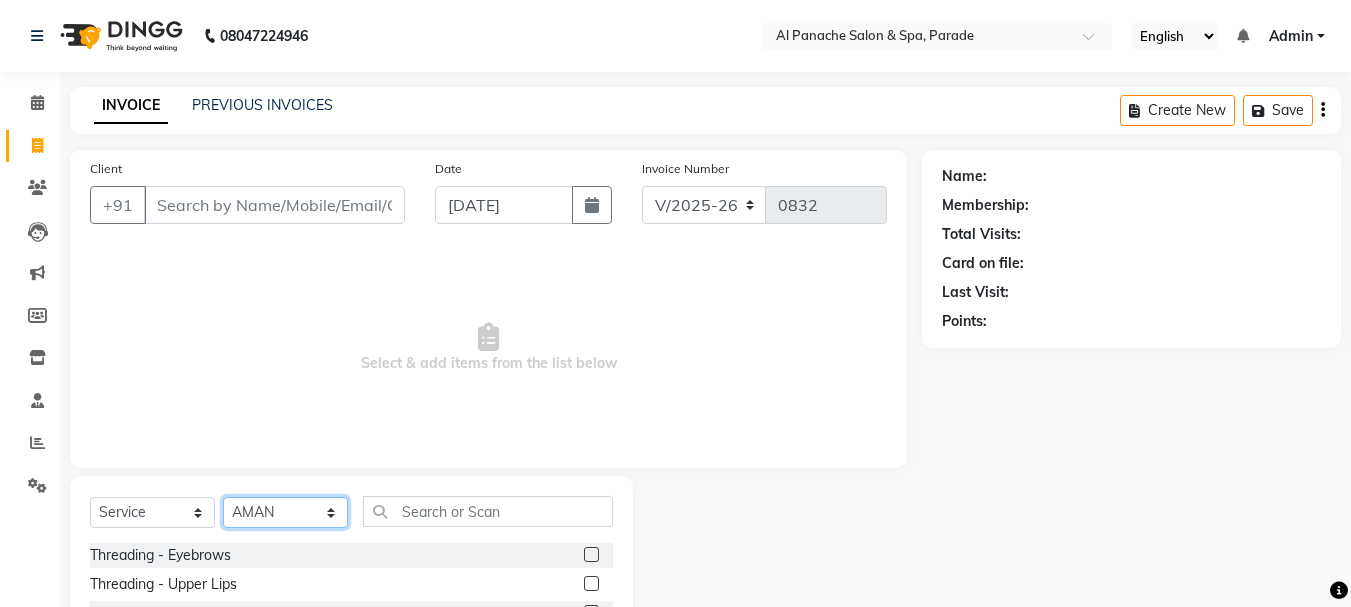 select on "6416" 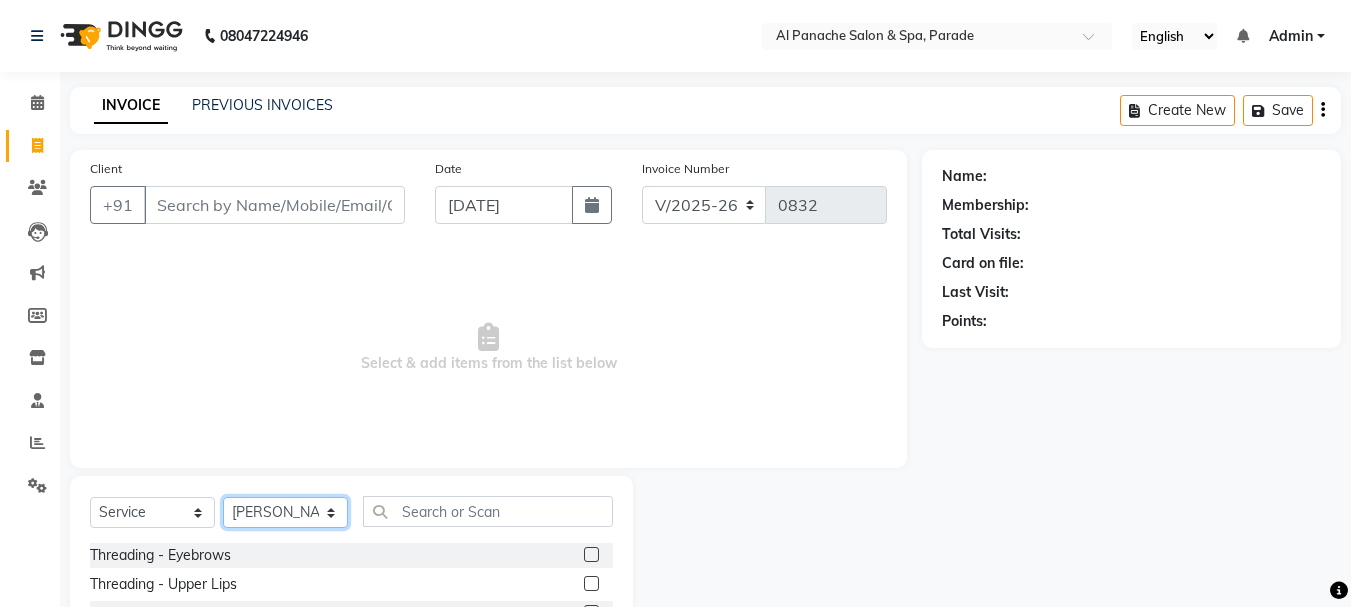 click on "Select Stylist [PERSON_NAME] [PERSON_NAME]  MANAGER [PERSON_NAME]  [PERSON_NAME] [PERSON_NAME]" 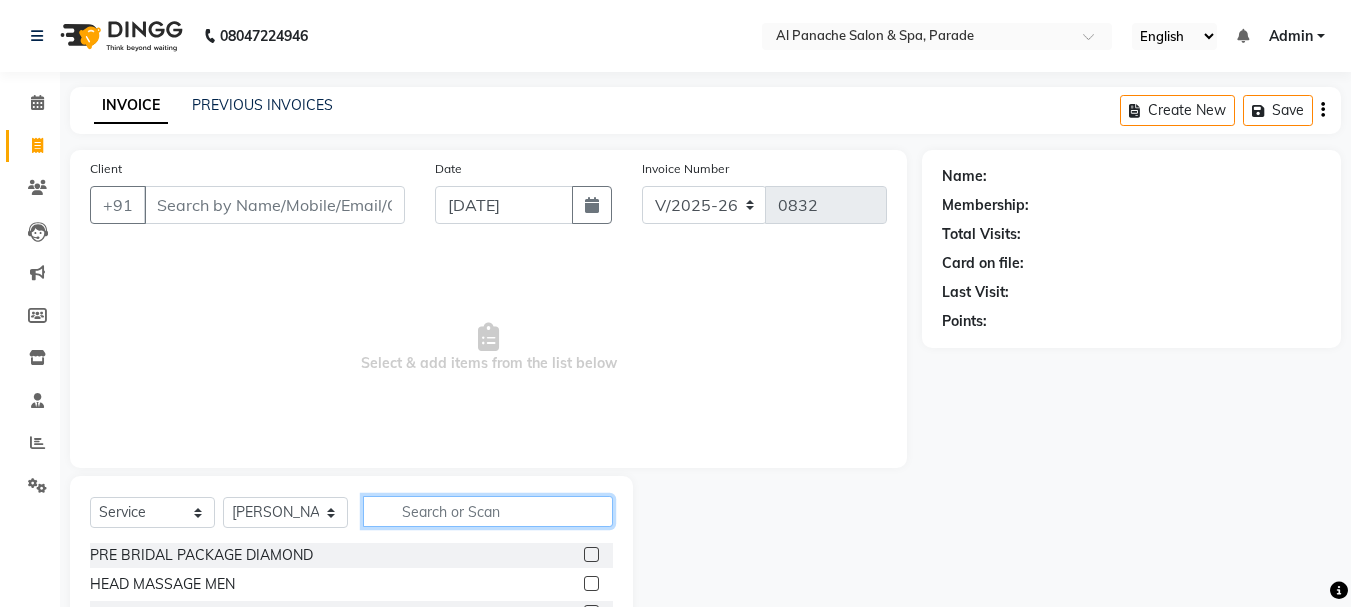 click 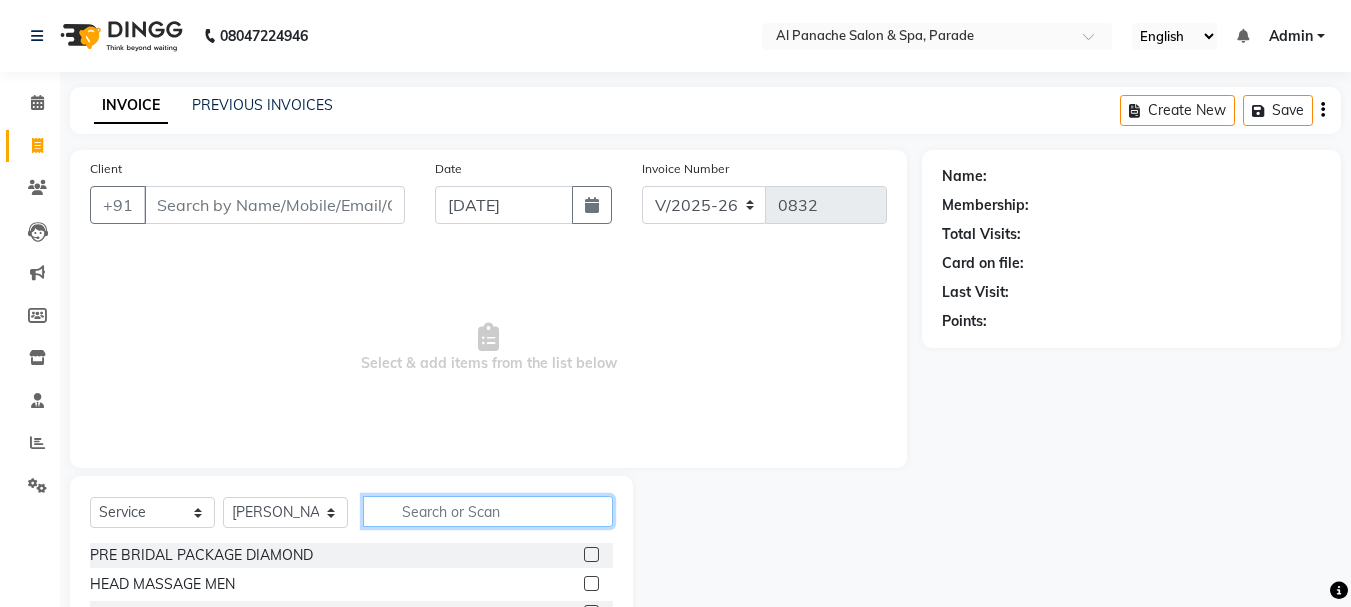 click 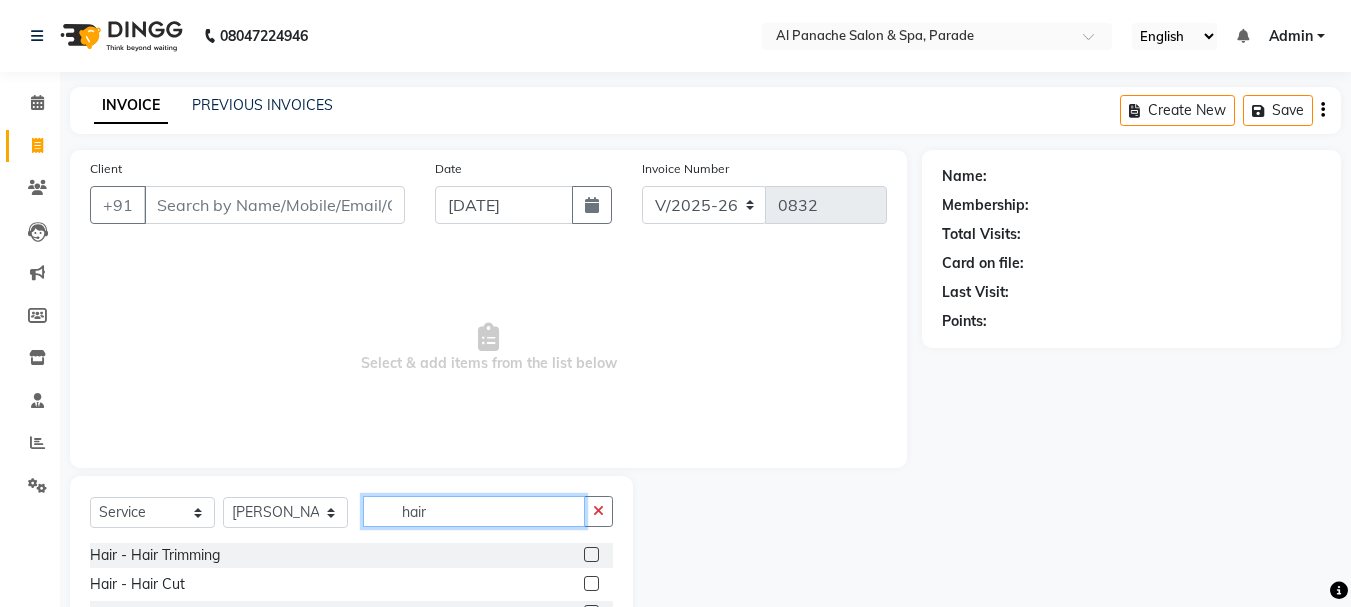type on "hair" 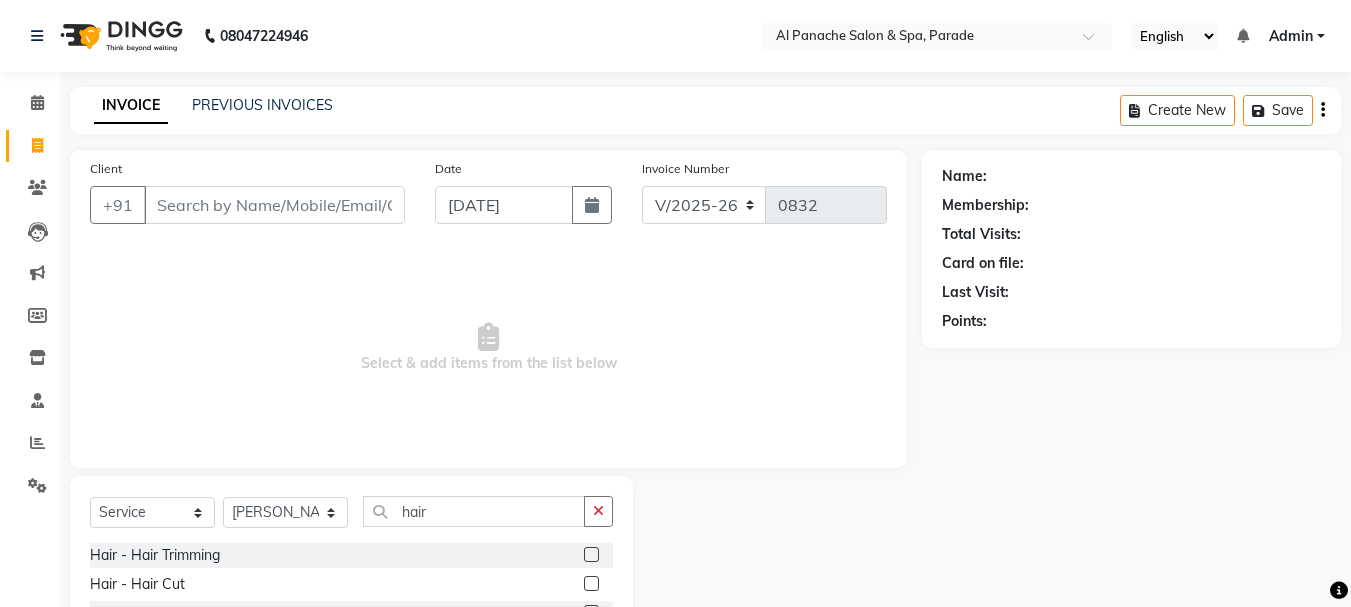 click 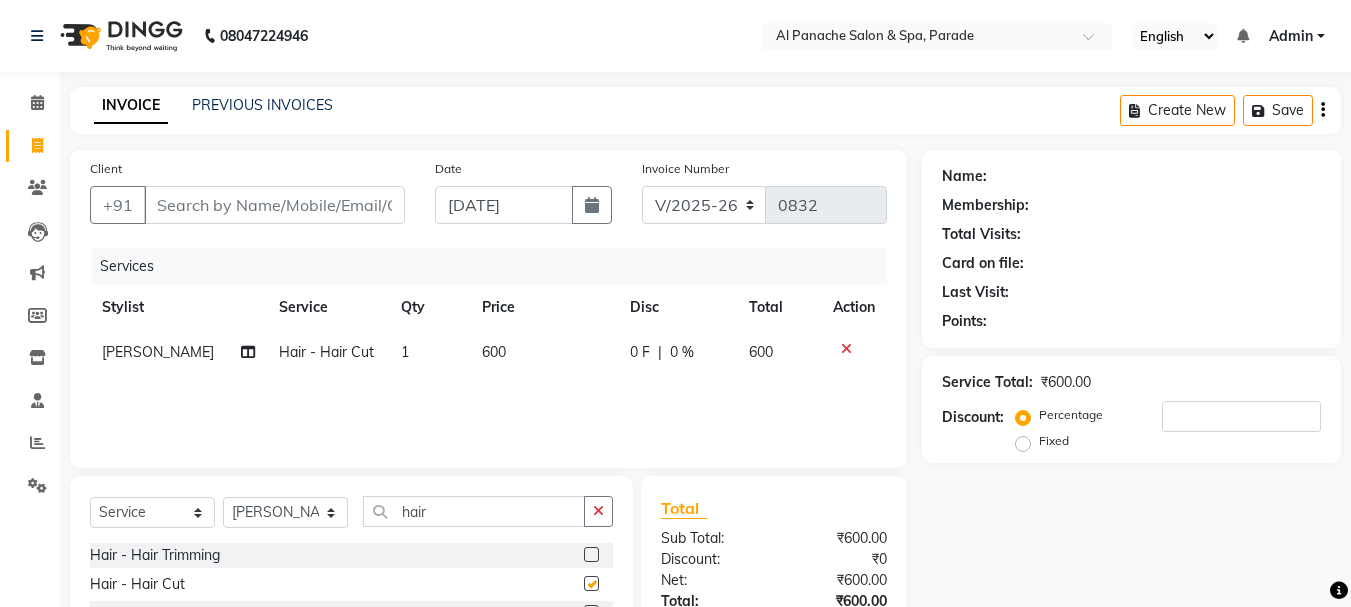 checkbox on "false" 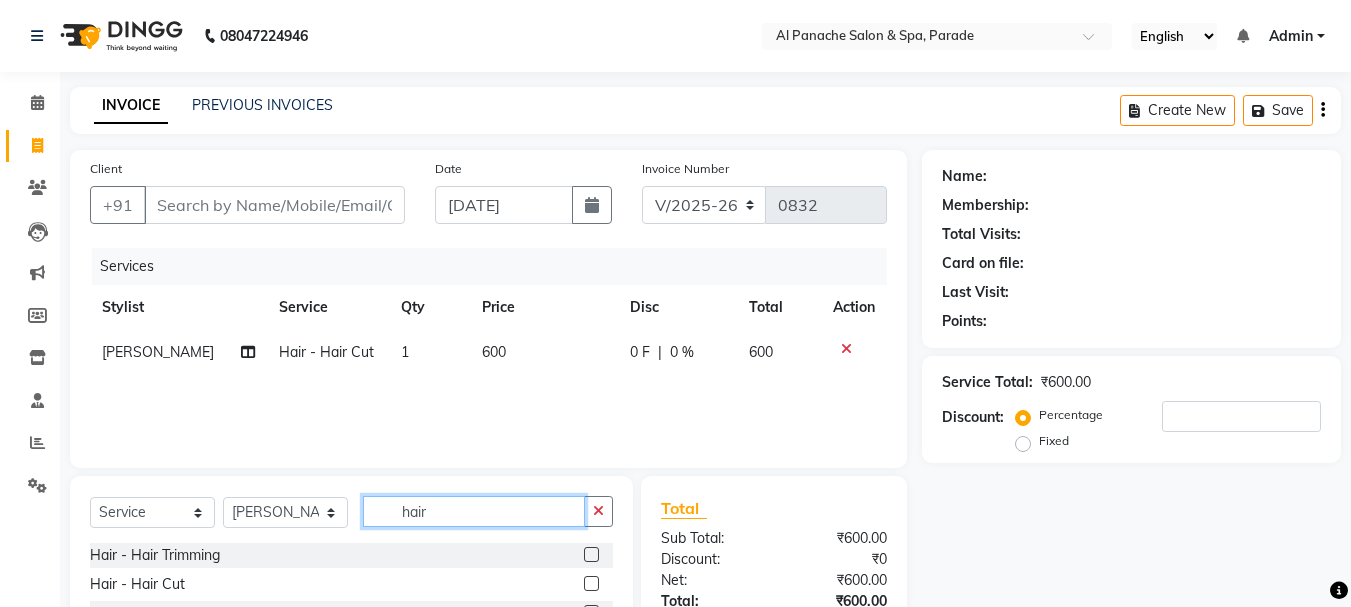click on "hair" 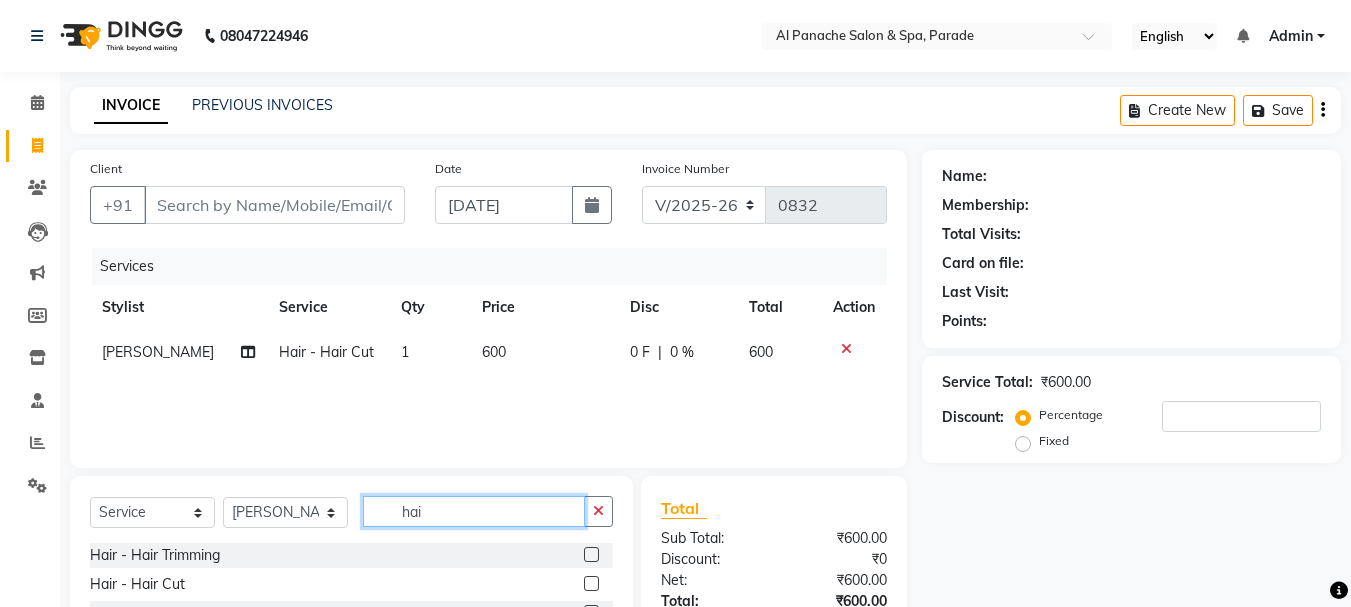type on "hai" 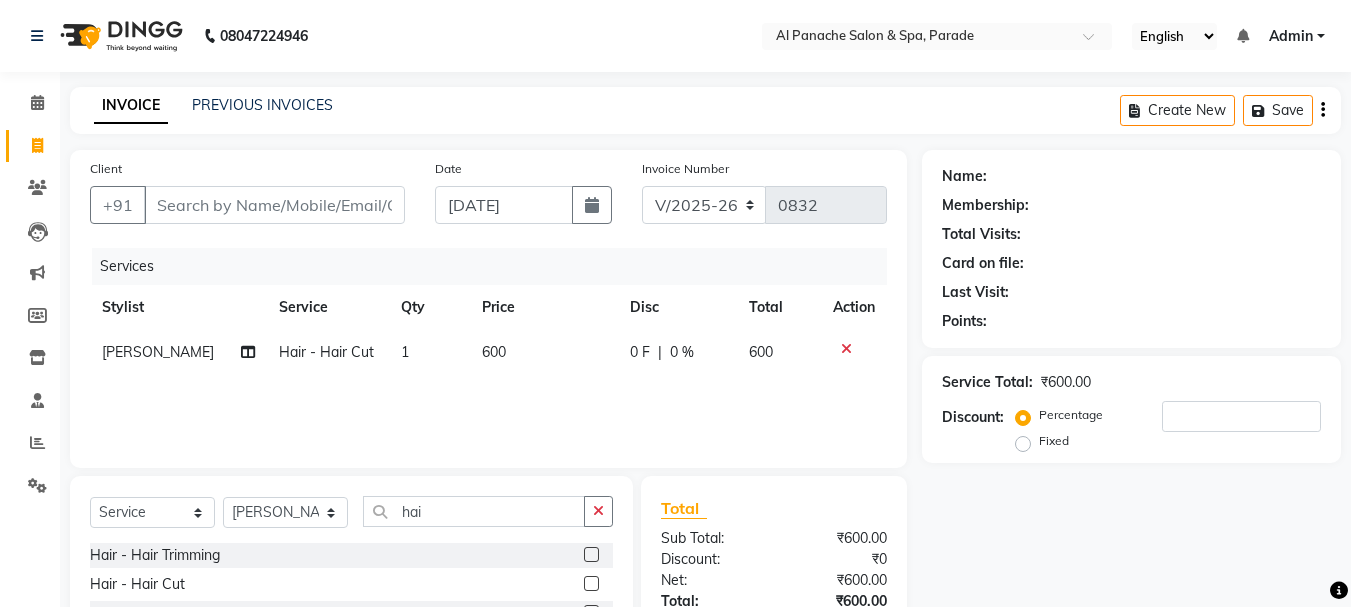 click 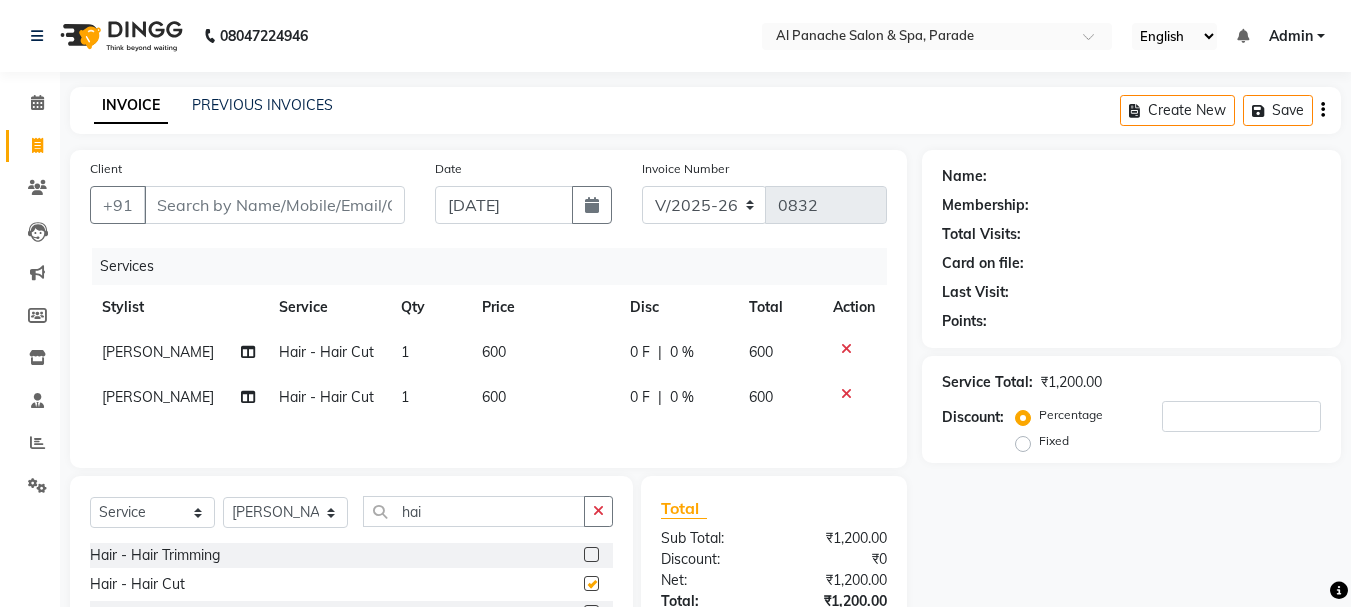 checkbox on "false" 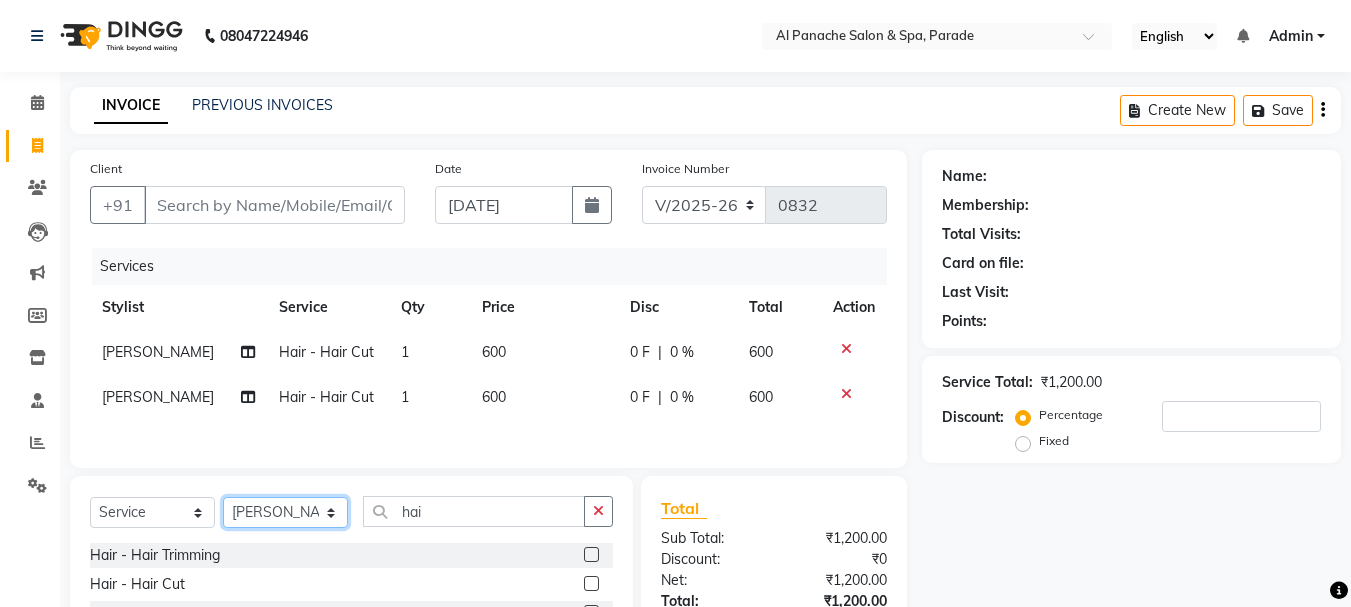 click on "Select Stylist [PERSON_NAME] [PERSON_NAME]  MANAGER [PERSON_NAME]  [PERSON_NAME] [PERSON_NAME]" 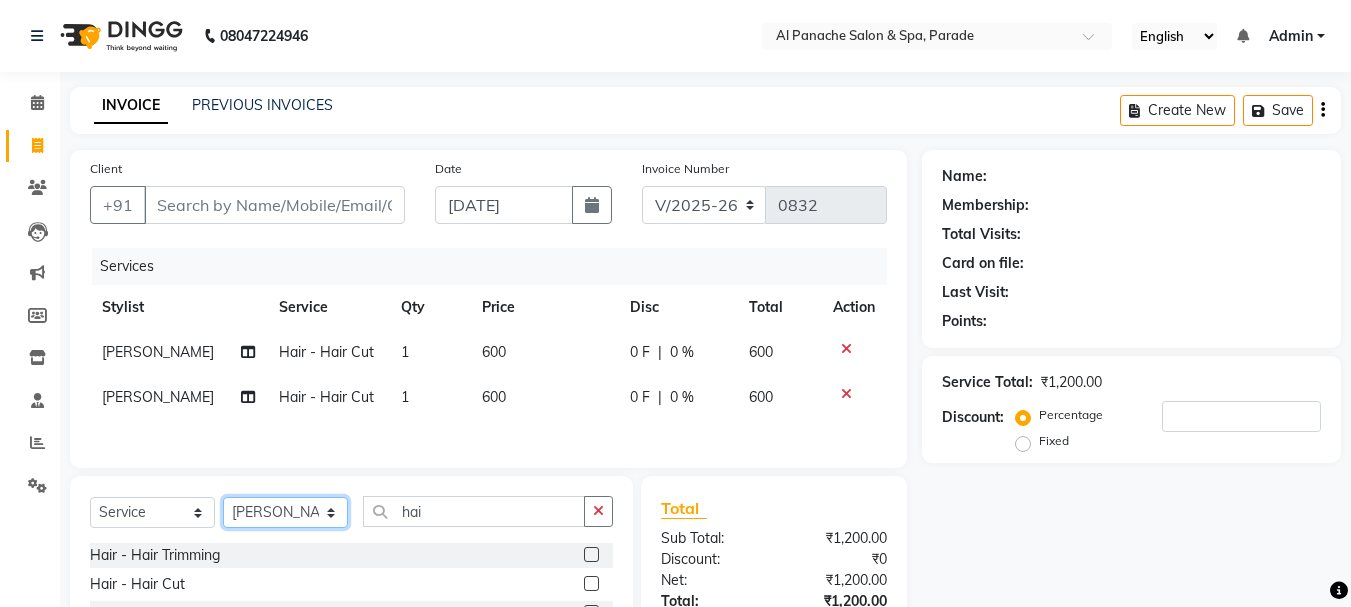 select on "48206" 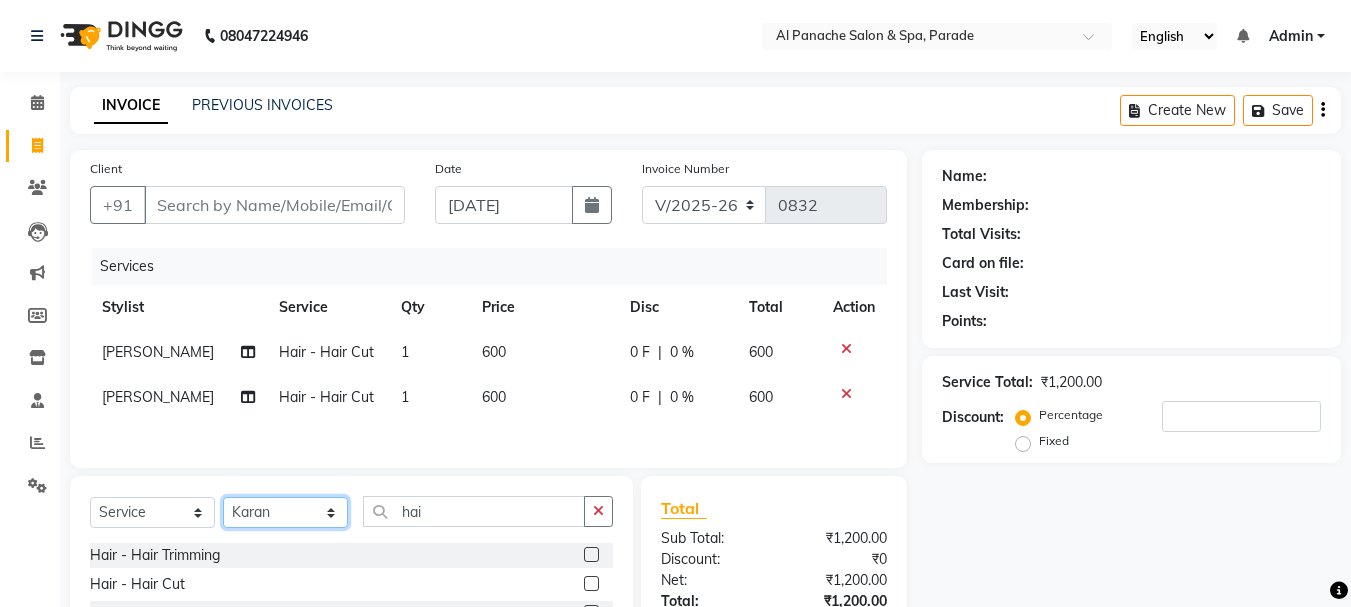 click on "Select Stylist [PERSON_NAME] [PERSON_NAME]  MANAGER [PERSON_NAME]  [PERSON_NAME] [PERSON_NAME]" 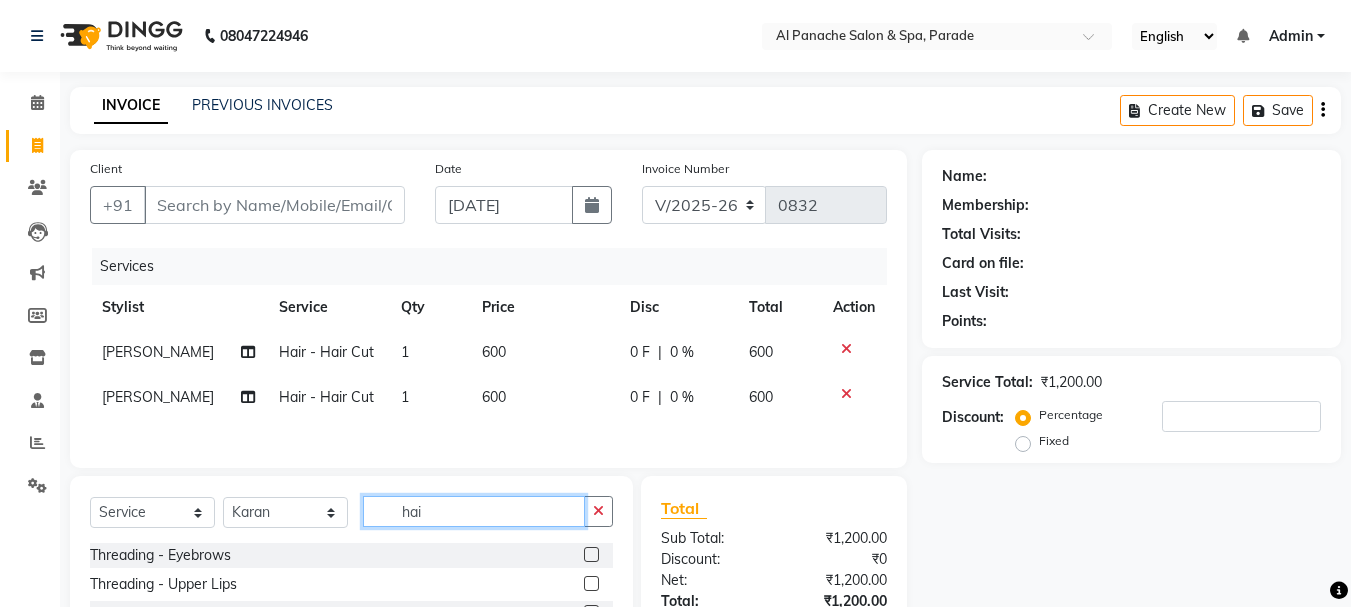 click on "hai" 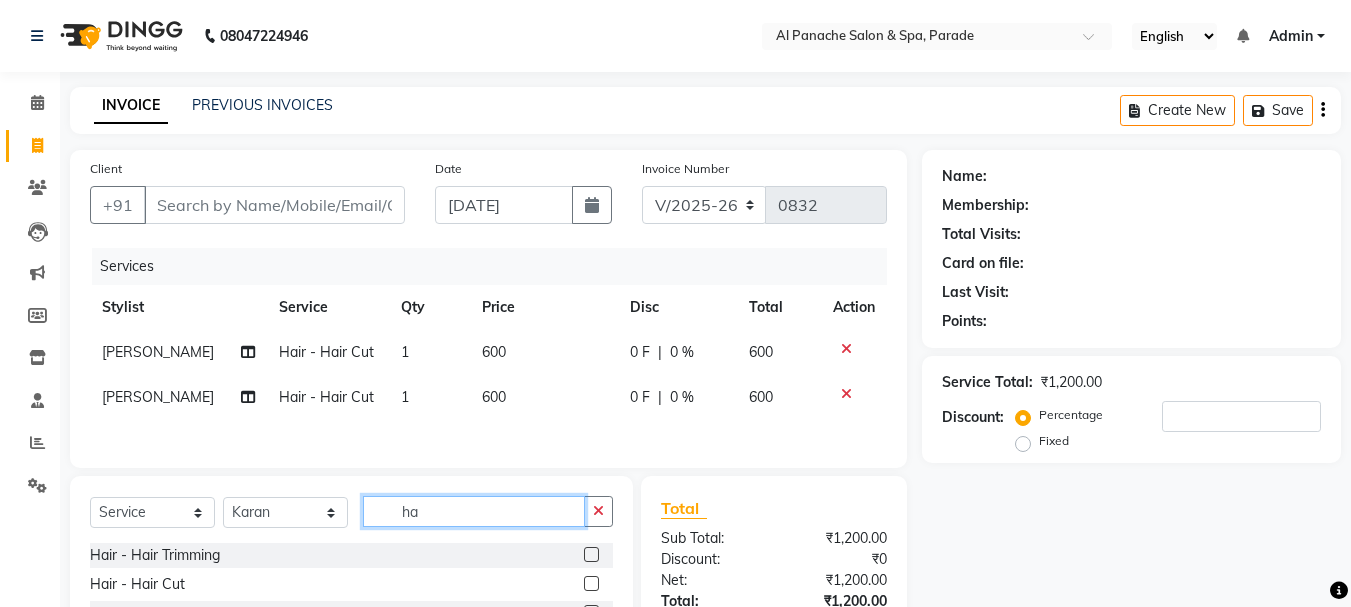 type on "h" 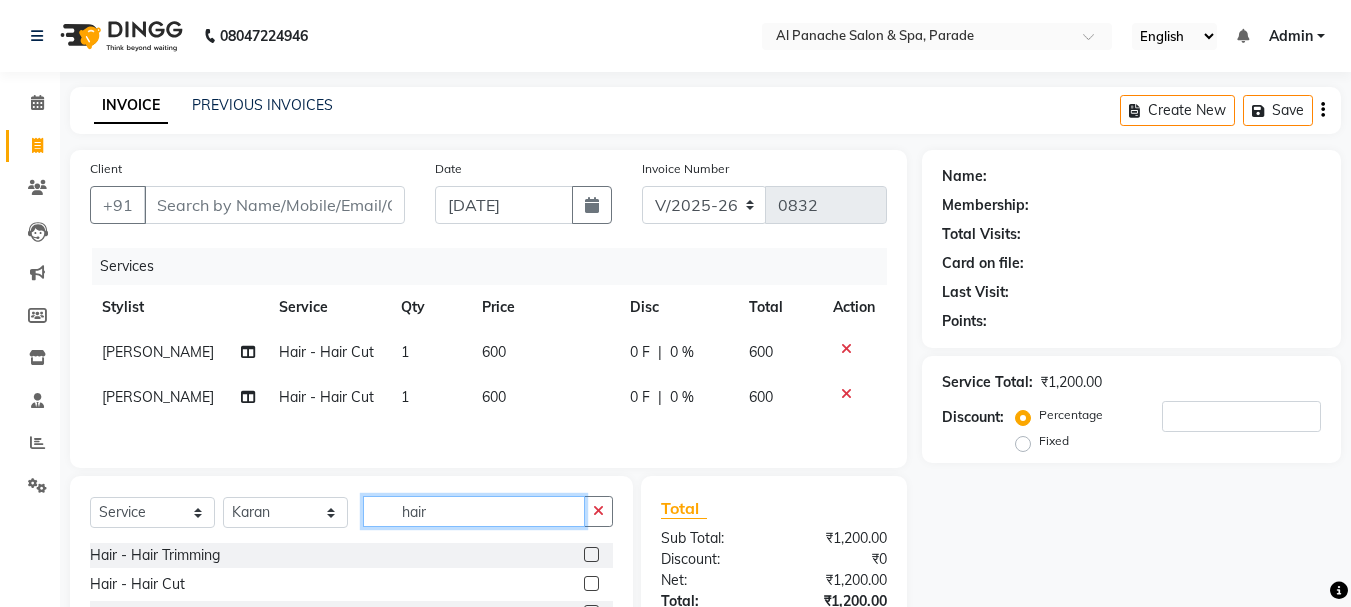 type on "hair" 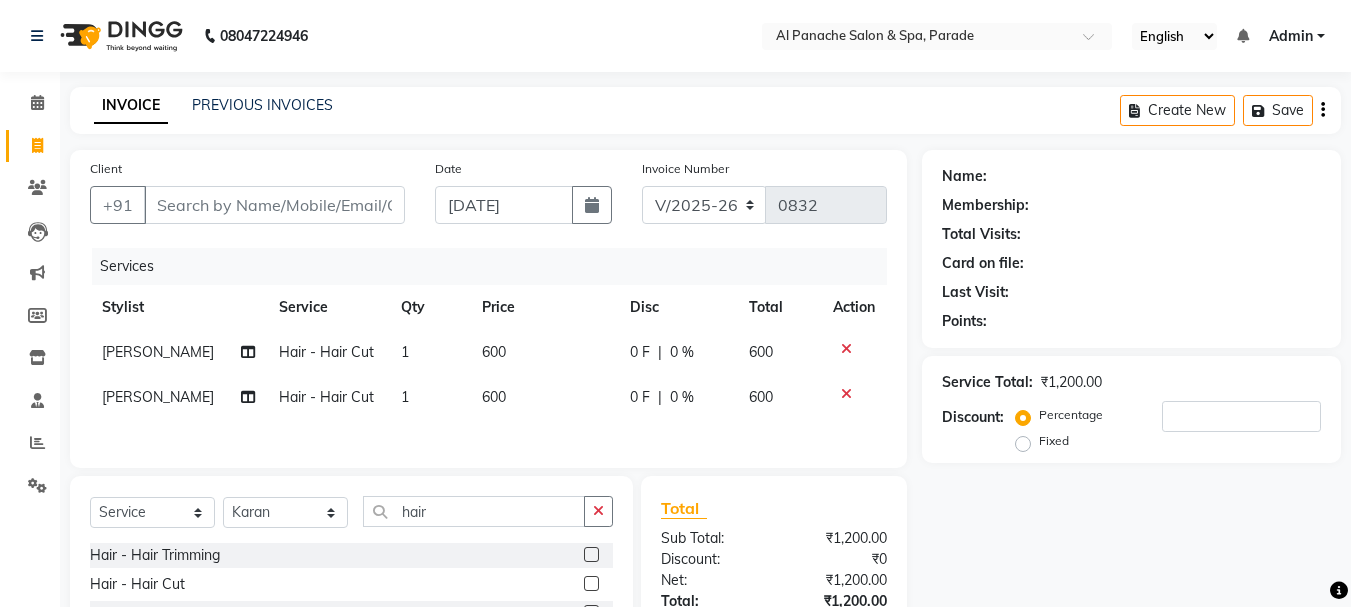 click 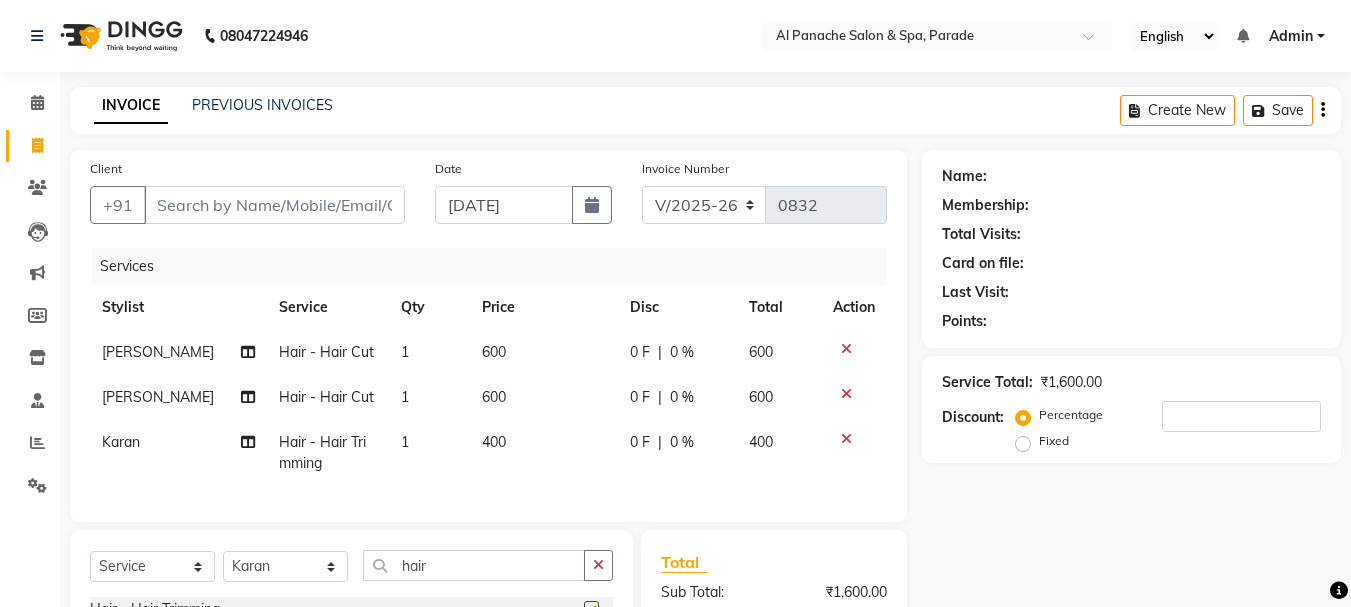 checkbox on "false" 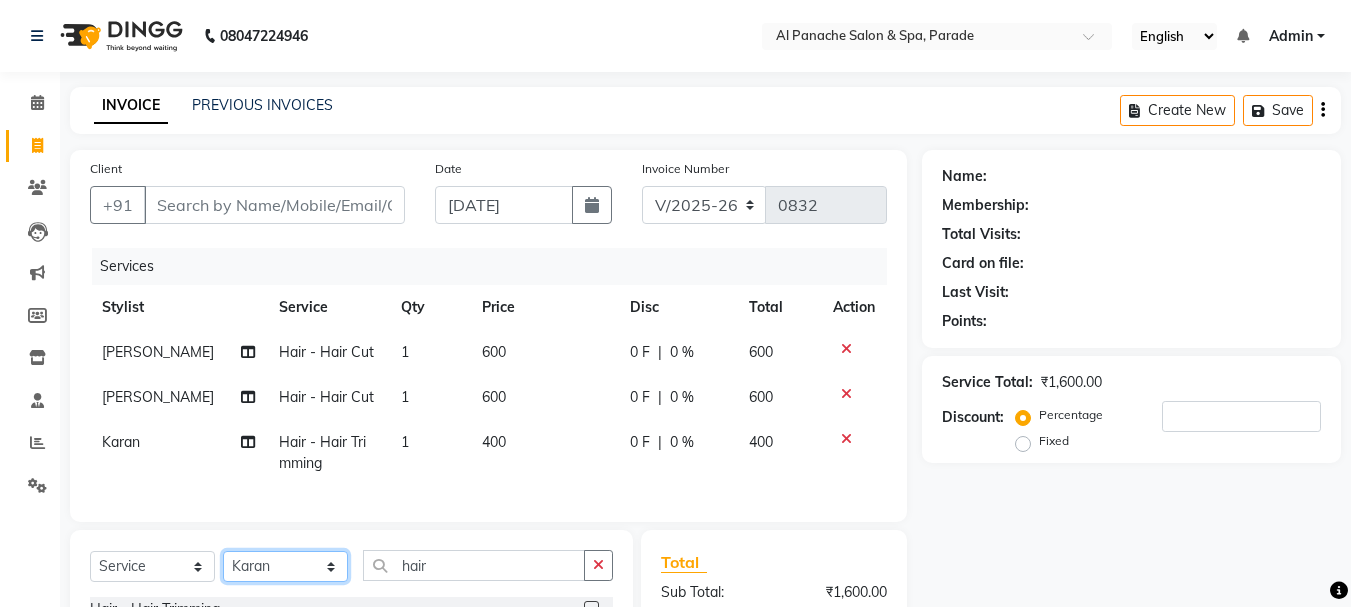 click on "Select Stylist [PERSON_NAME] [PERSON_NAME]  MANAGER [PERSON_NAME]  [PERSON_NAME] [PERSON_NAME]" 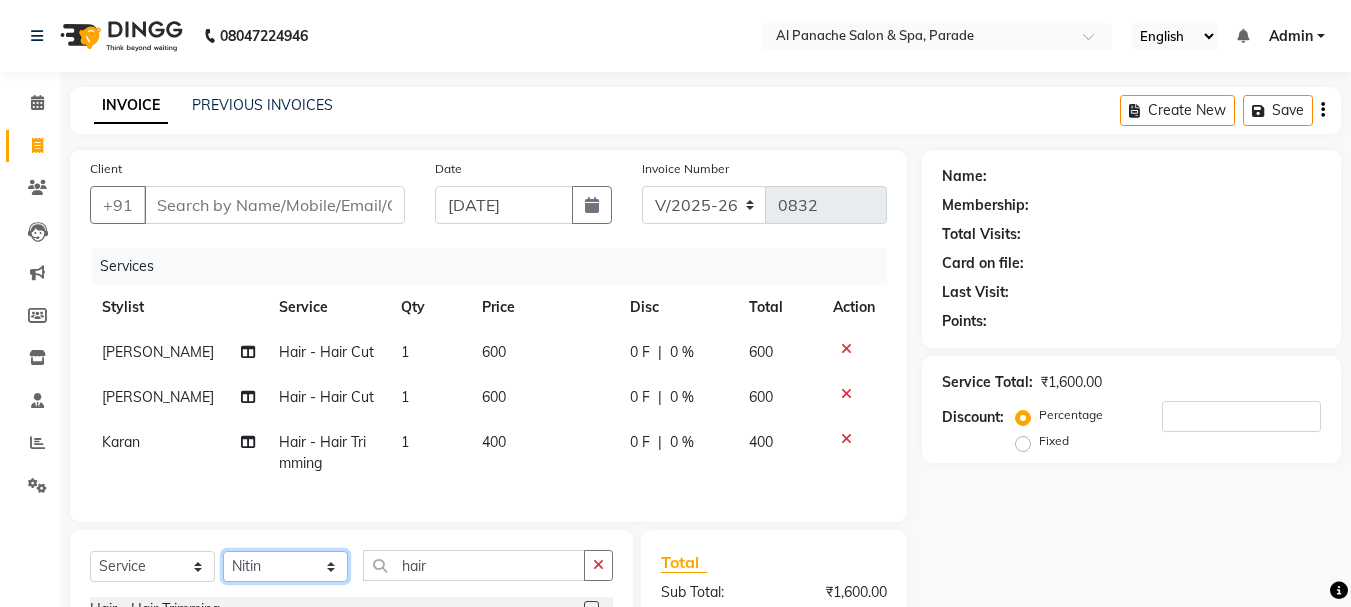 click on "Select Stylist [PERSON_NAME] [PERSON_NAME]  MANAGER [PERSON_NAME]  [PERSON_NAME] [PERSON_NAME]" 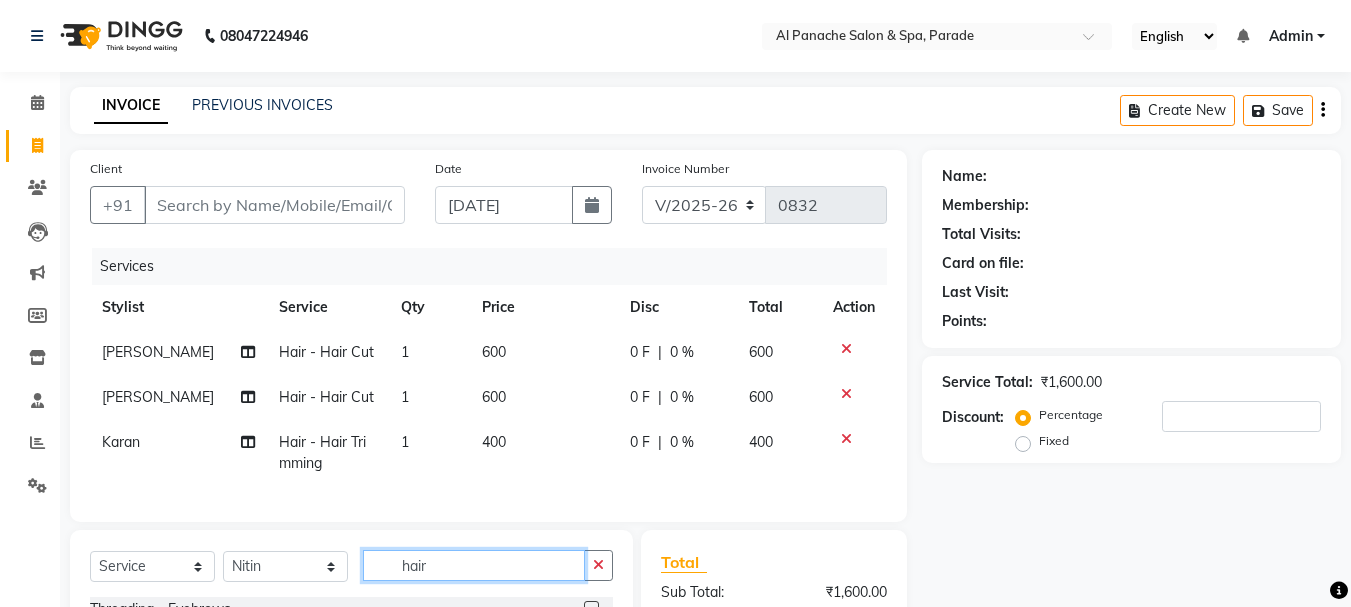 click on "hair" 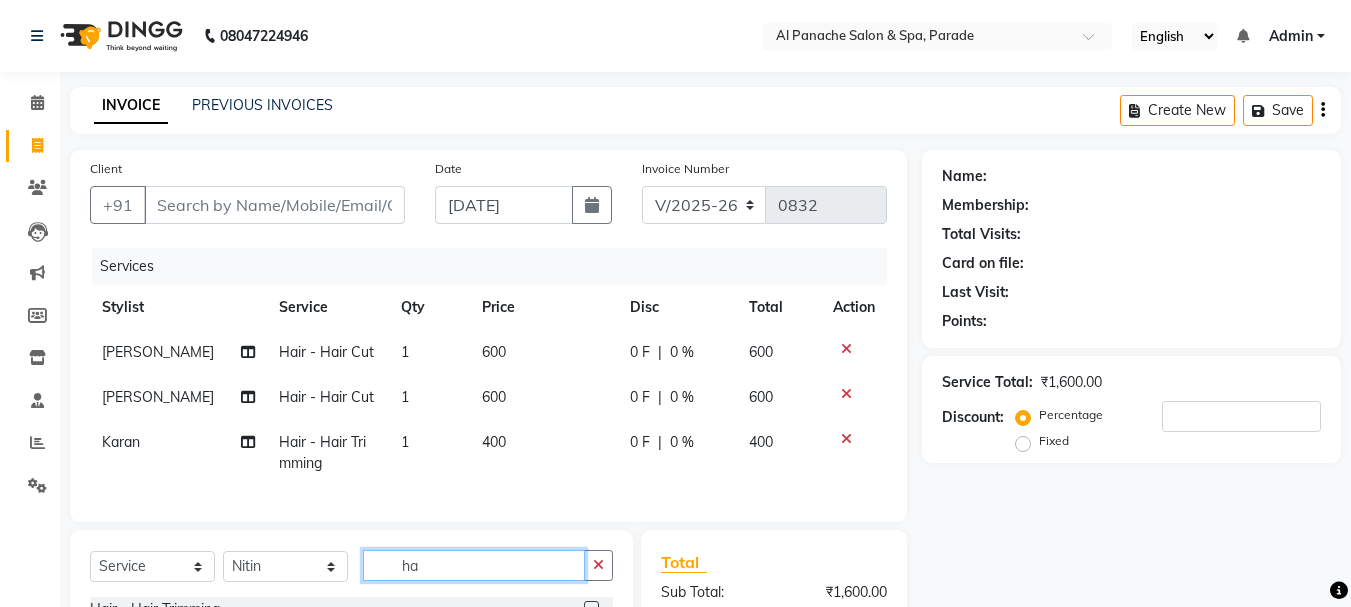 type on "h" 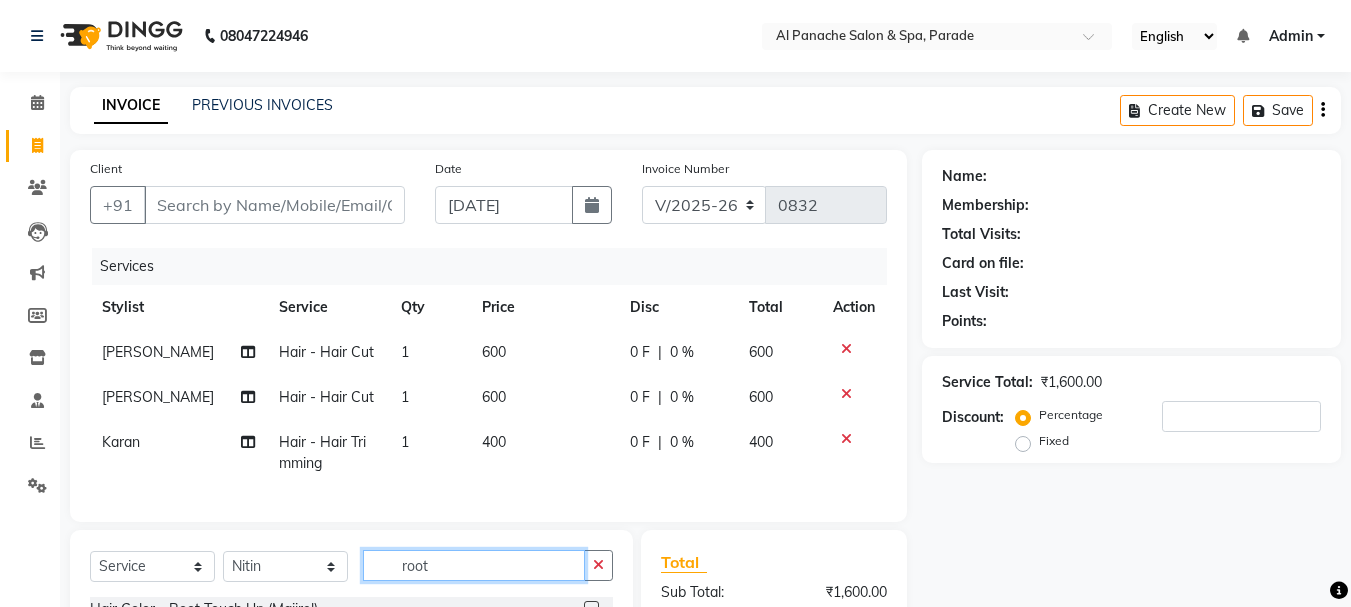scroll, scrollTop: 220, scrollLeft: 0, axis: vertical 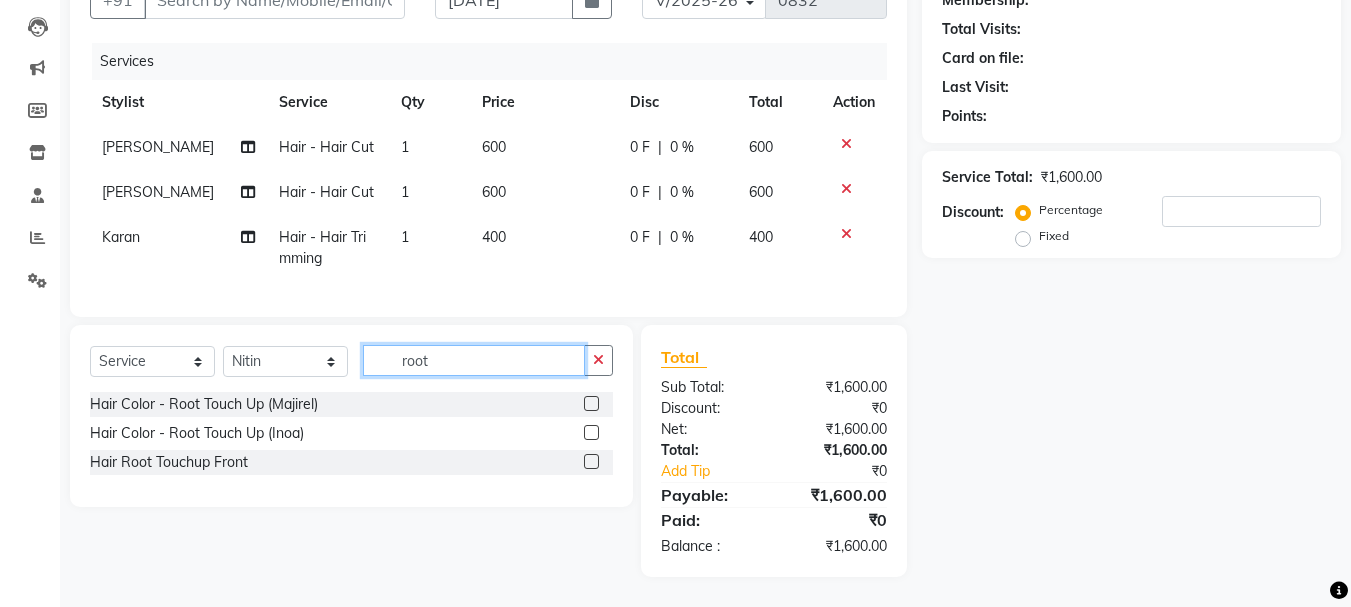 type on "root" 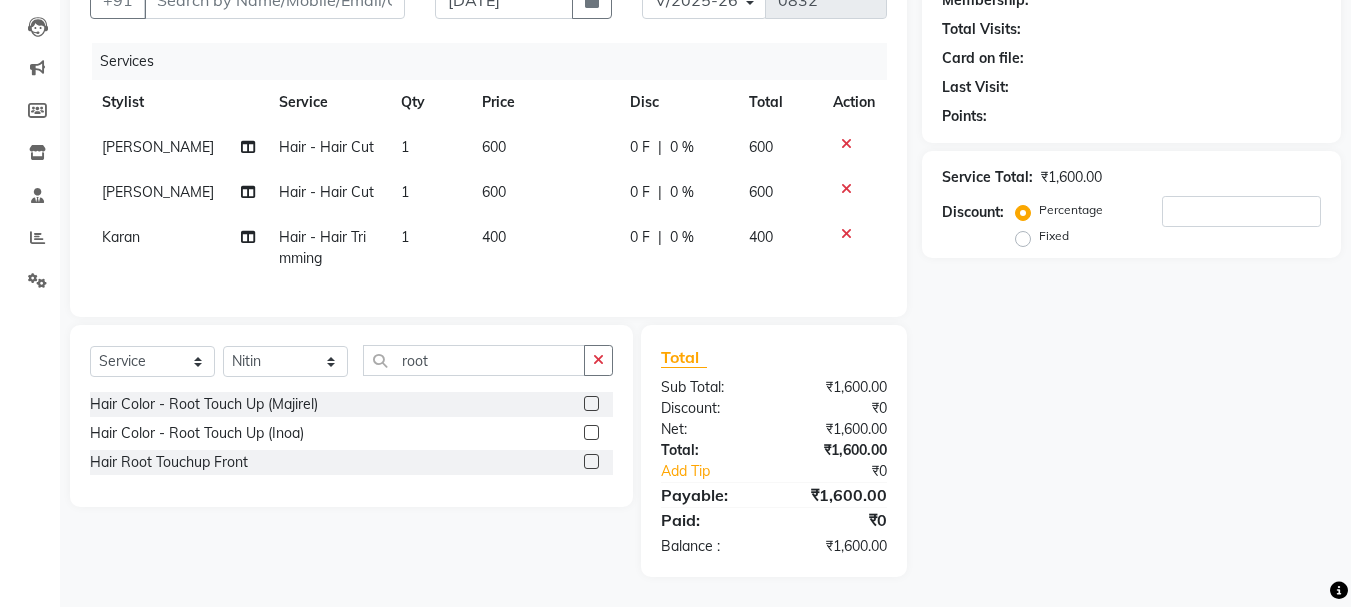 click 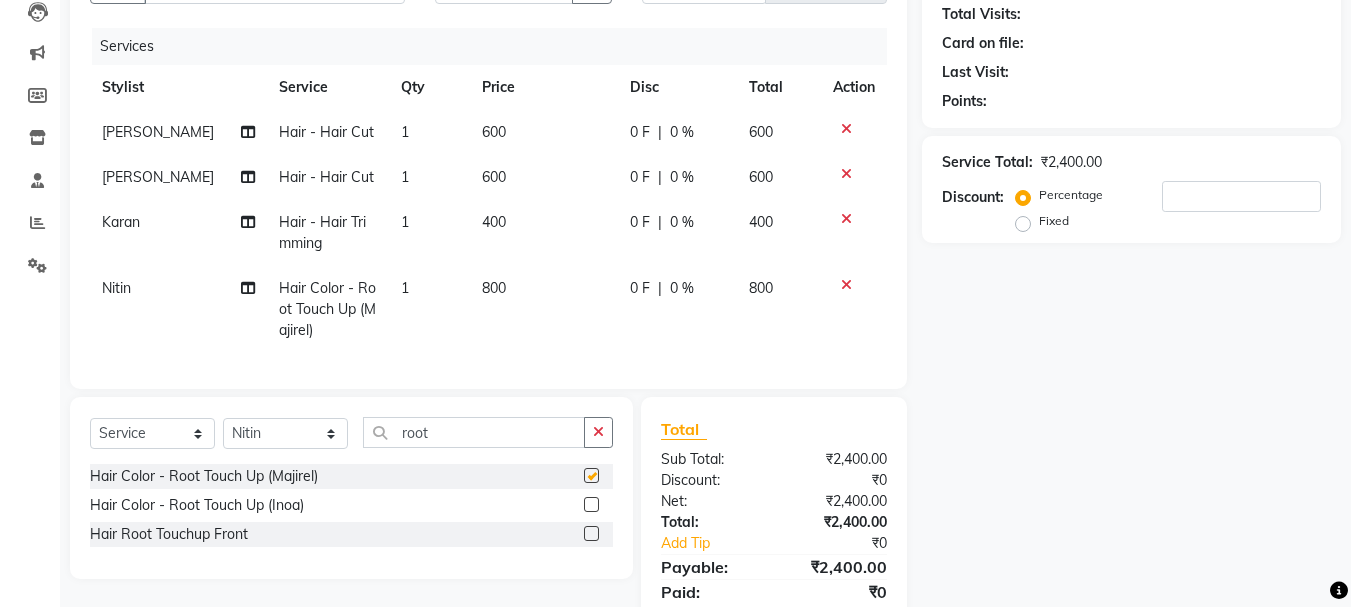 checkbox on "false" 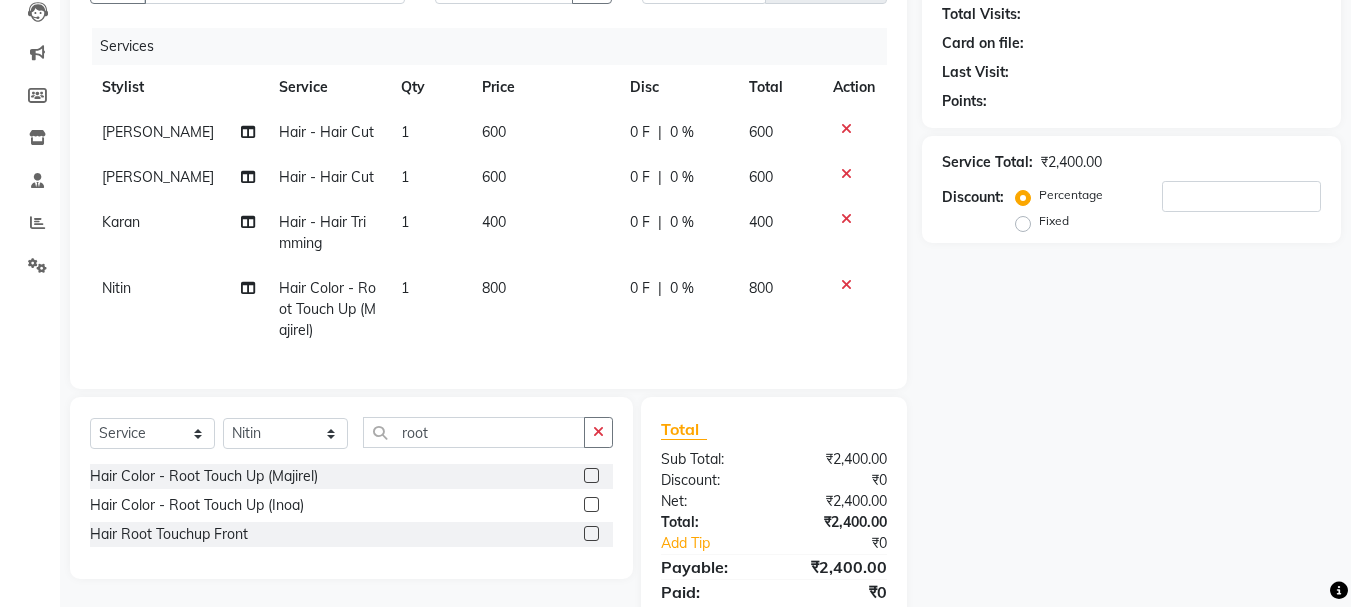 click 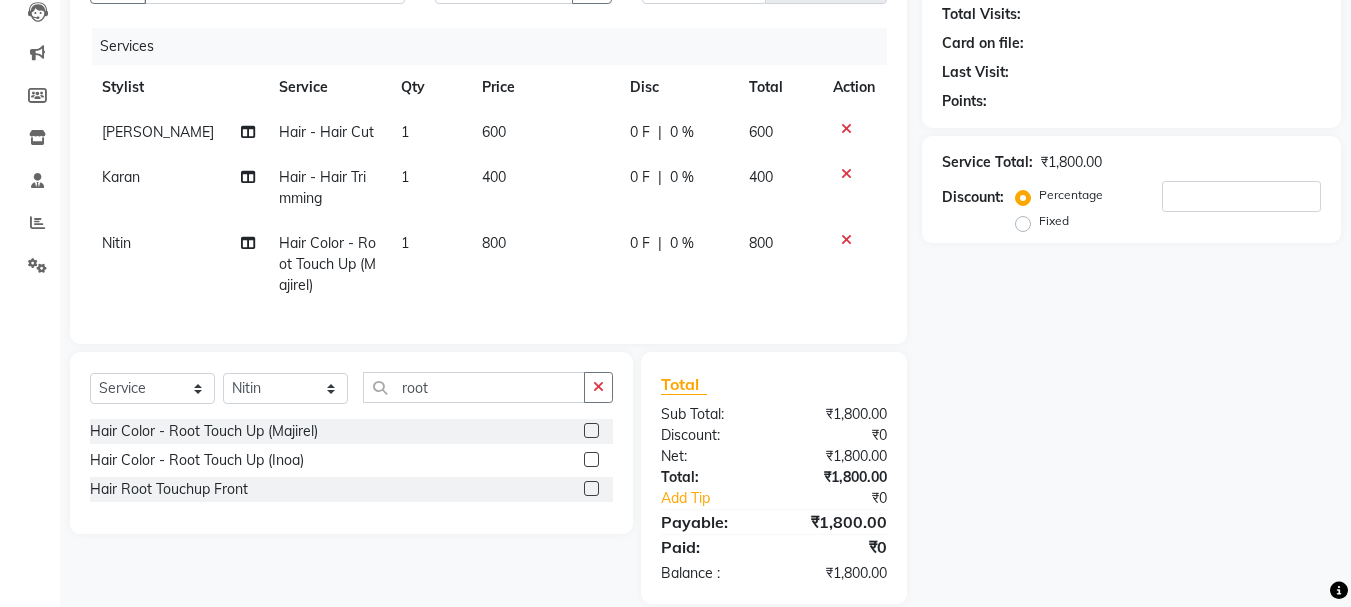 click 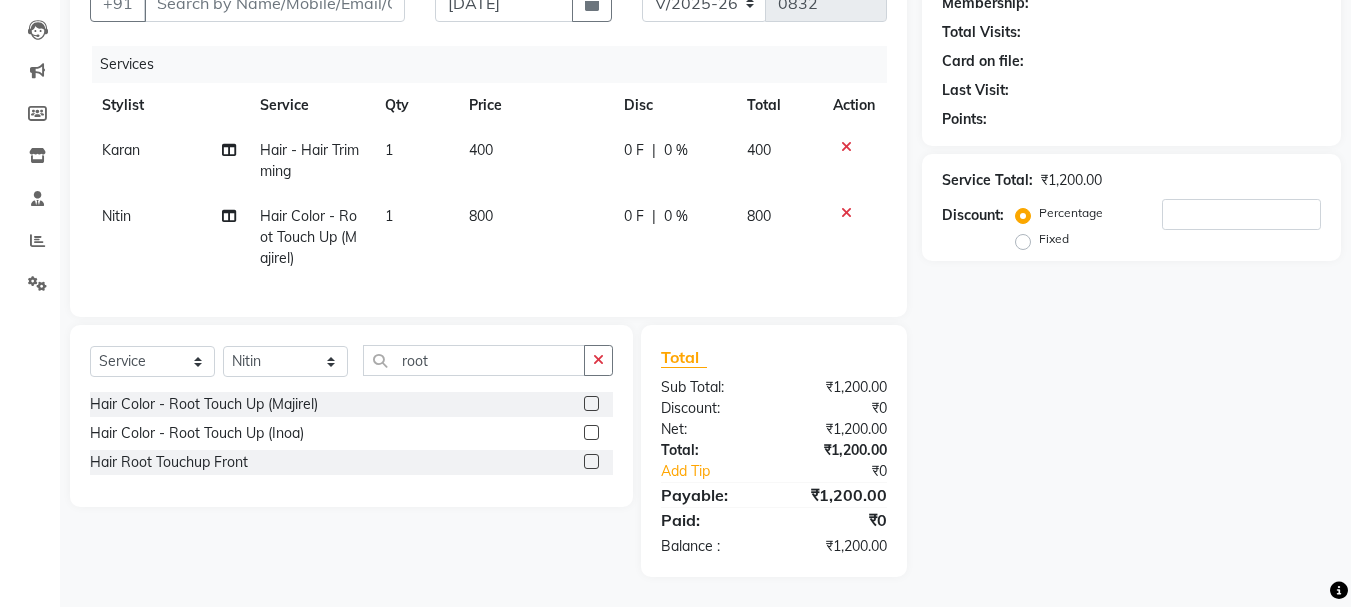 click 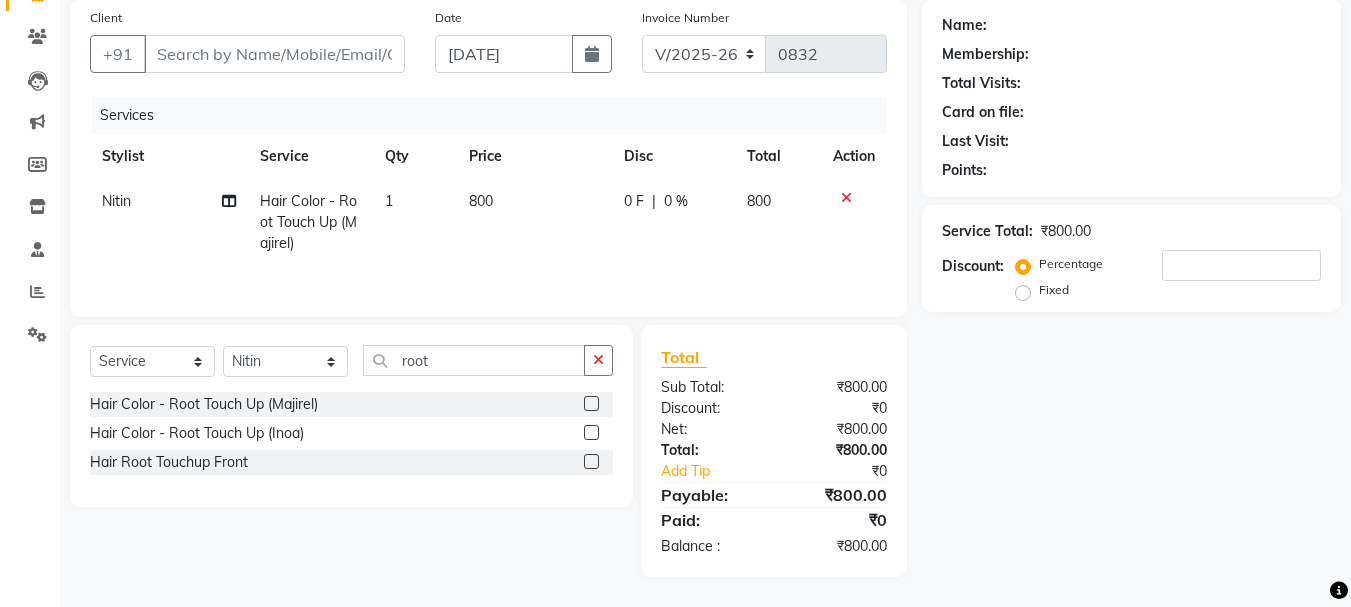 click 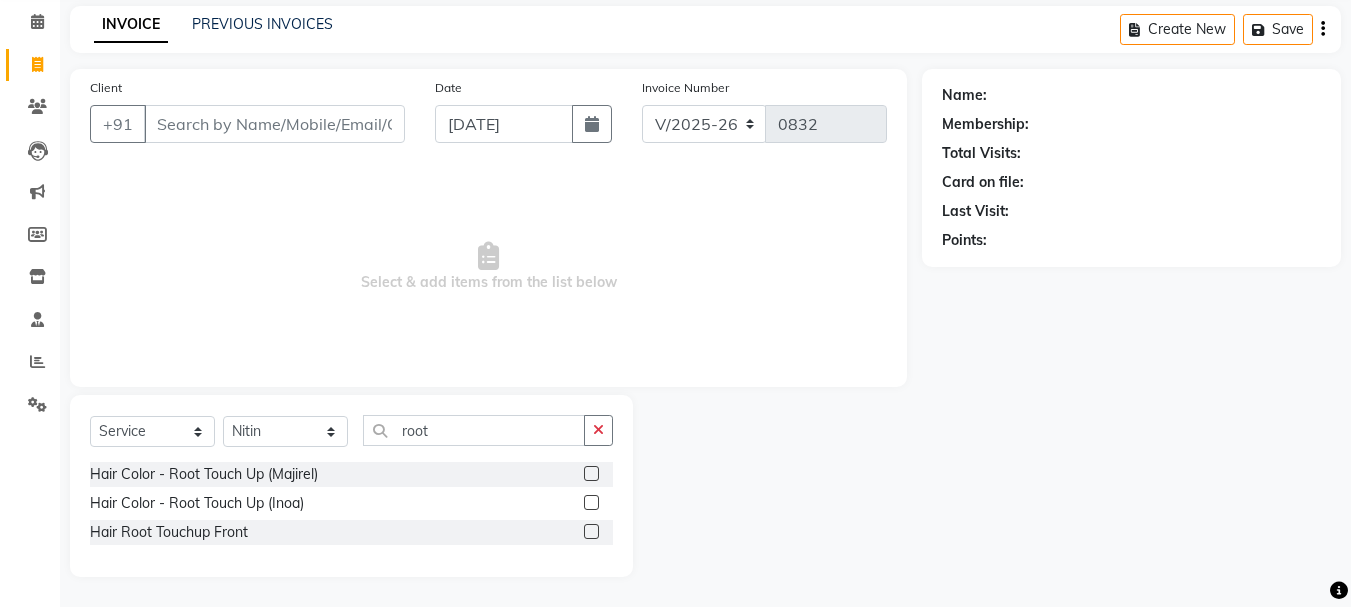 scroll, scrollTop: 81, scrollLeft: 0, axis: vertical 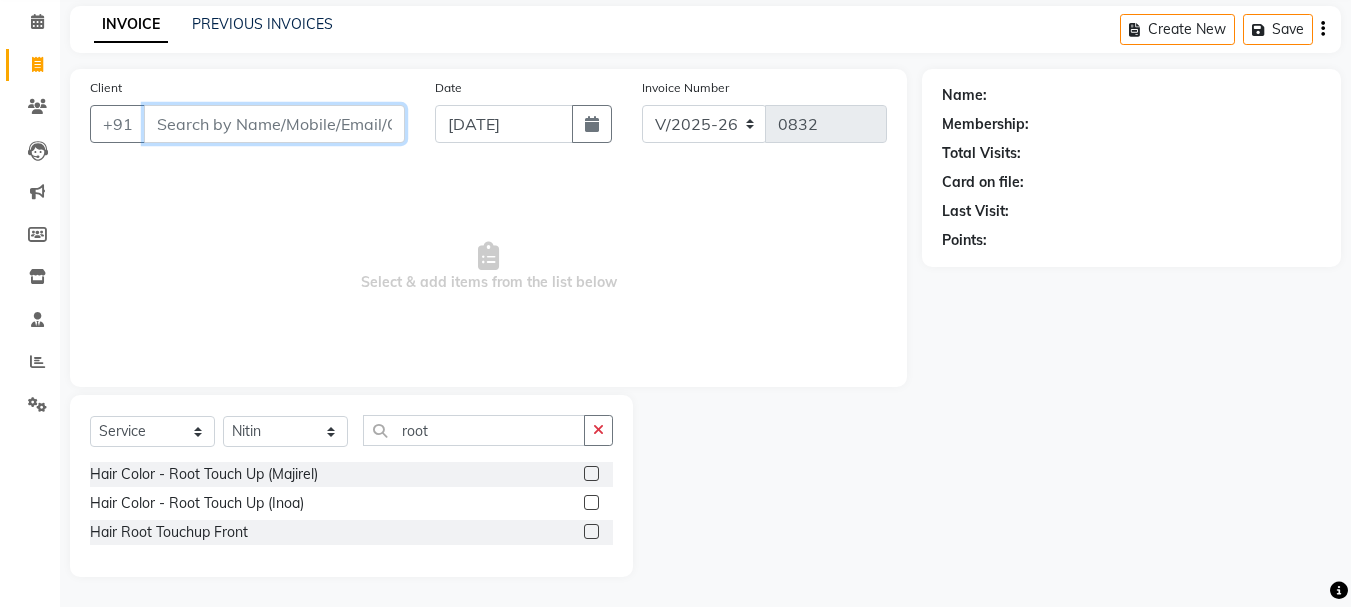 click on "Client" at bounding box center [274, 124] 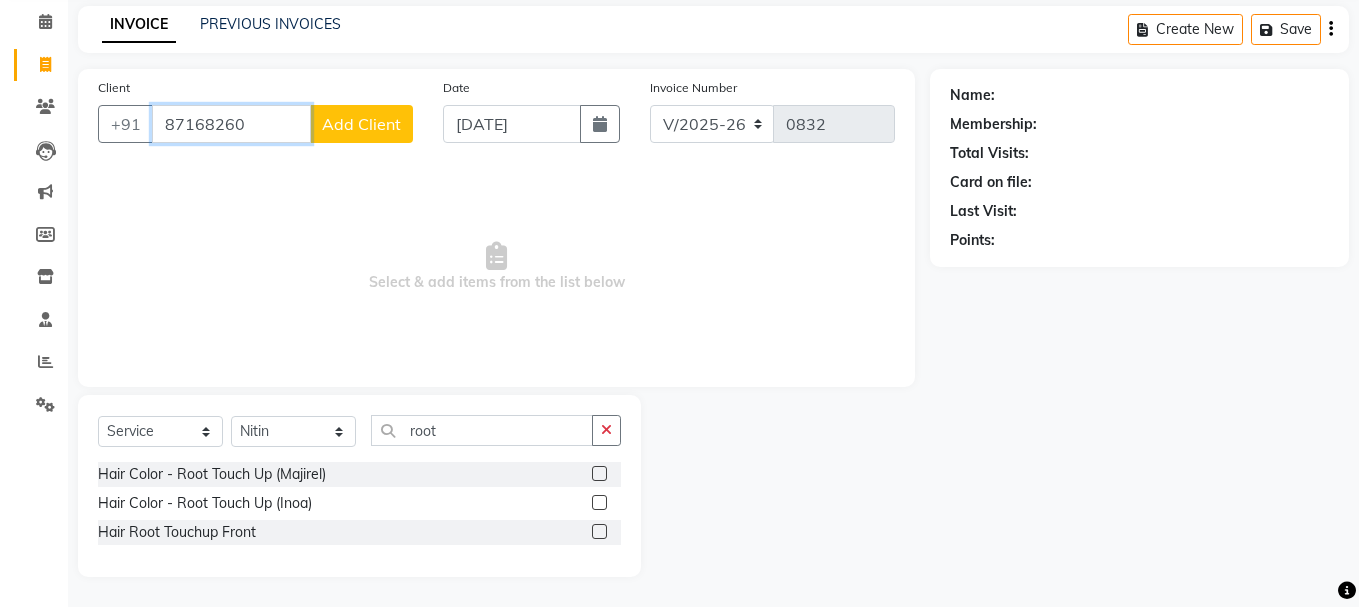 scroll, scrollTop: 0, scrollLeft: 0, axis: both 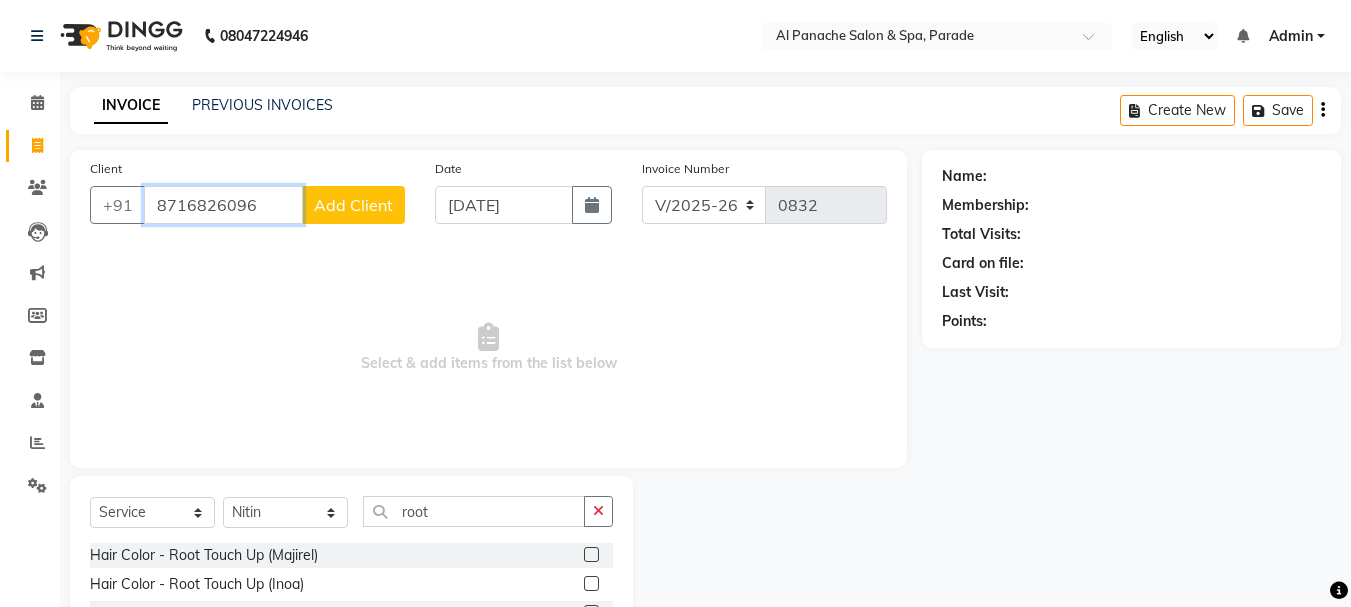 type on "8716826096" 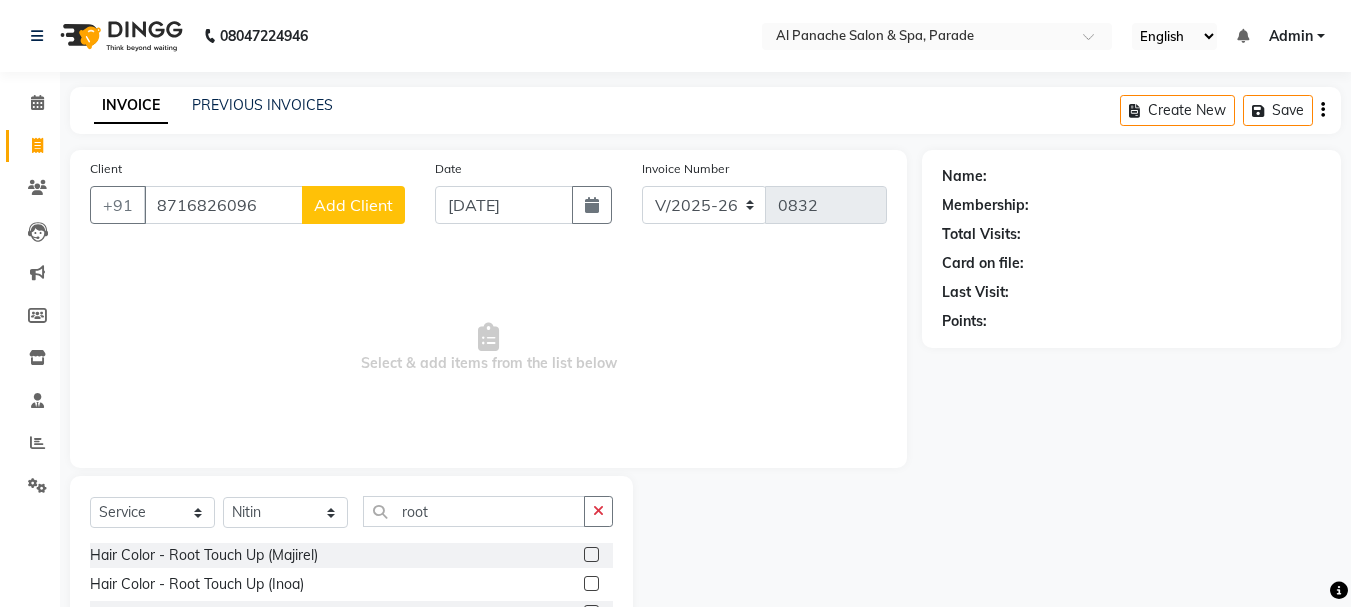 click on "Add Client" 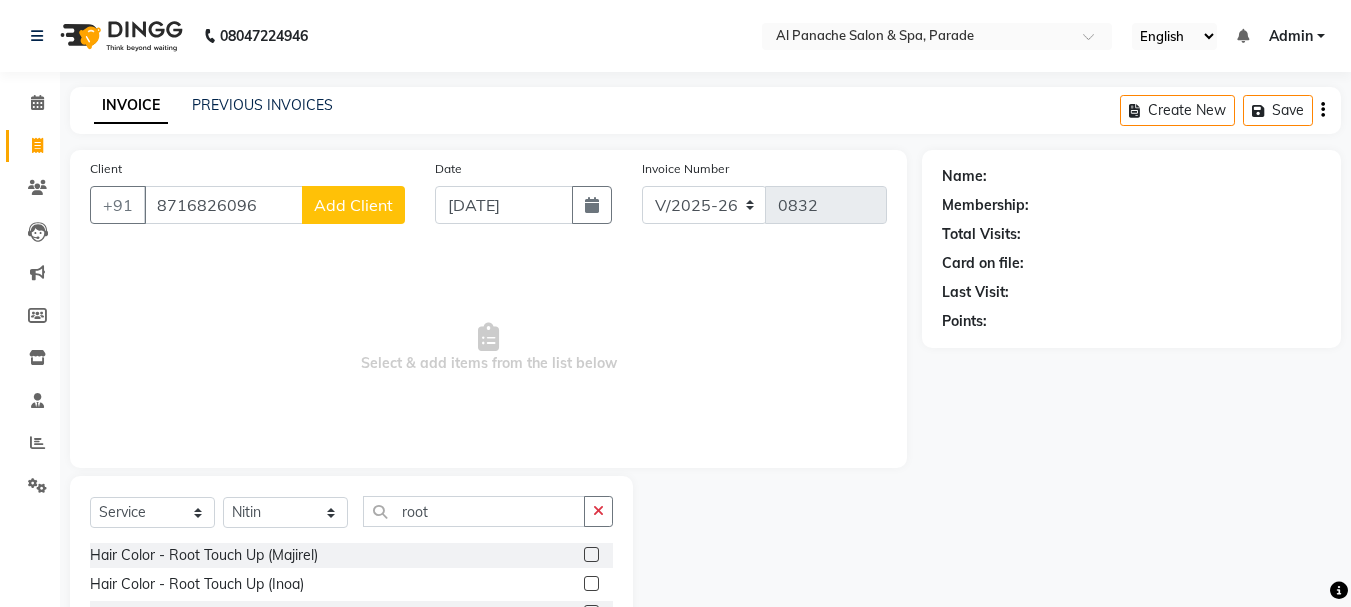 select on "15" 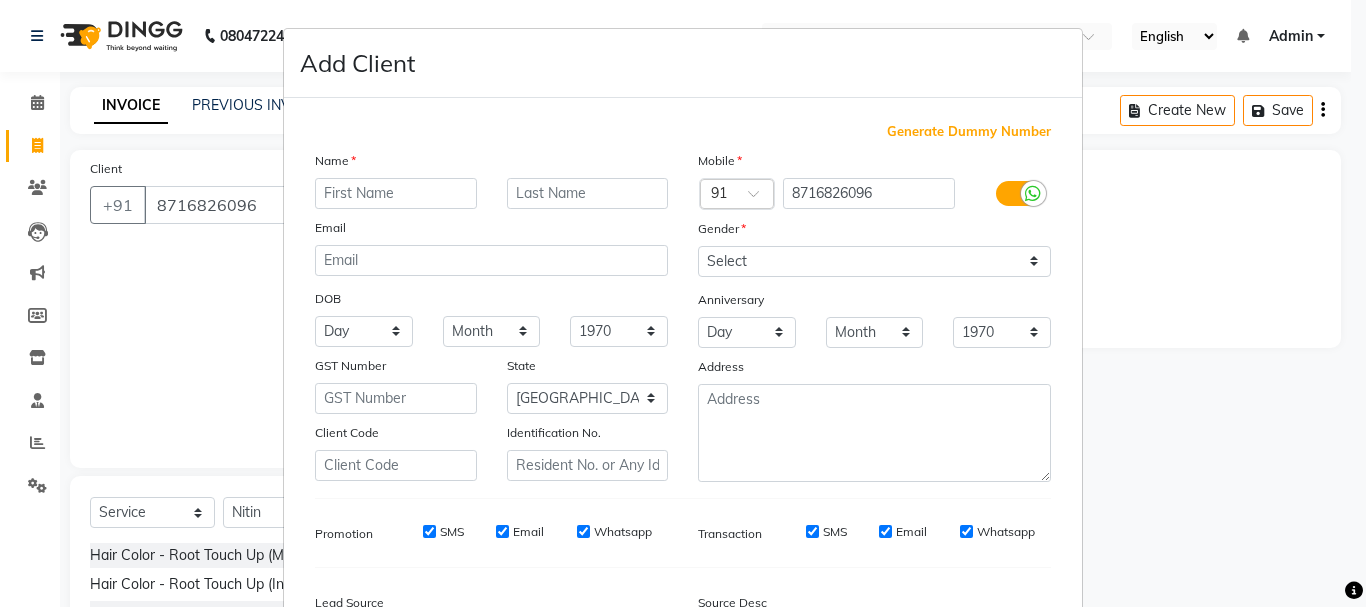 click at bounding box center [396, 193] 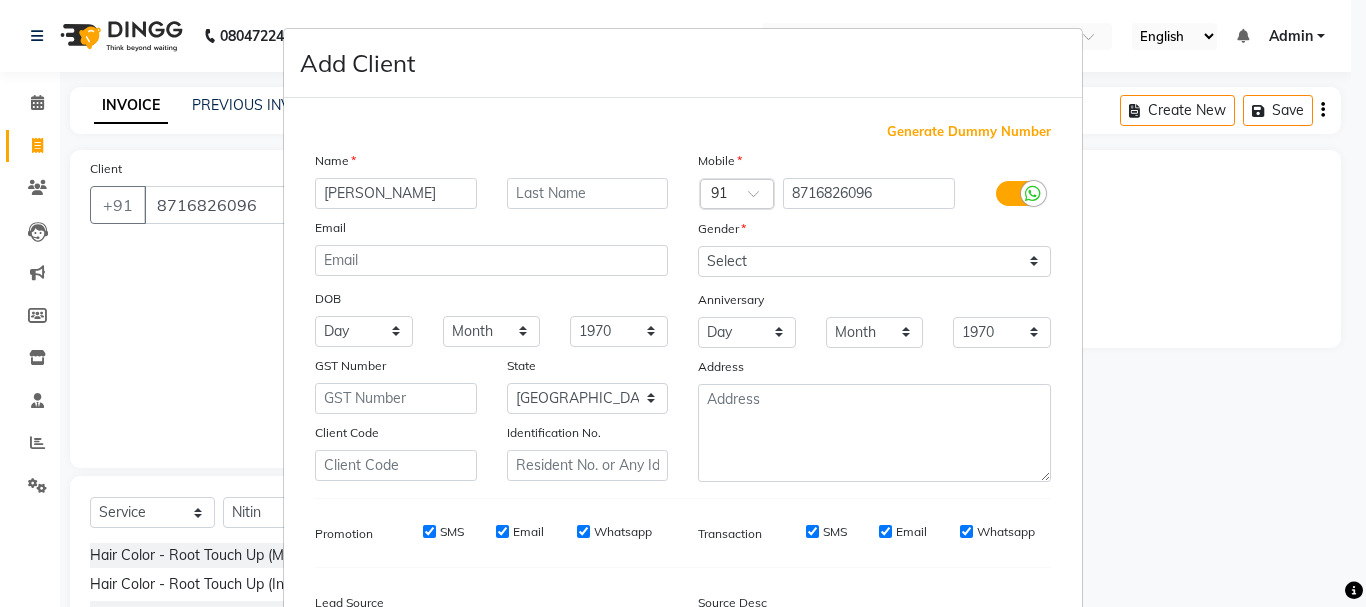 type on "[PERSON_NAME]" 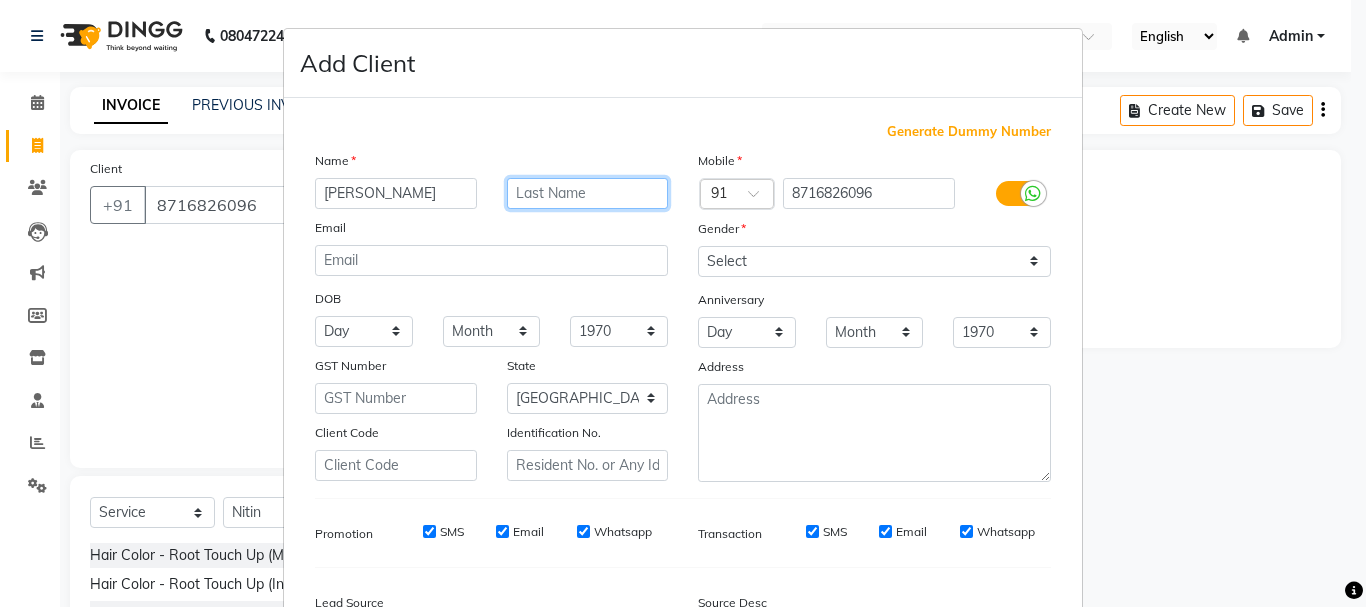 click at bounding box center [588, 193] 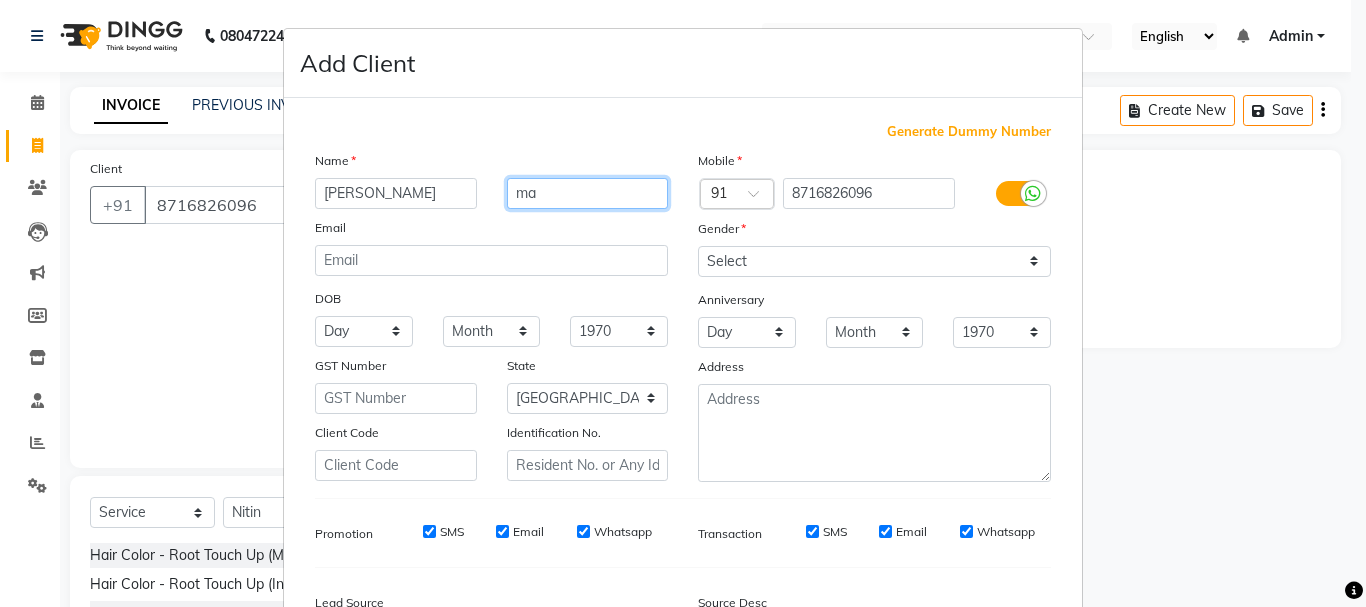 type on "m" 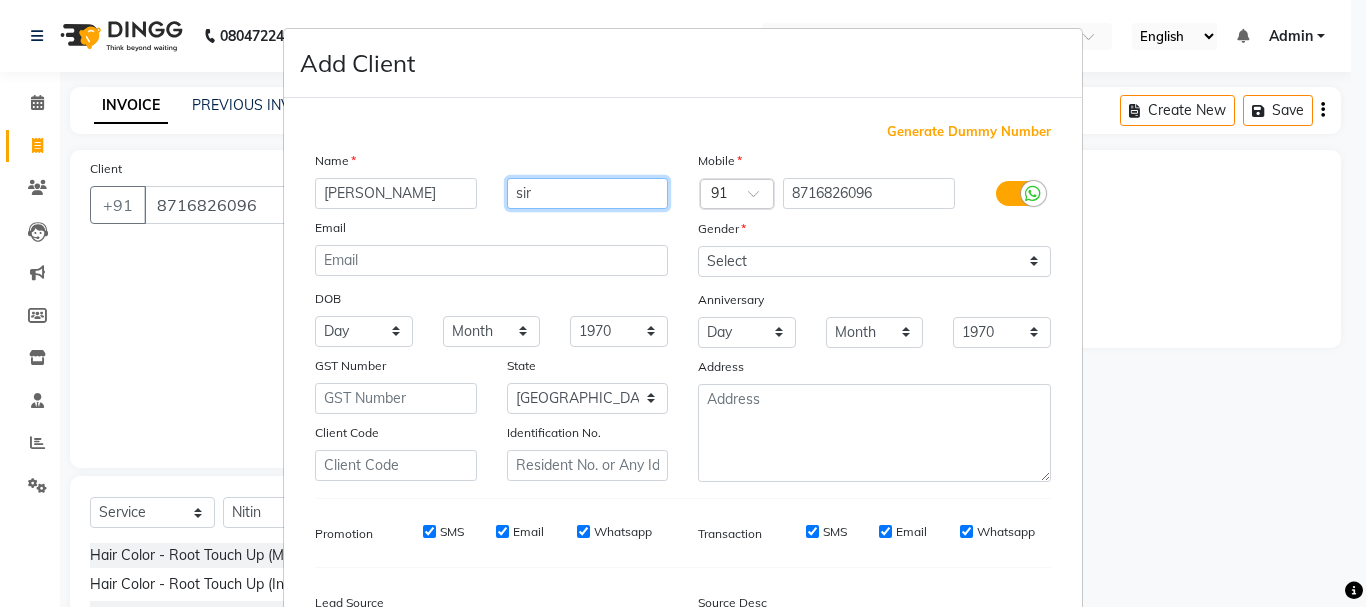 type on "sir" 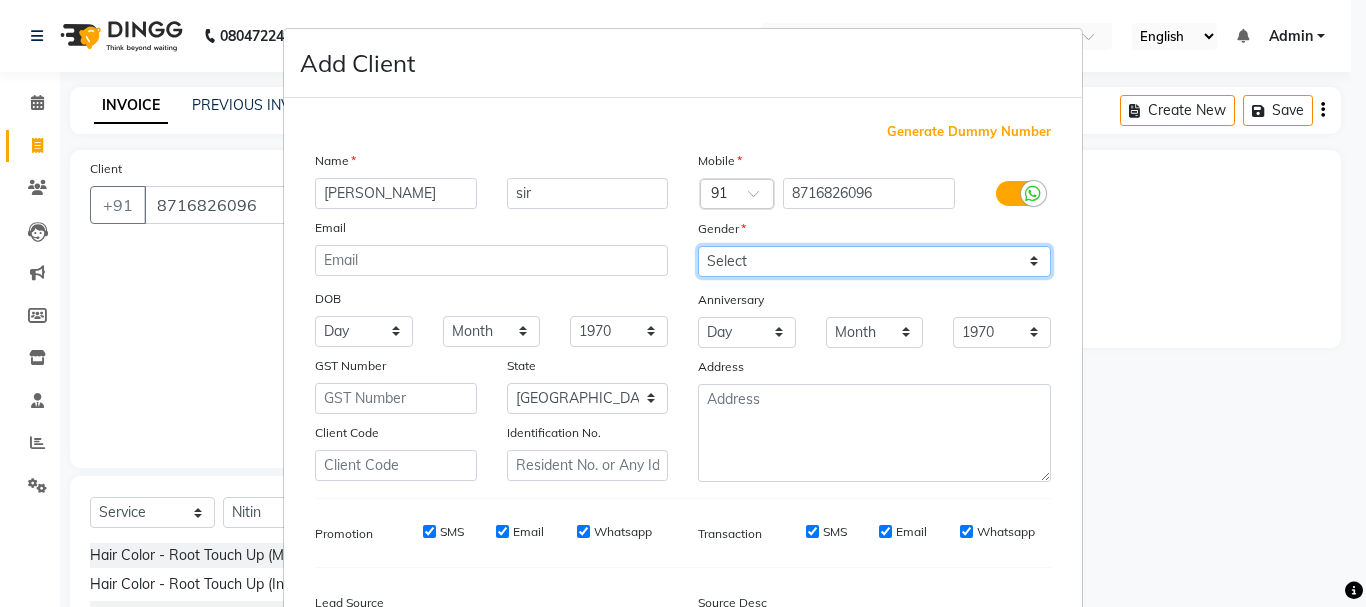 click on "Select [DEMOGRAPHIC_DATA] [DEMOGRAPHIC_DATA] Other Prefer Not To Say" at bounding box center [874, 261] 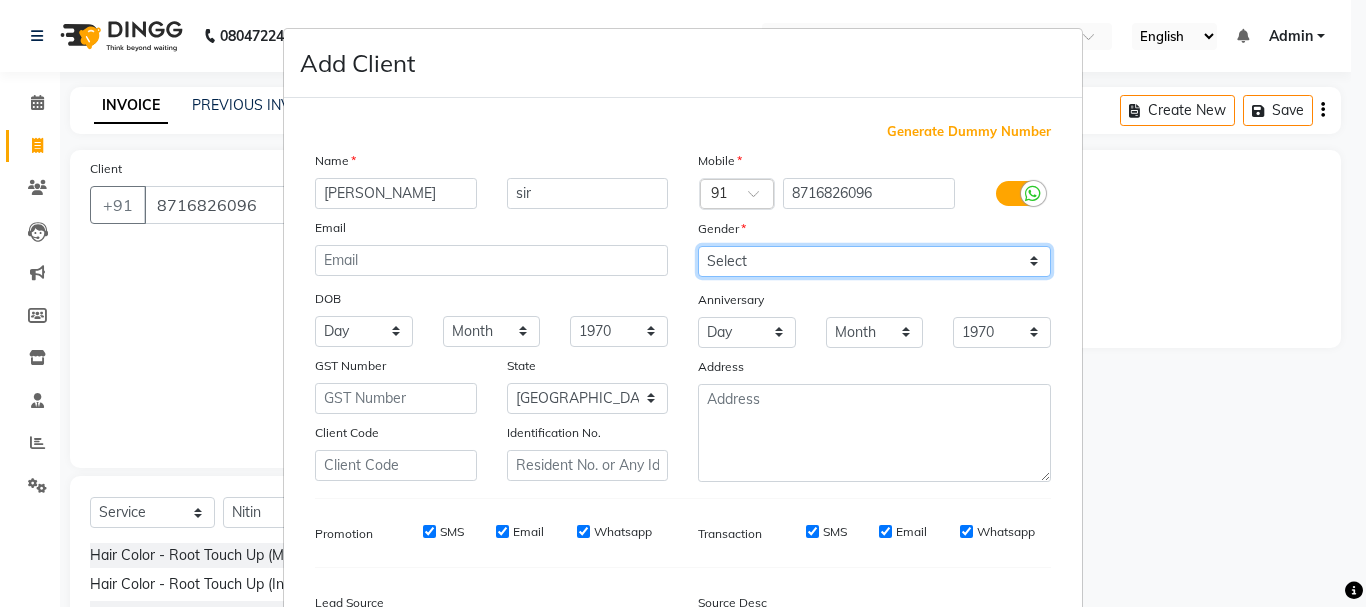 select on "[DEMOGRAPHIC_DATA]" 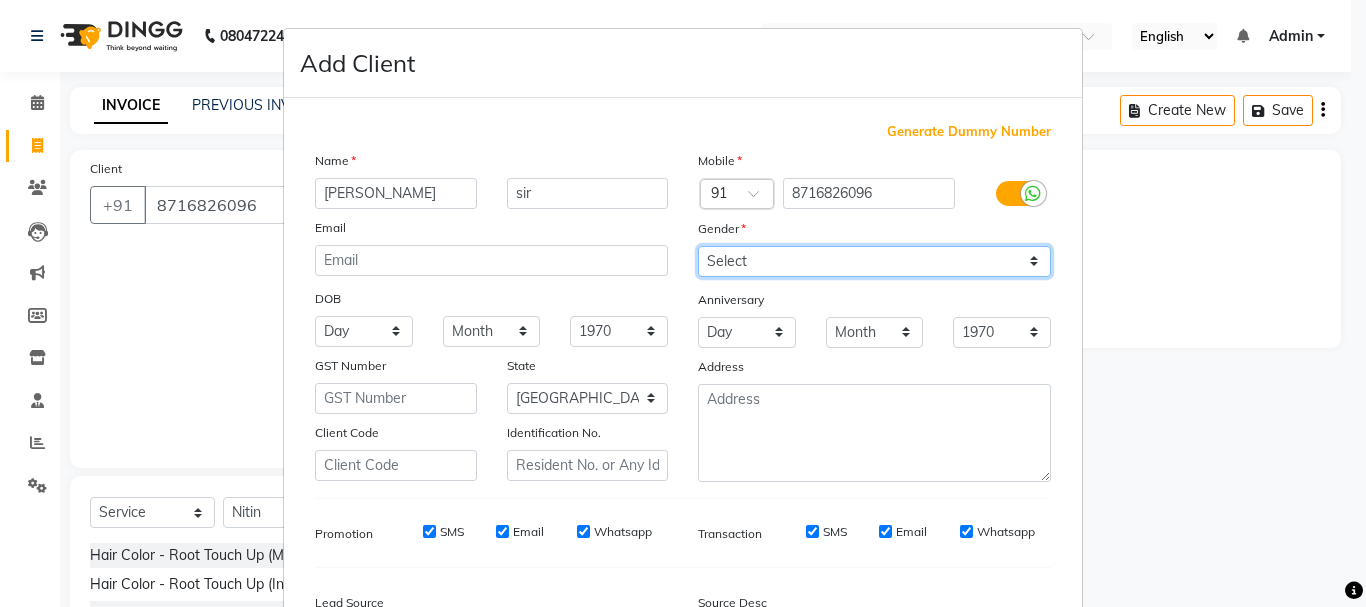 click on "Select [DEMOGRAPHIC_DATA] [DEMOGRAPHIC_DATA] Other Prefer Not To Say" at bounding box center (874, 261) 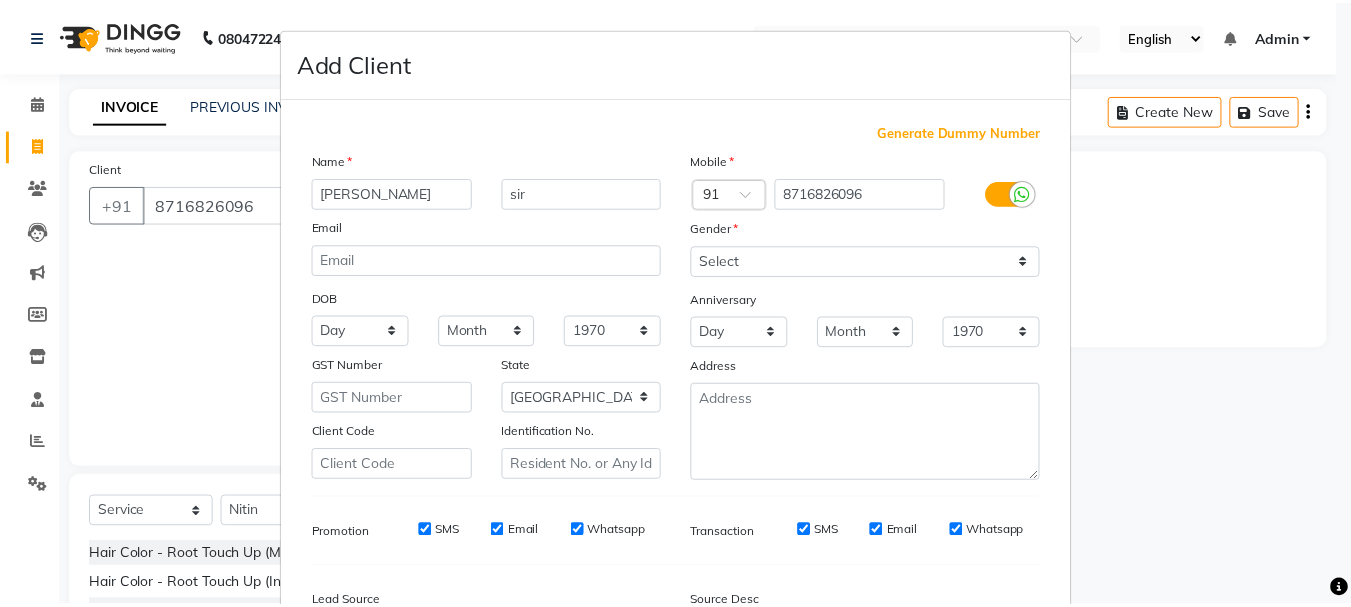 scroll, scrollTop: 242, scrollLeft: 0, axis: vertical 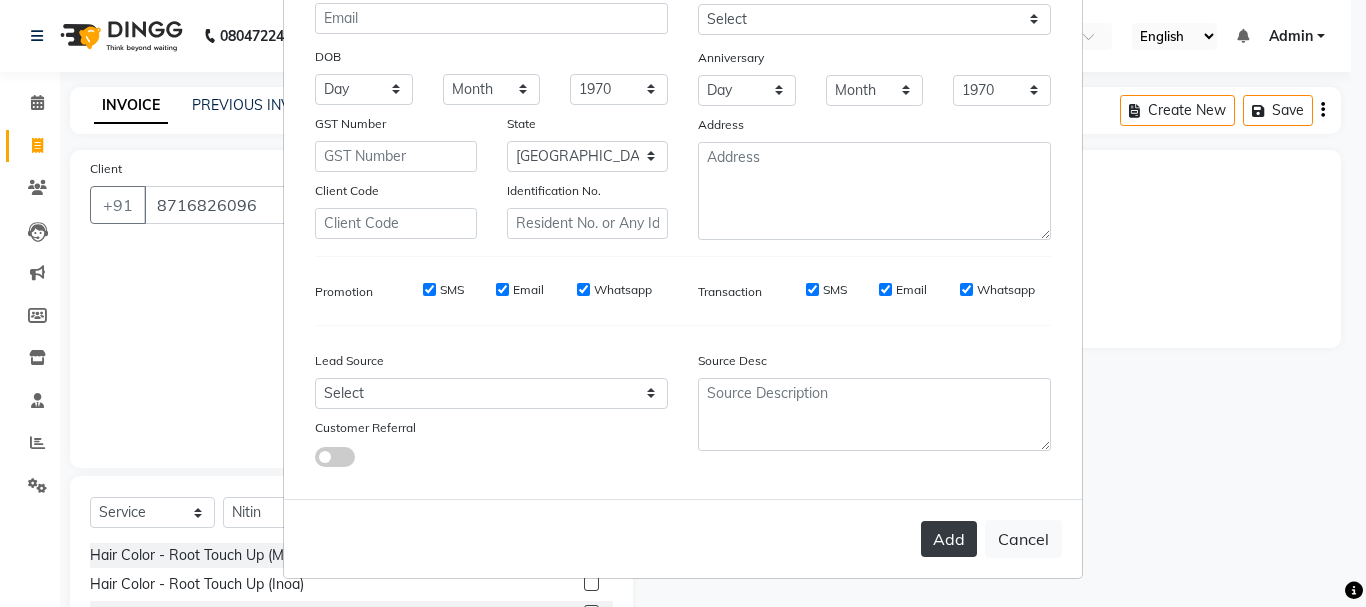 click on "Add" at bounding box center [949, 539] 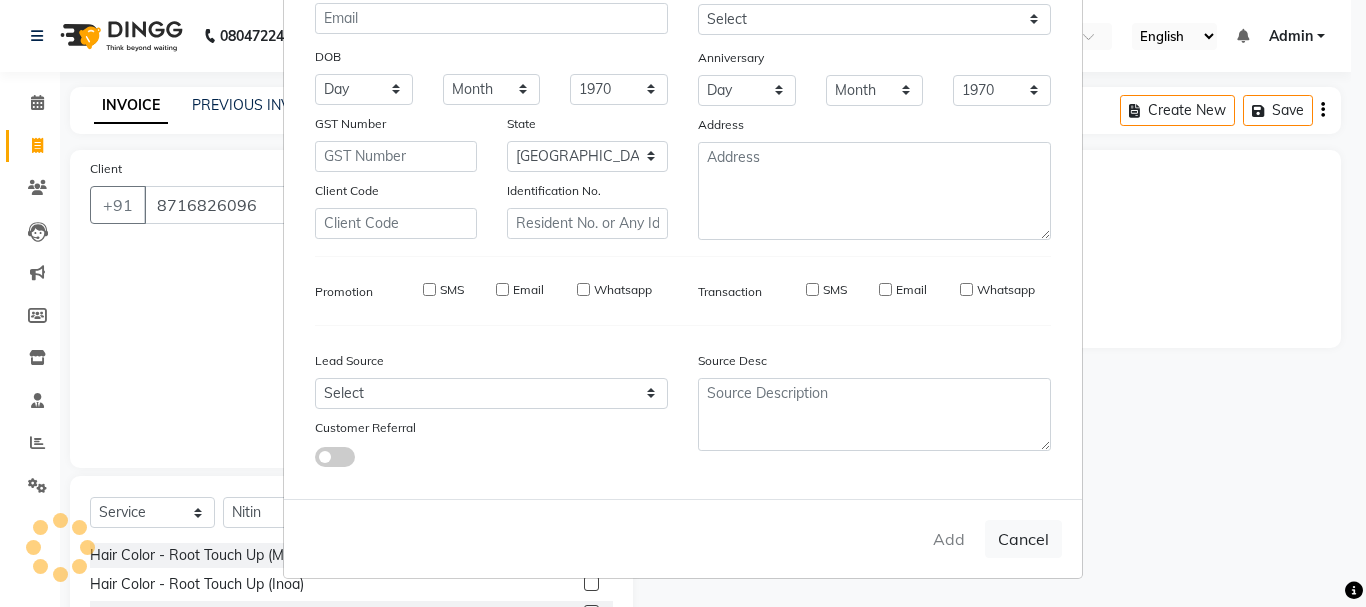 type 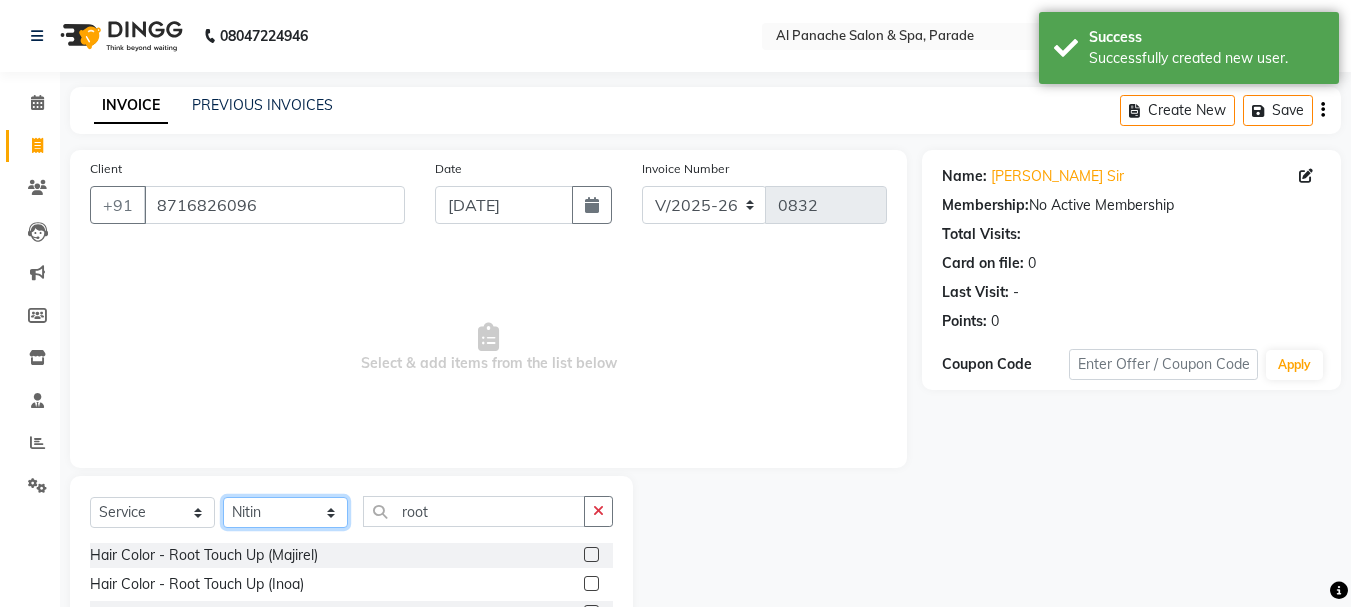 click on "Select Stylist [PERSON_NAME] [PERSON_NAME]  MANAGER [PERSON_NAME]  [PERSON_NAME] [PERSON_NAME]" 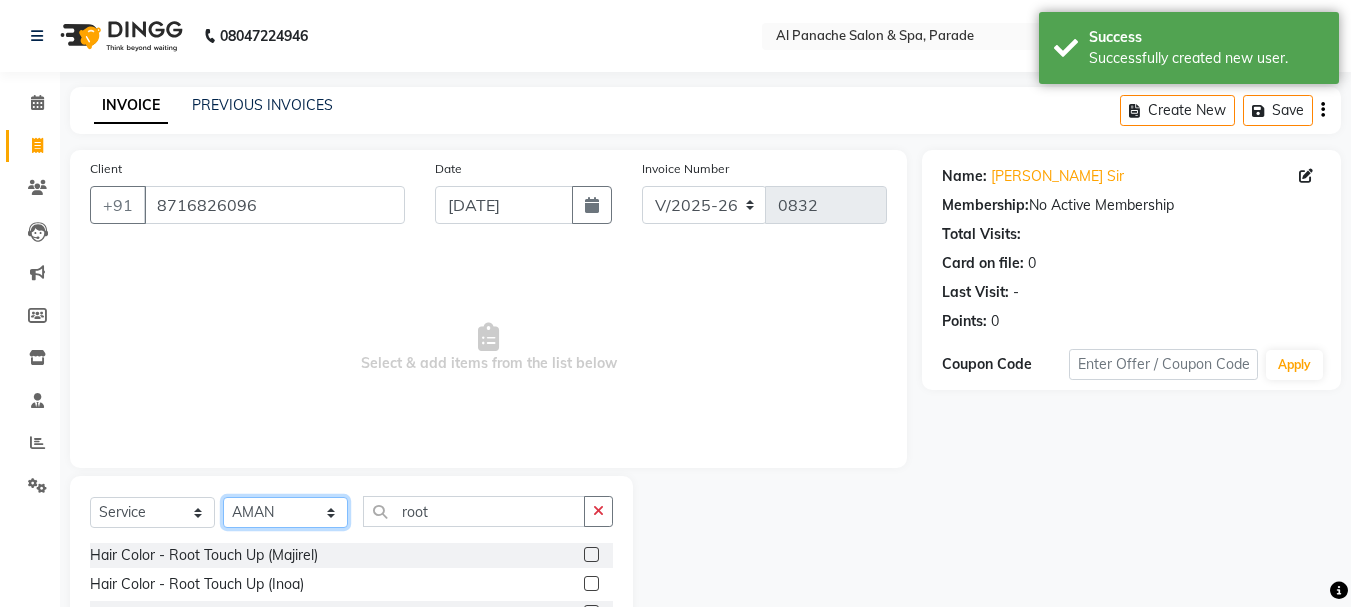 click on "Select Stylist [PERSON_NAME] [PERSON_NAME]  MANAGER [PERSON_NAME]  [PERSON_NAME] [PERSON_NAME]" 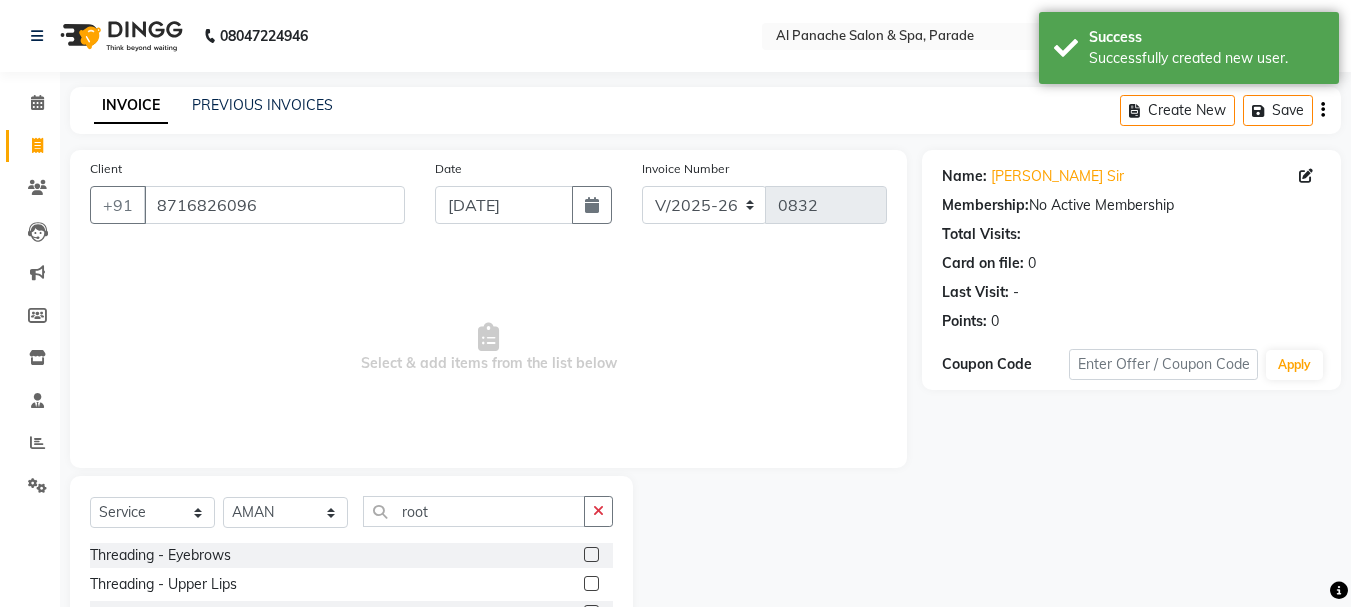 click on "Select  Service  Product  Membership  Package Voucher Prepaid Gift Card  Select Stylist [PERSON_NAME] [PERSON_NAME]  MANAGER Nitin [PERSON_NAME]  [PERSON_NAME] [PERSON_NAME] Threading - Eyebrows  Threading - Upper Lips  Threading - Chin  Threading - Side Locks  Threading - Forehead  Threading - Neck  Threading - Face  PRE BRIDAL PACKAGE DIAMOND  NAIL PAINT   GEL NAIL PAINT  OVERLAY  REFILL  FULL GLITTER+OVERLAY  GLITTER NAIL PAINT  HEAD MASSAGE MEN  NAIL EXTENSION WITH ART  BASIC MAKEUP COURSE  ADVANCE MAKEUP COURSE  SELF MAKEUP COURSE  ORGANIC CLEANUP  O3 FACIAL  CLEAN OUT   INSTA CLEAR CLEANUP  O3 CLEANUP  O3 [PERSON_NAME]  TAN BLEACH  Sari Draping  Nail Accessories Per Finger  Eyelash  Eye Lens  Full Threading (Eyebrow,upperlip,Forhead)  Choco Wax - Upper Lips  Choco Wax - Chin  Choco Wax - Side Locks  Choco Wax - Forehead  Choco Wax - Face  Hair - Hair Trimming  Hair - Hair Cut  Hair - Hair Wash + Plain Dry  Hair - Splitants  Hair - Baby Haircut  Hair - Fringes  Hair - Deep Conditioning  HAIR CUT [DEMOGRAPHIC_DATA]   [PERSON_NAME] SETTING   Facial-Lotus" 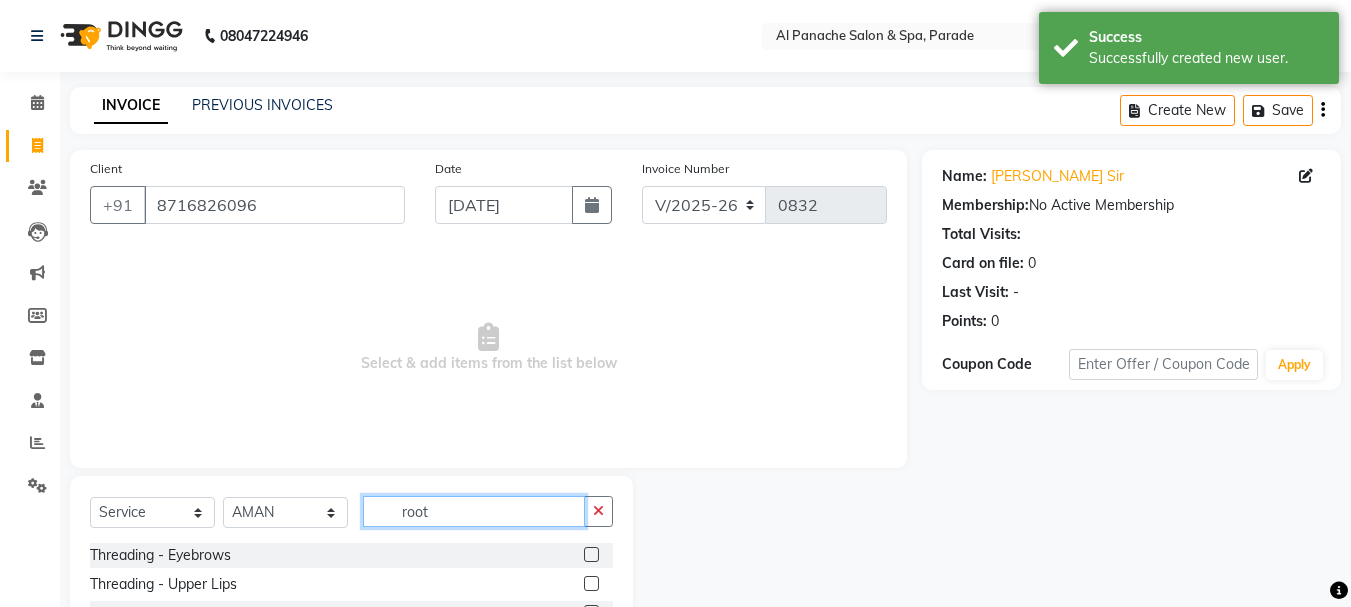 click on "root" 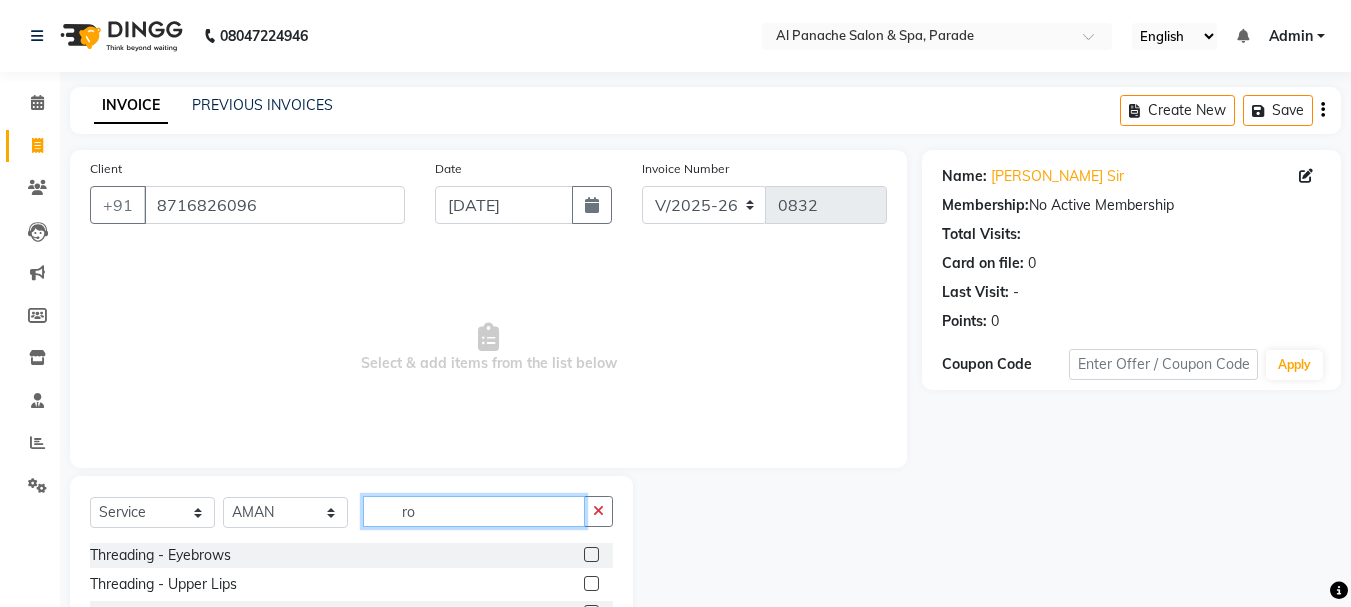type on "r" 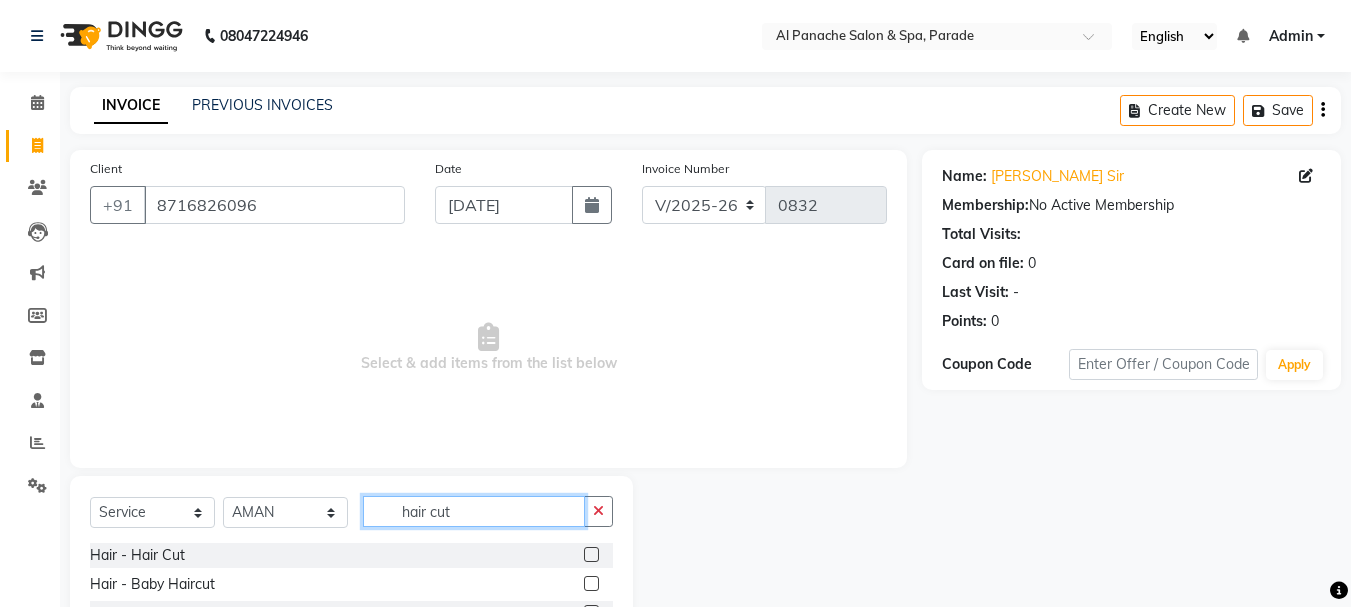 scroll, scrollTop: 139, scrollLeft: 0, axis: vertical 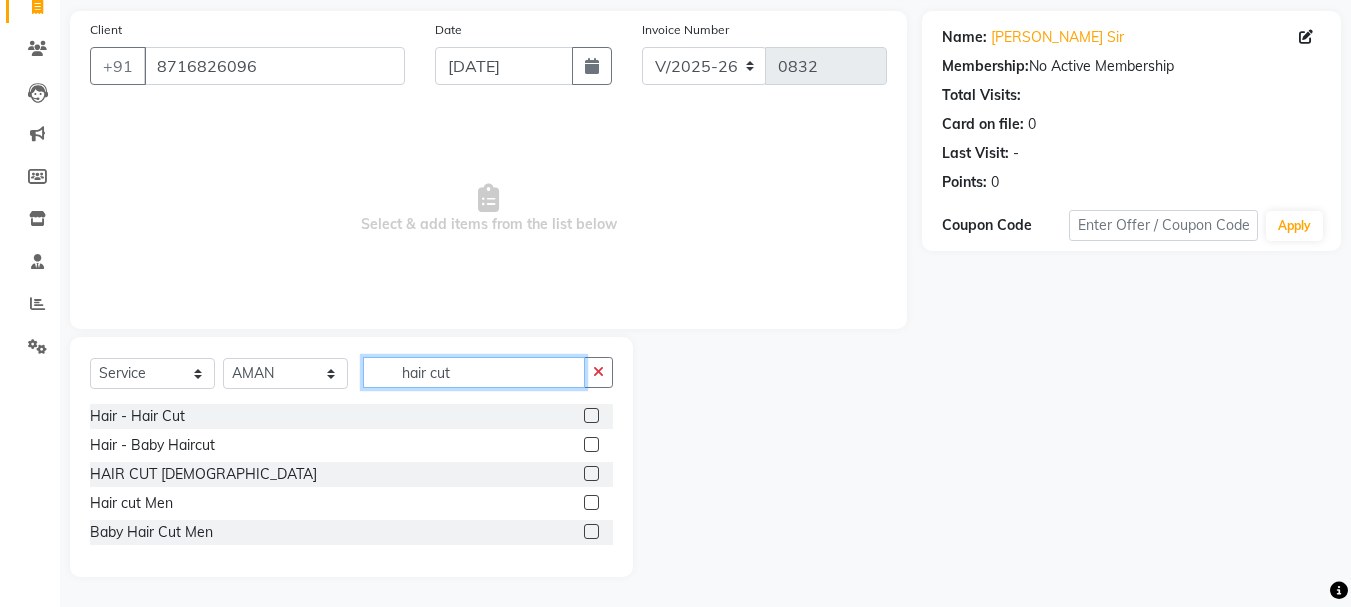 type on "hair cut" 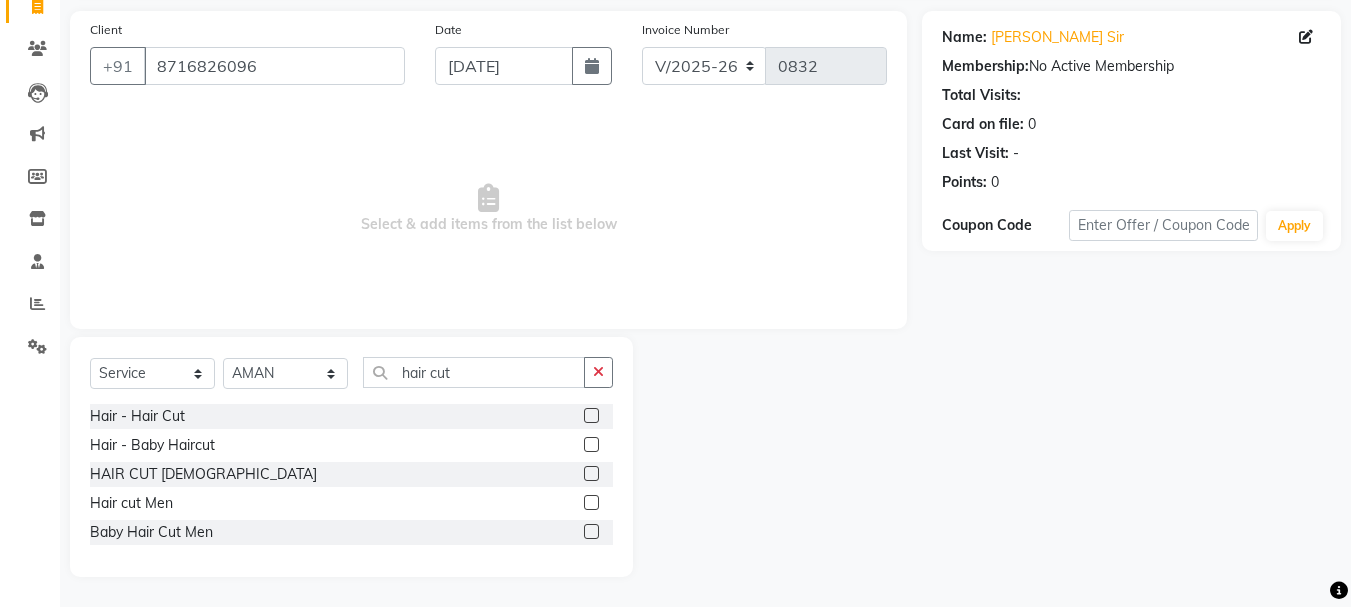 click 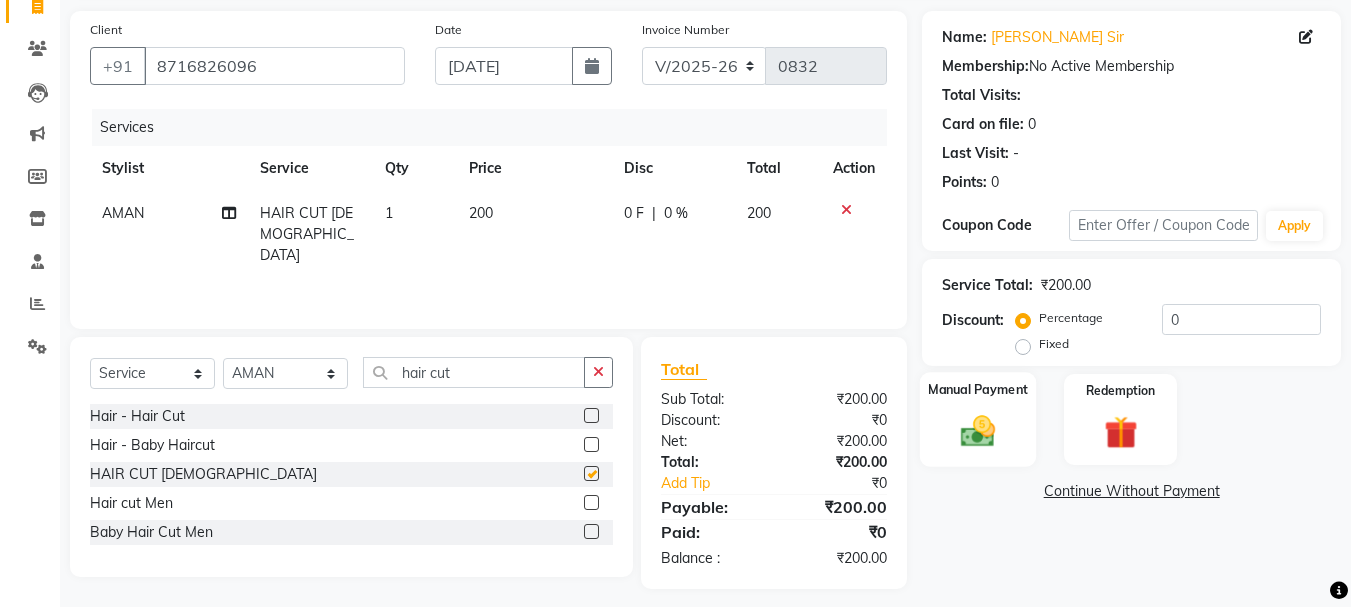 checkbox on "false" 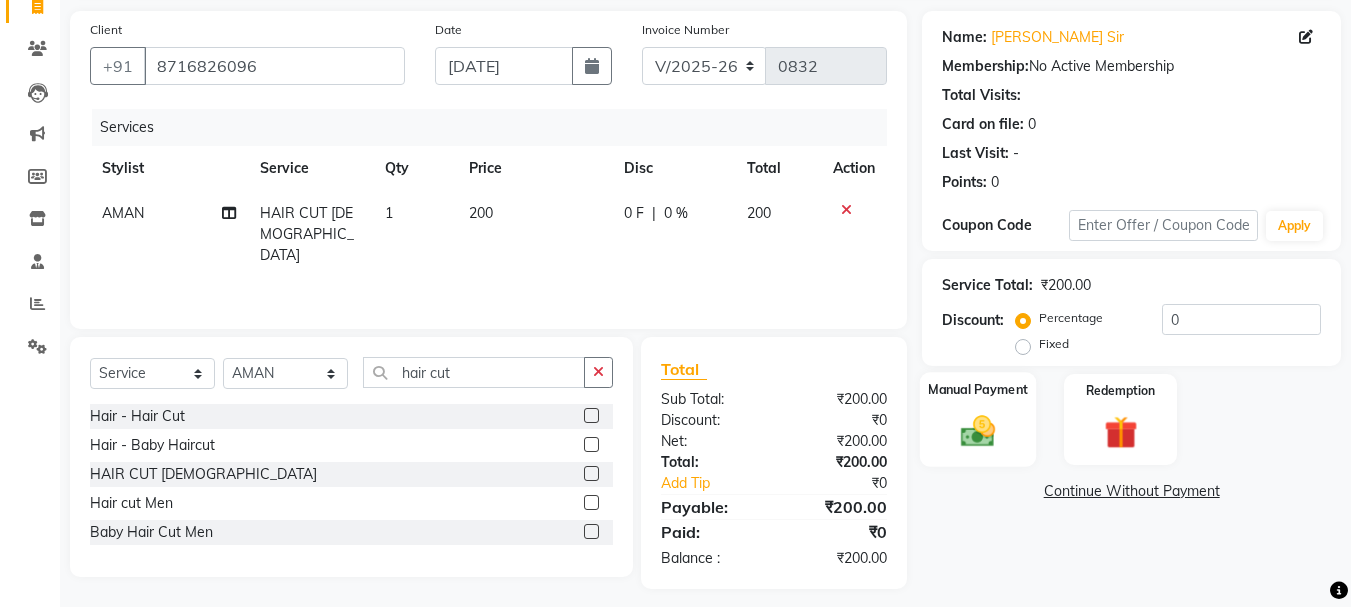 click 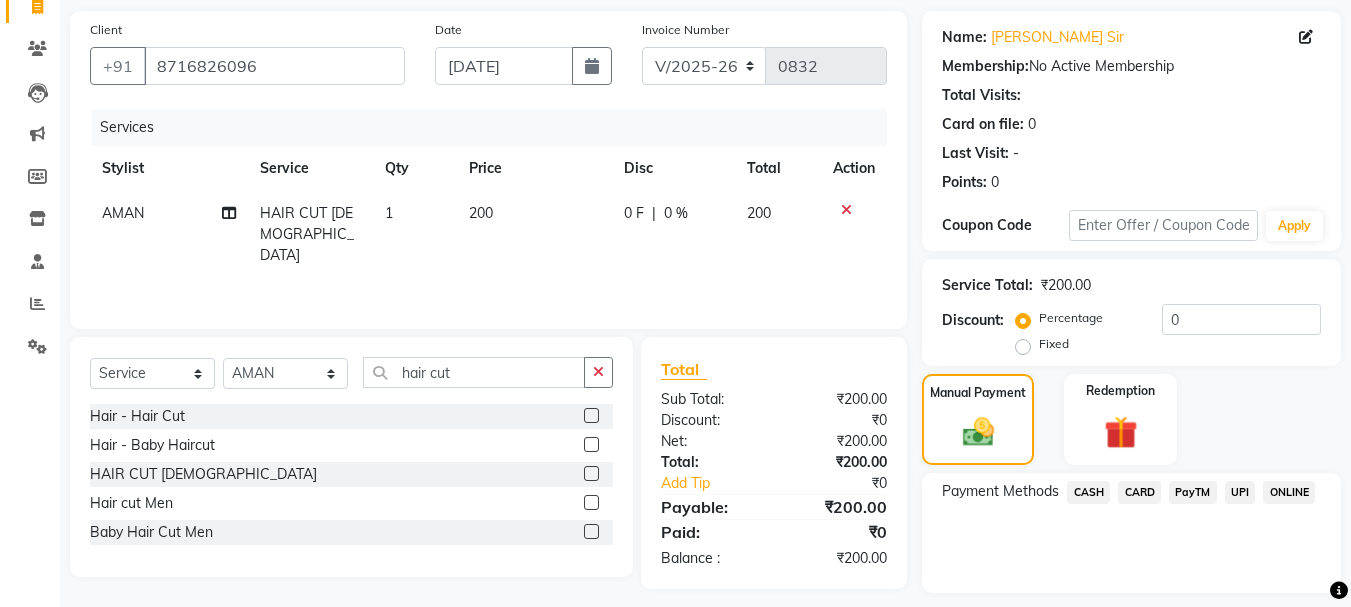 click on "CASH" 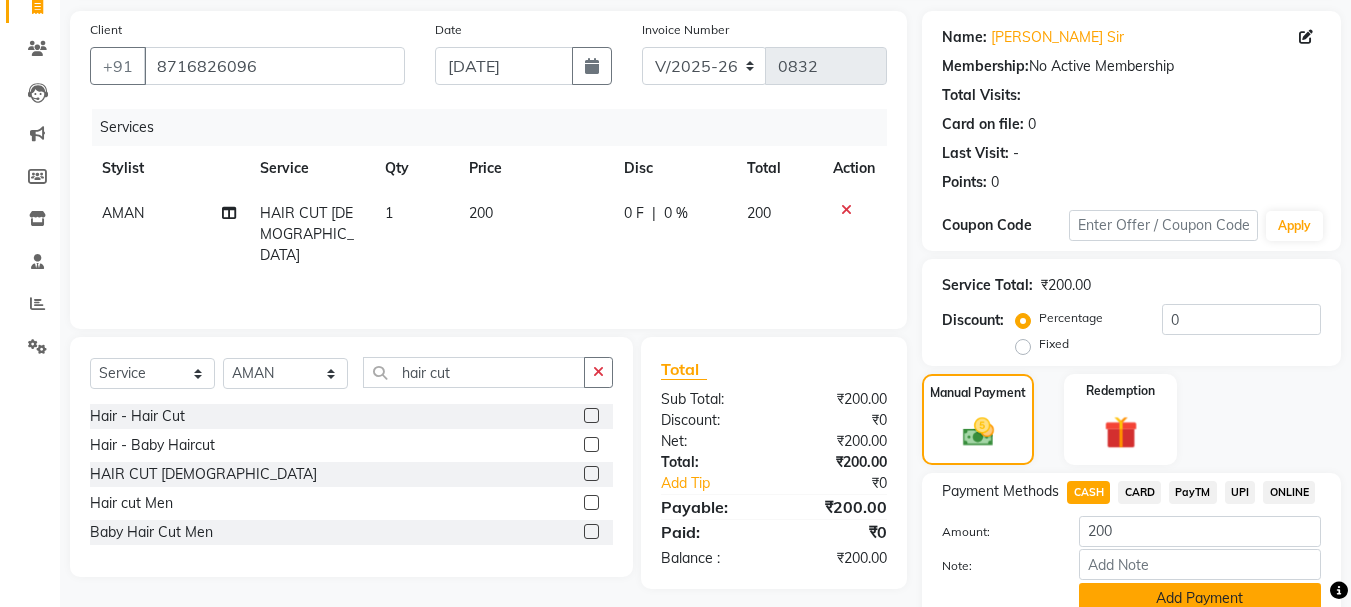 click on "Add Payment" 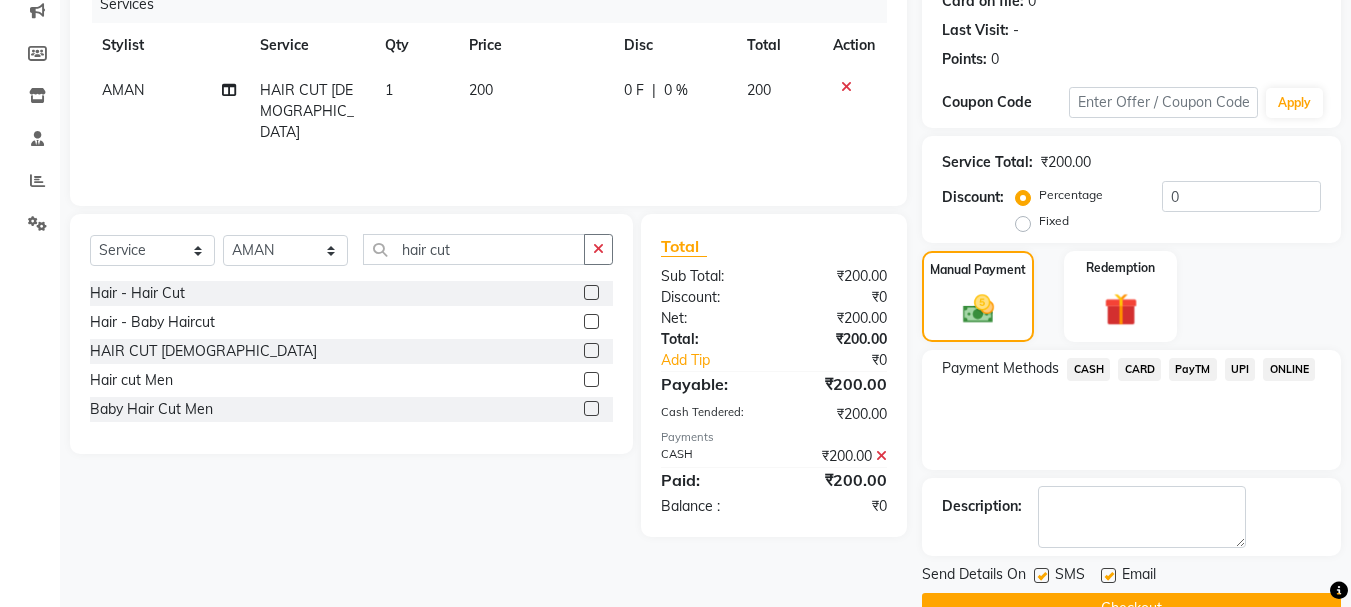 scroll, scrollTop: 309, scrollLeft: 0, axis: vertical 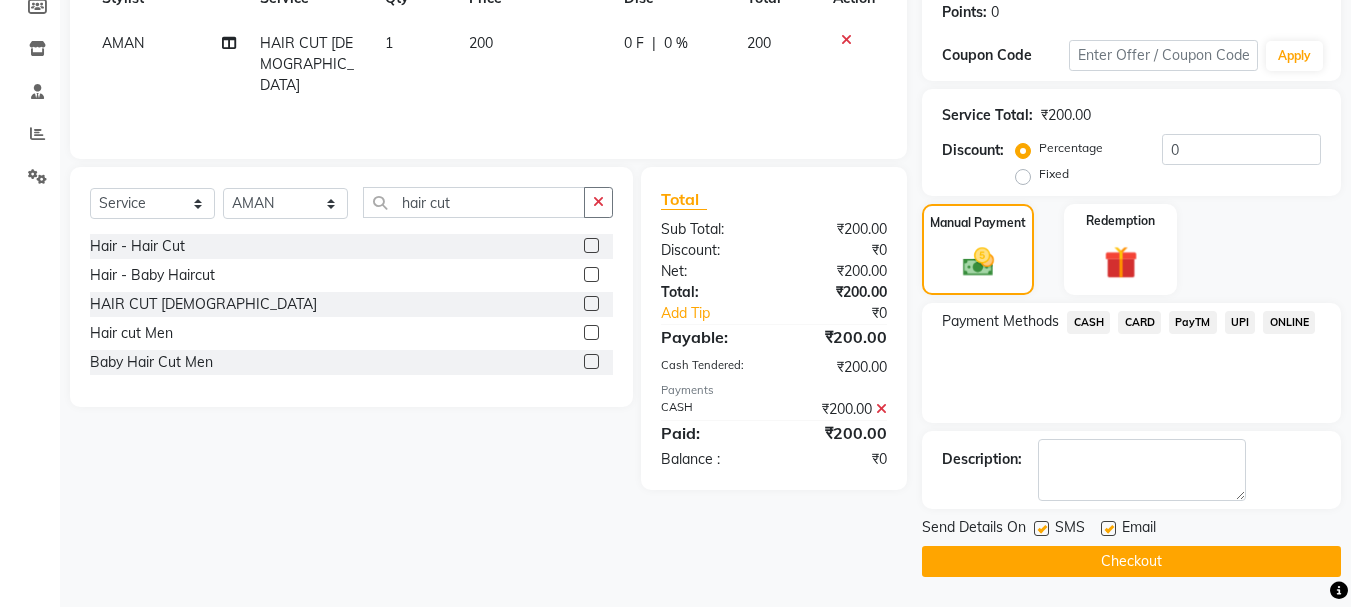 click on "Checkout" 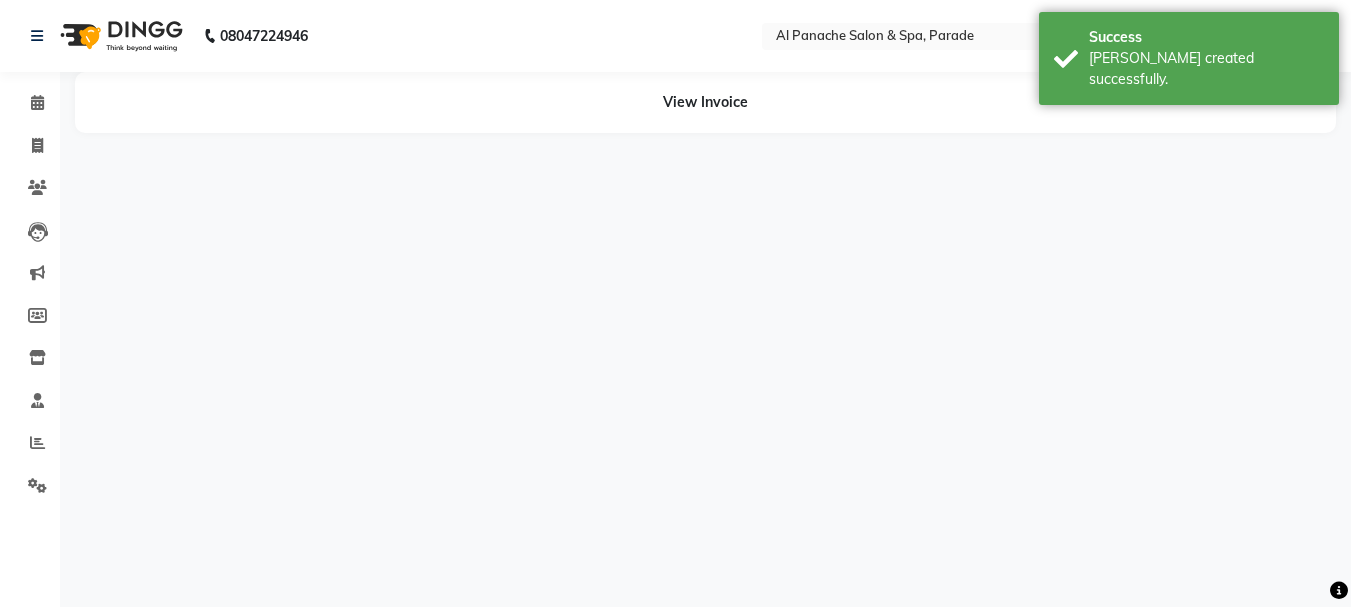 scroll, scrollTop: 0, scrollLeft: 0, axis: both 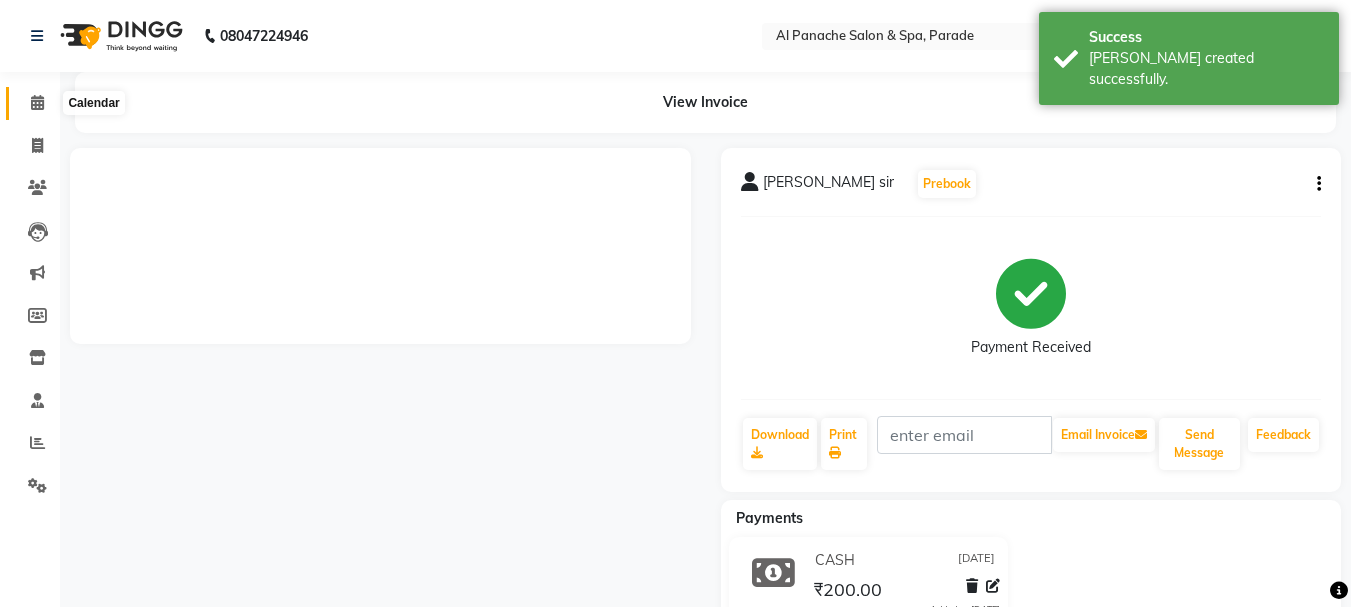 click 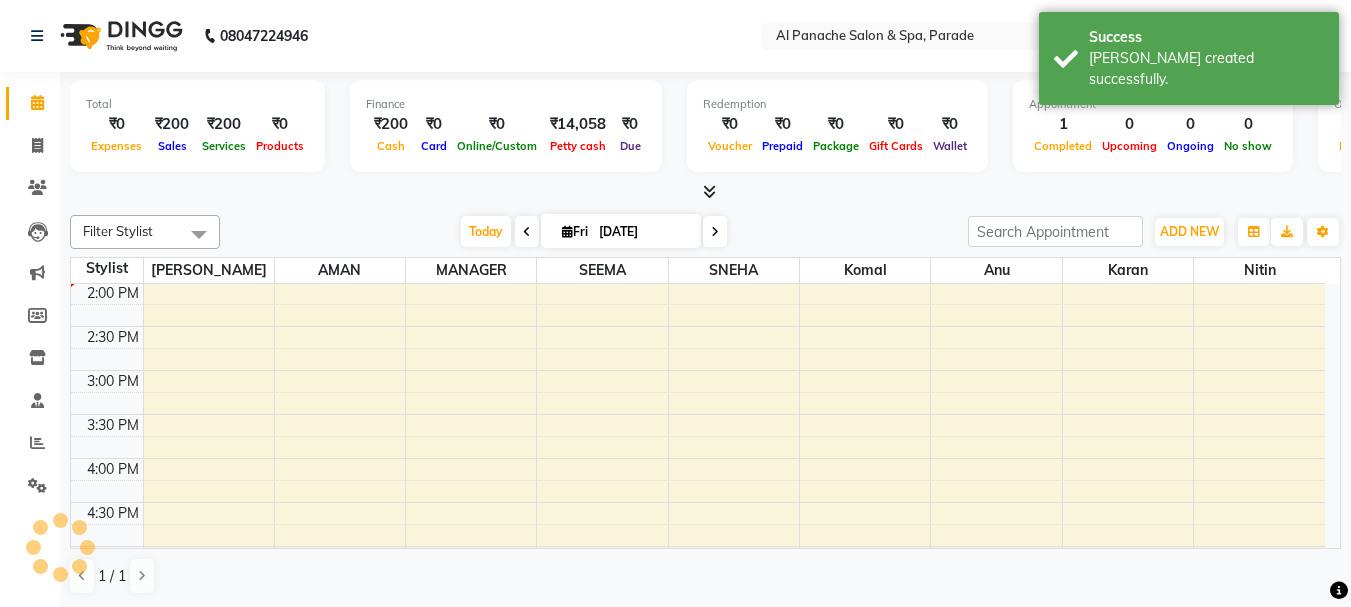 scroll, scrollTop: 0, scrollLeft: 0, axis: both 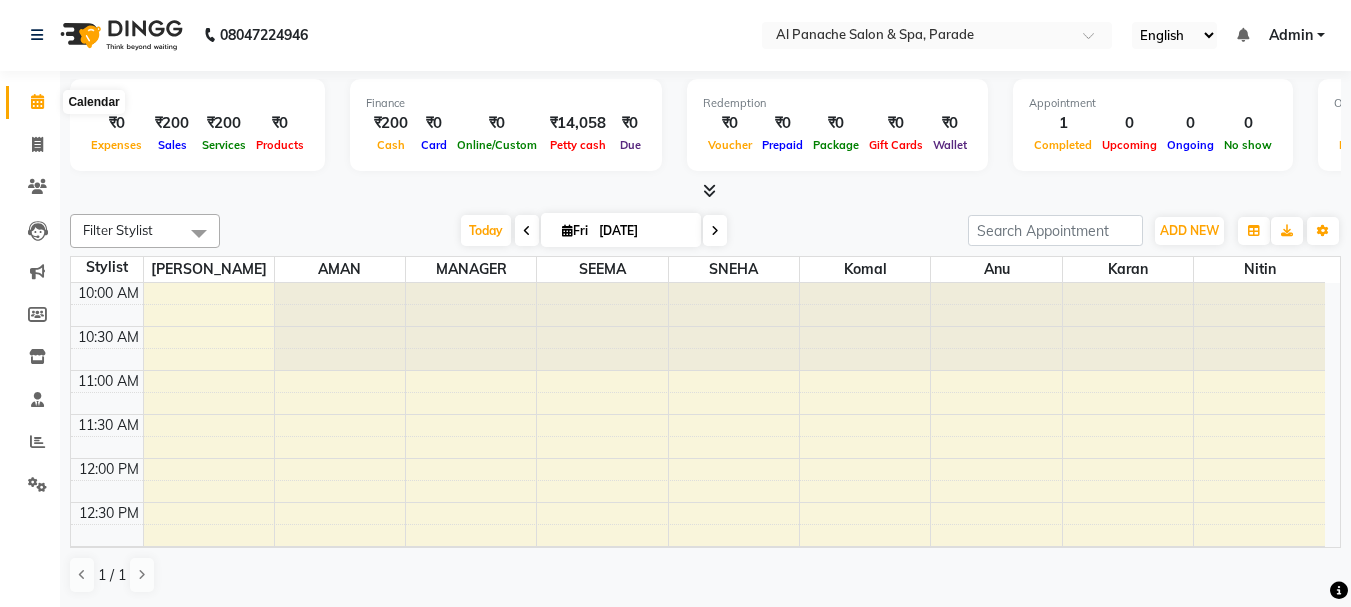 click 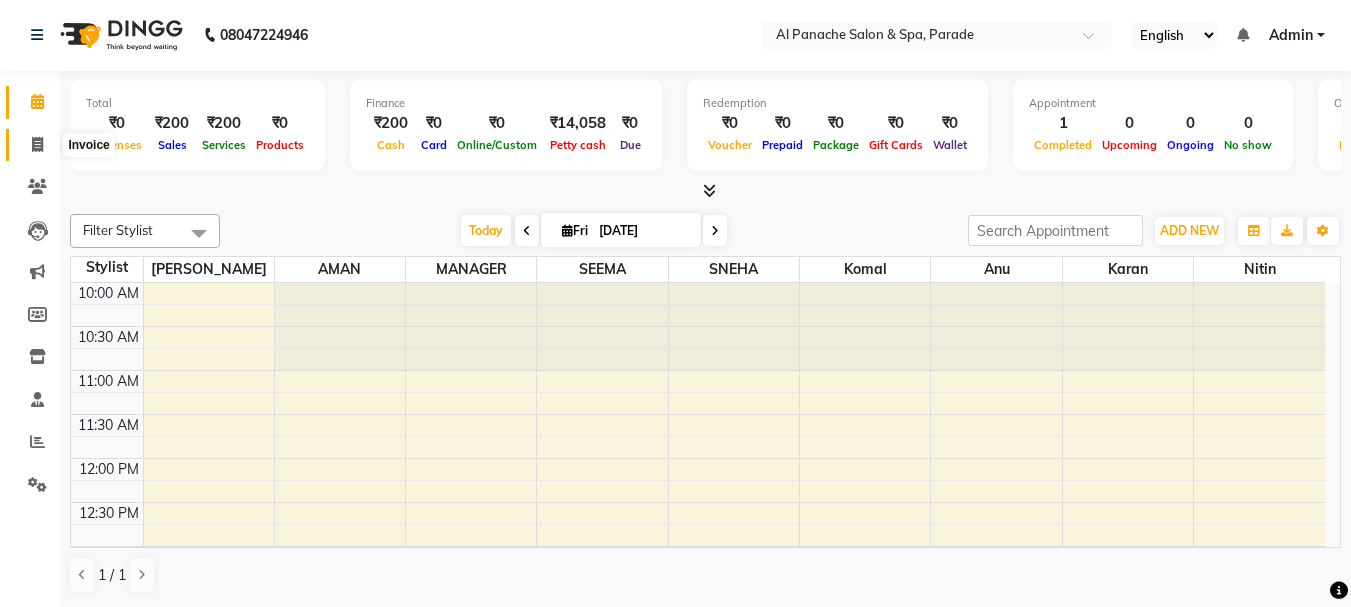 click 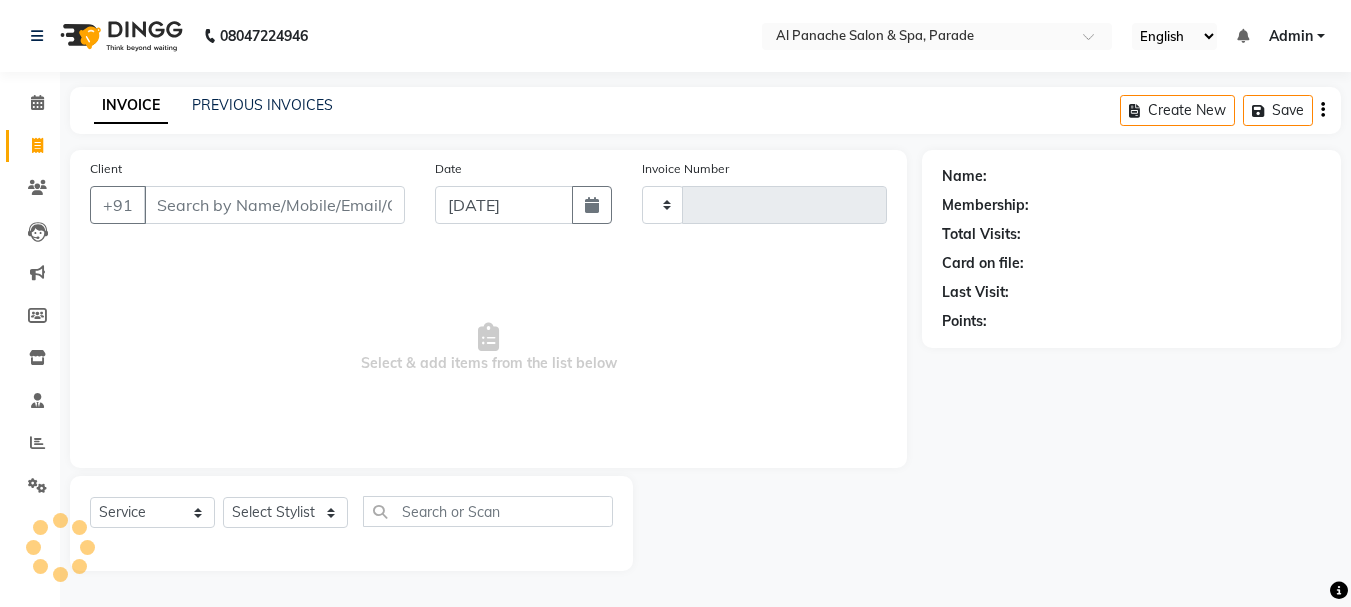 scroll, scrollTop: 0, scrollLeft: 0, axis: both 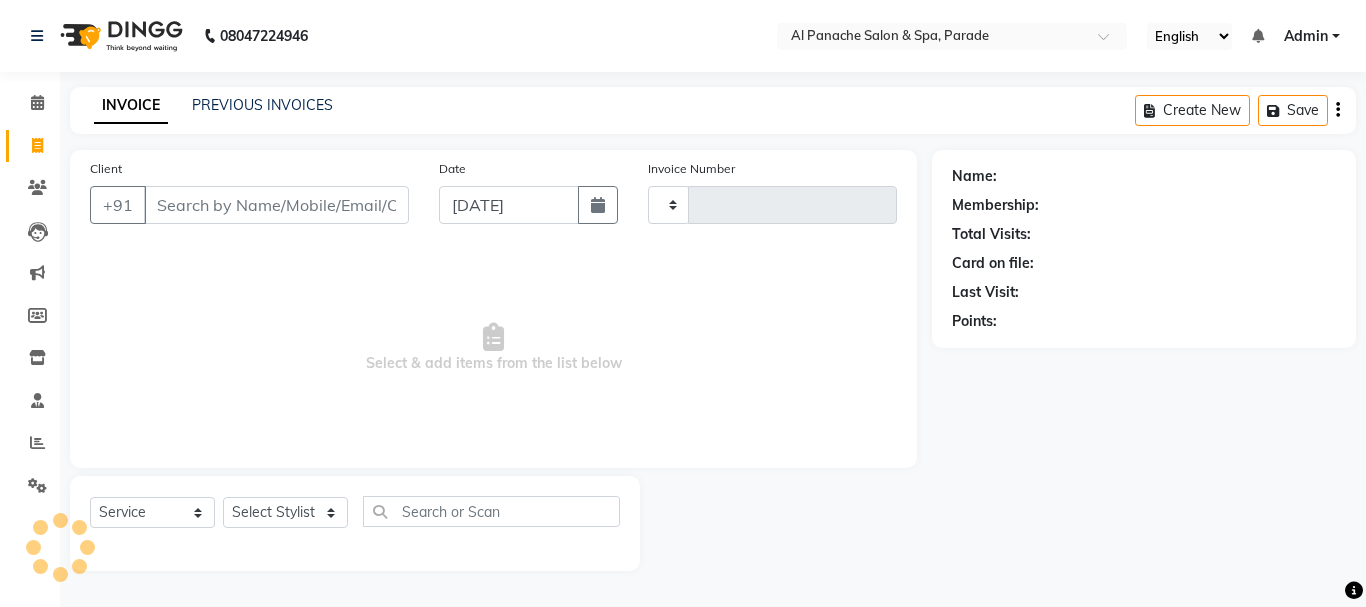 type on "0833" 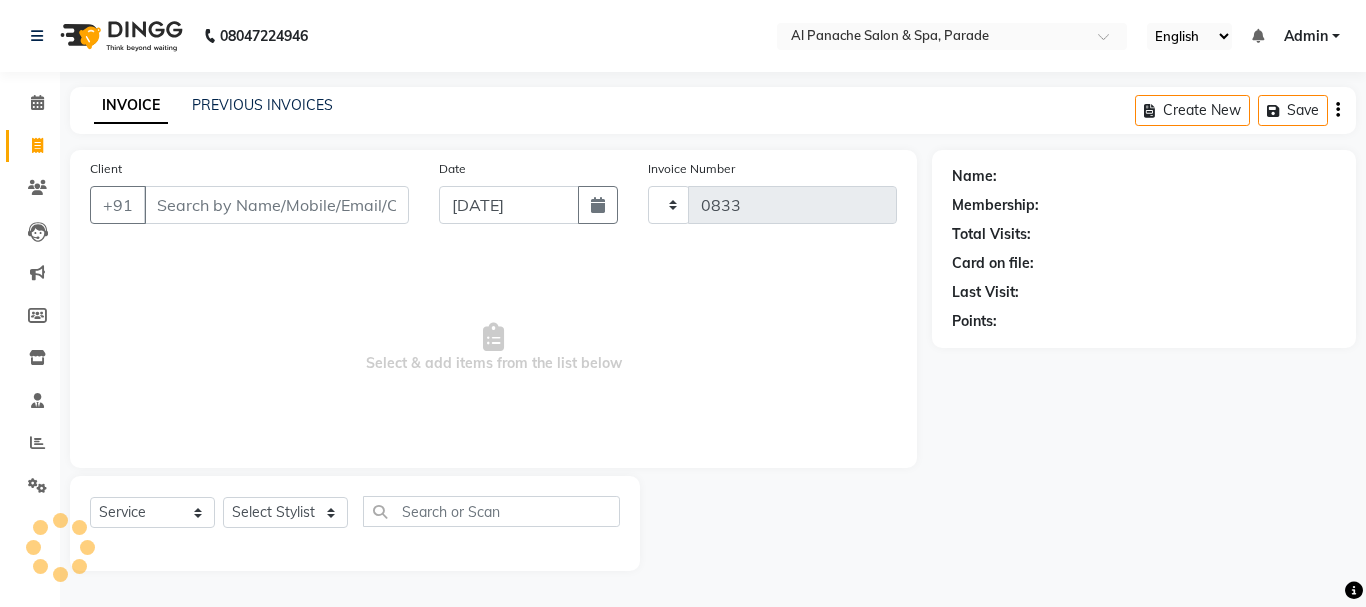 select on "463" 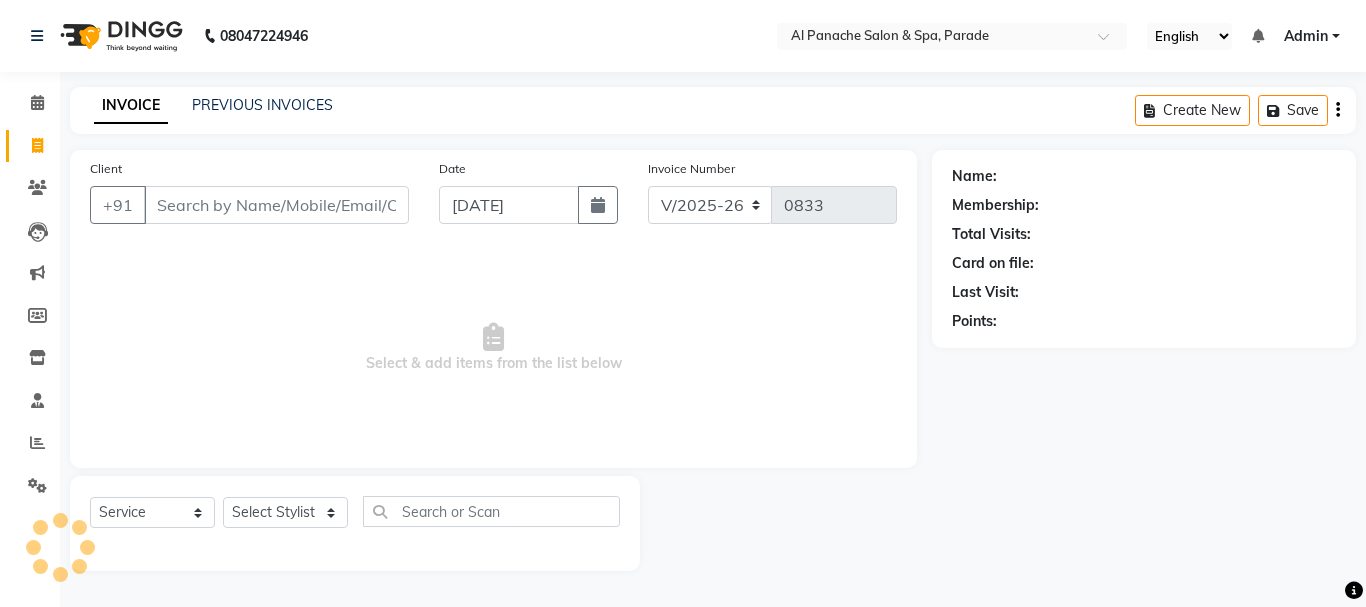 click on "Client +91" 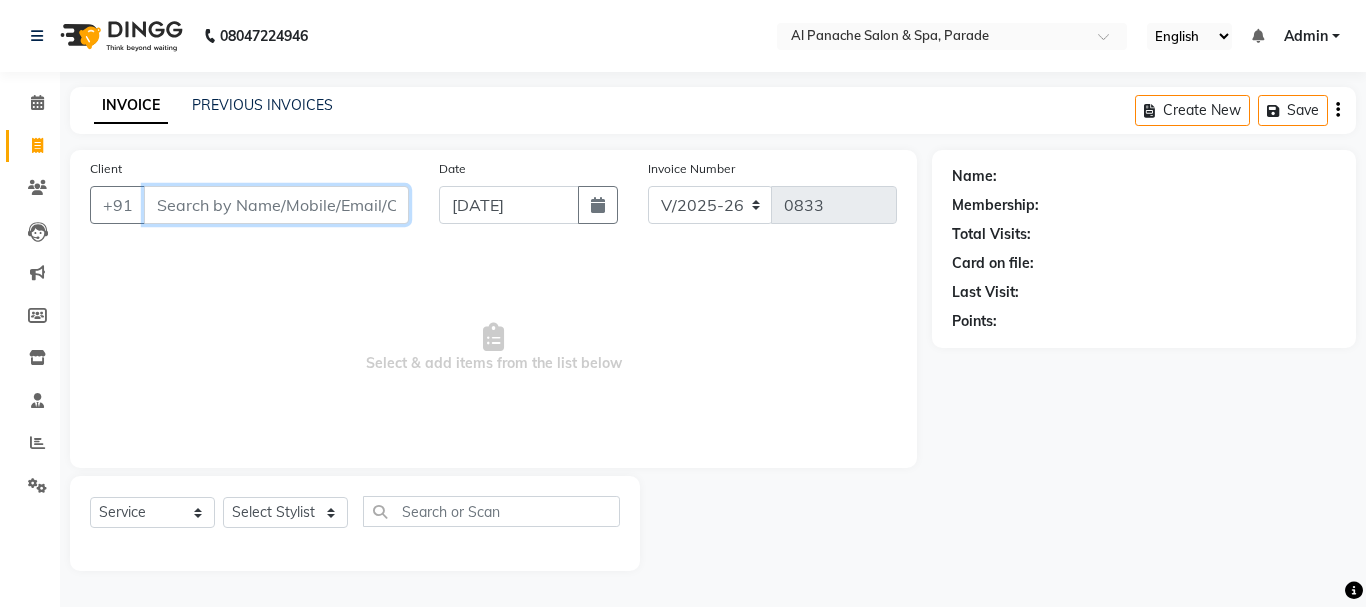 click on "Client" at bounding box center (276, 205) 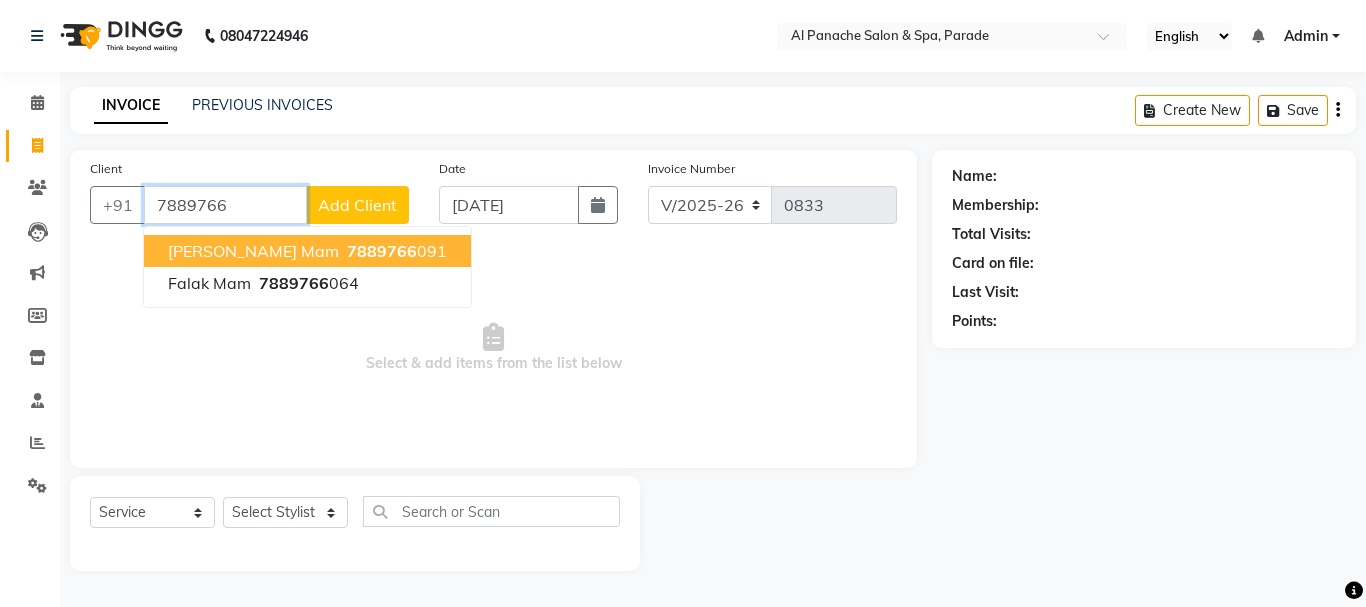click on "[PERSON_NAME] Mam" at bounding box center [253, 251] 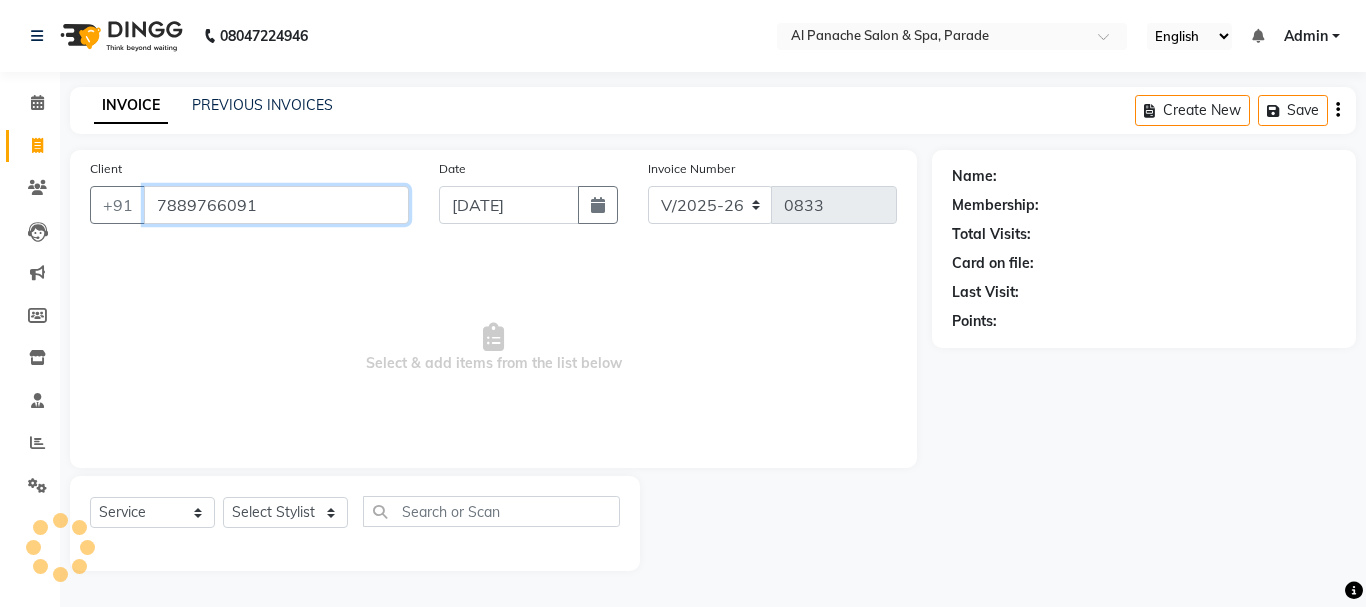 type on "7889766091" 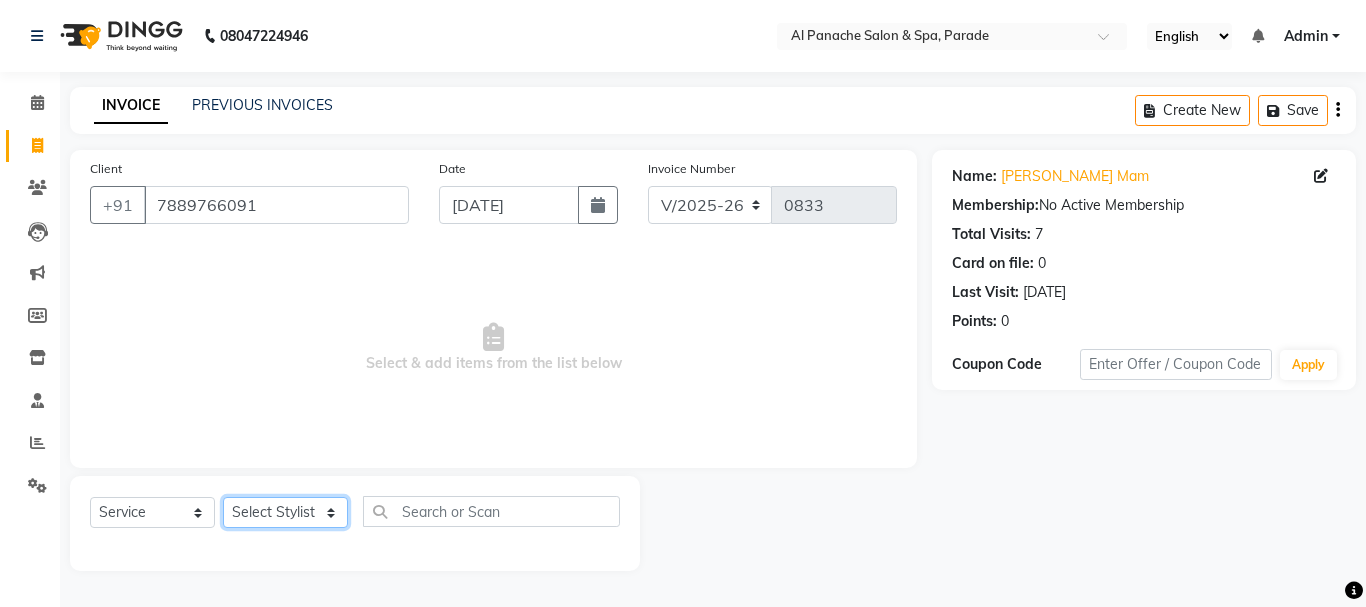 click on "Select Stylist [PERSON_NAME] [PERSON_NAME]  MANAGER [PERSON_NAME]  [PERSON_NAME] [PERSON_NAME]" 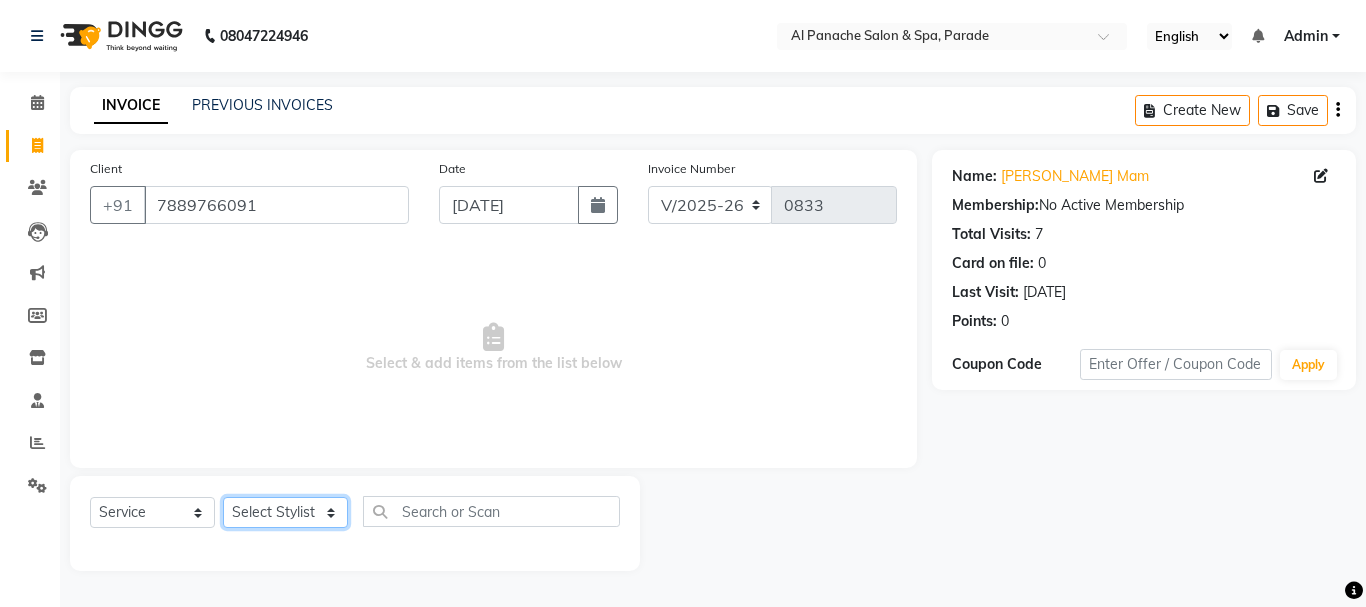 select on "6416" 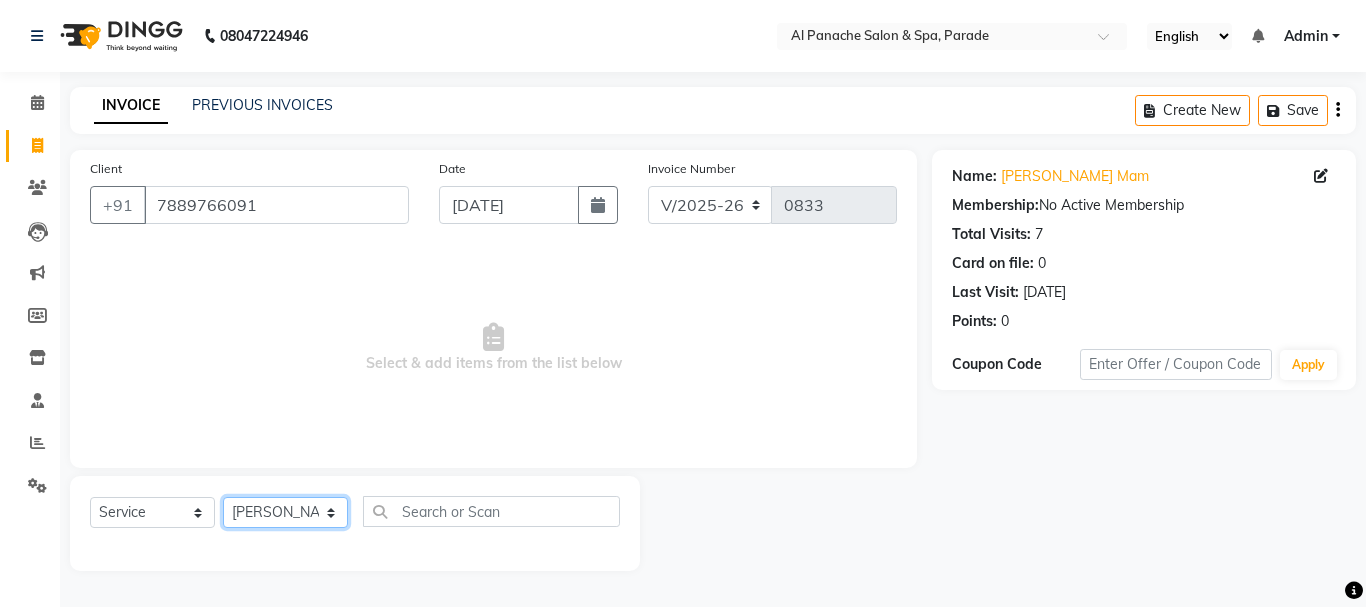 click on "Select Stylist [PERSON_NAME] [PERSON_NAME]  MANAGER [PERSON_NAME]  [PERSON_NAME] [PERSON_NAME]" 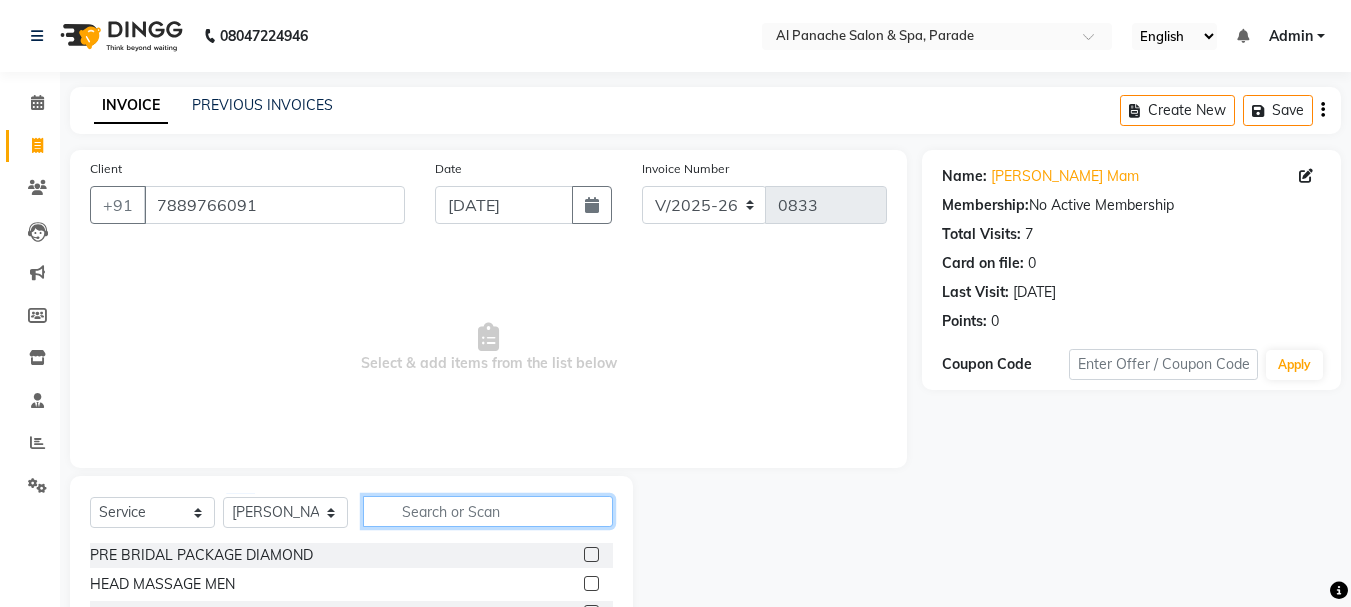click 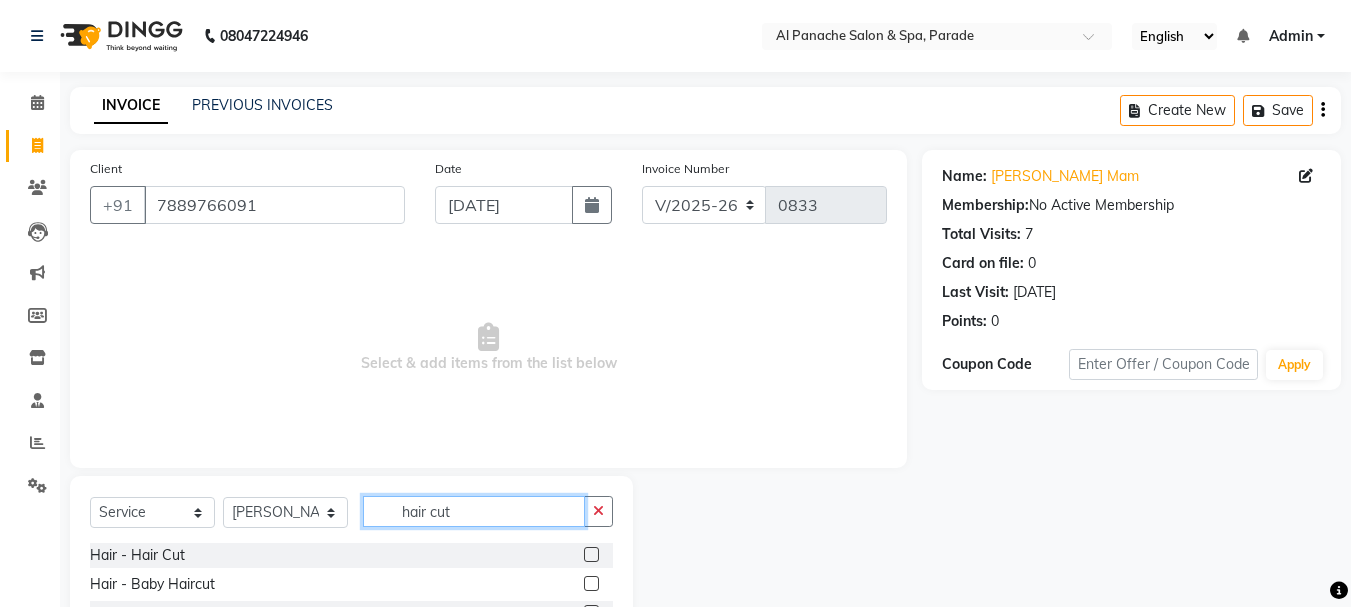 type on "hair cut" 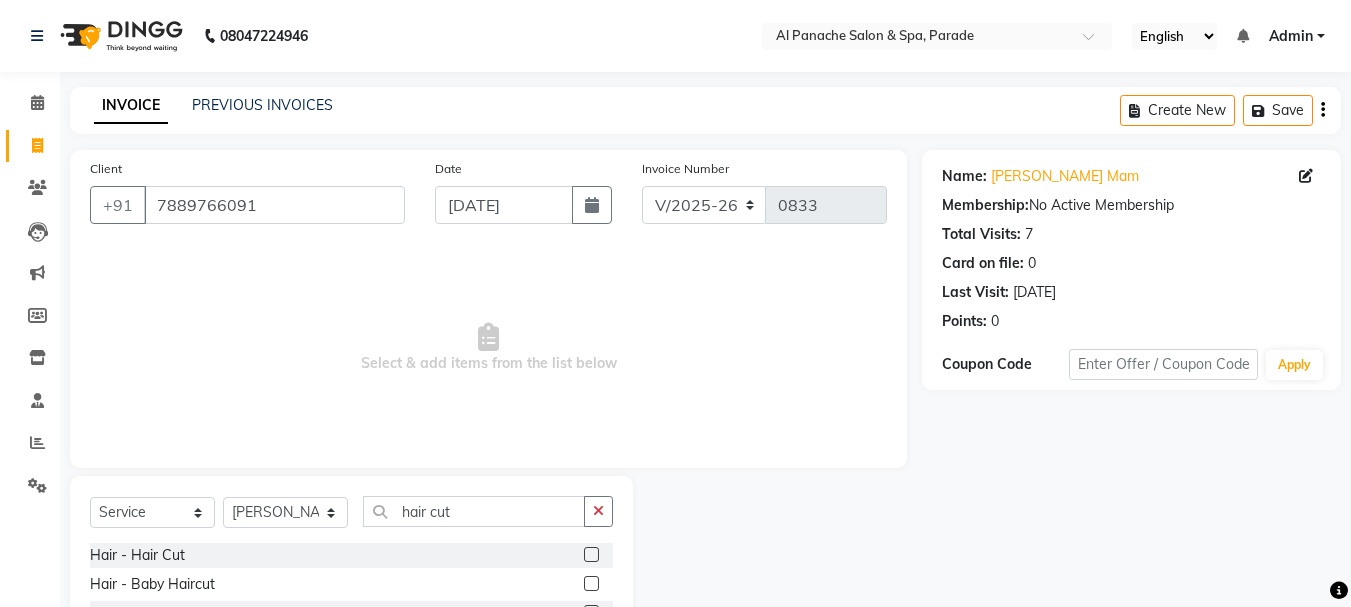 click 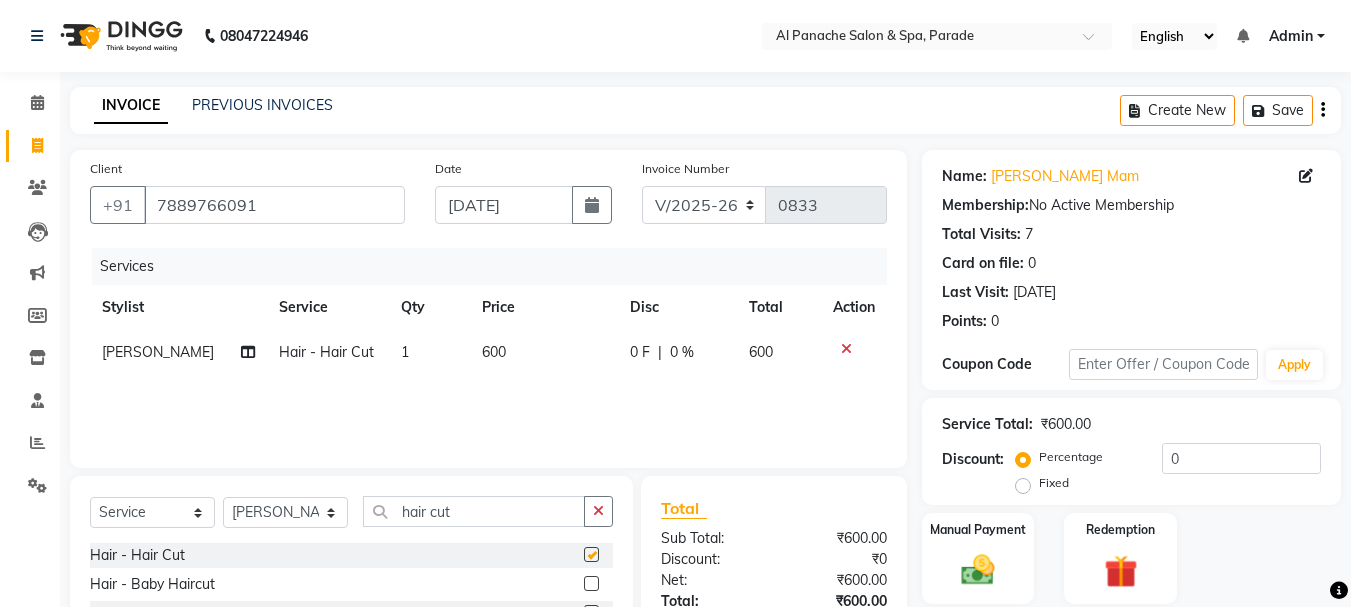 checkbox on "false" 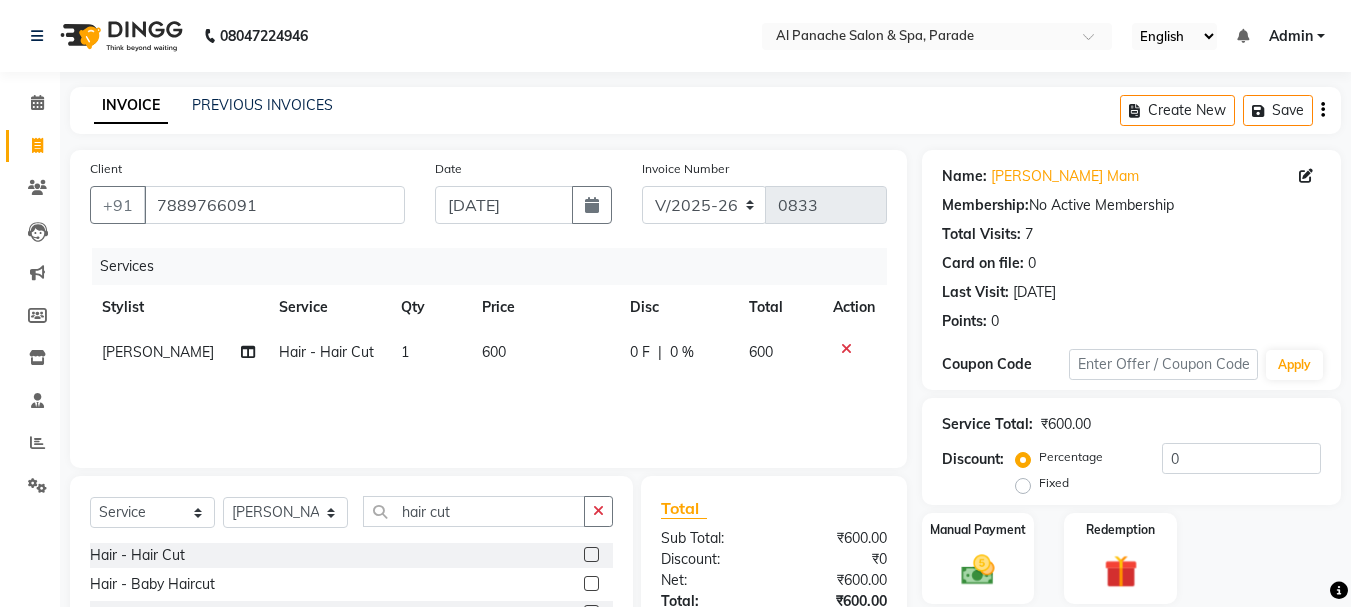 click on "Fixed" 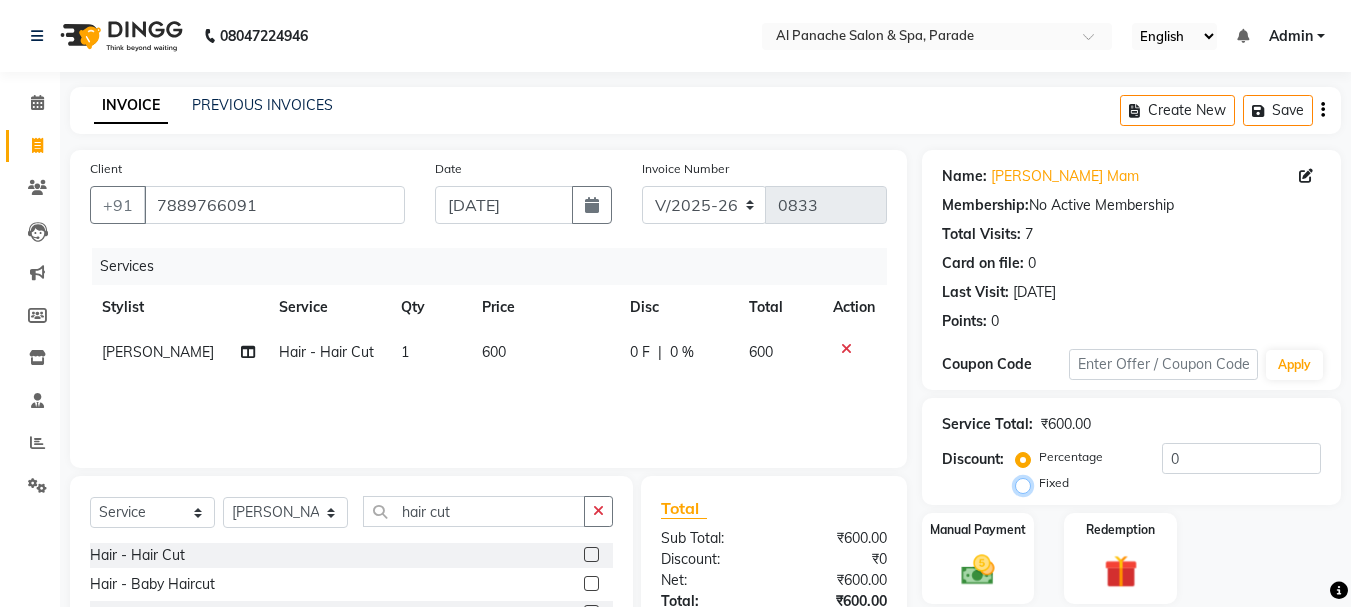 click on "Fixed" at bounding box center [1027, 483] 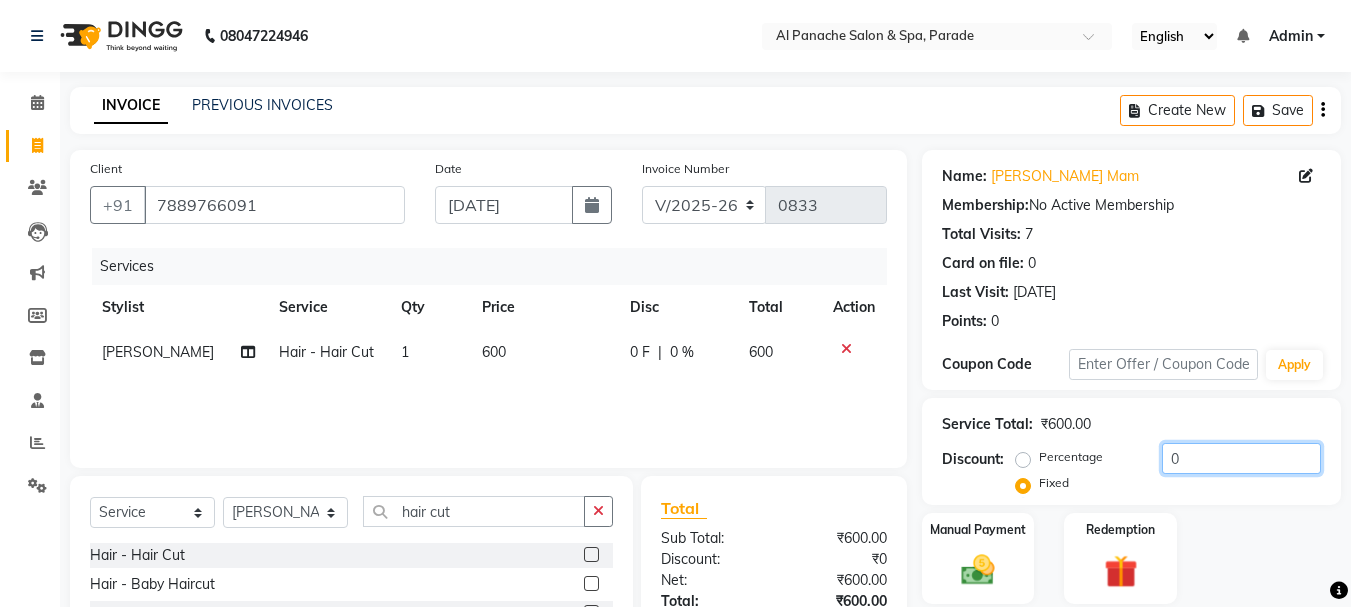 click on "0" 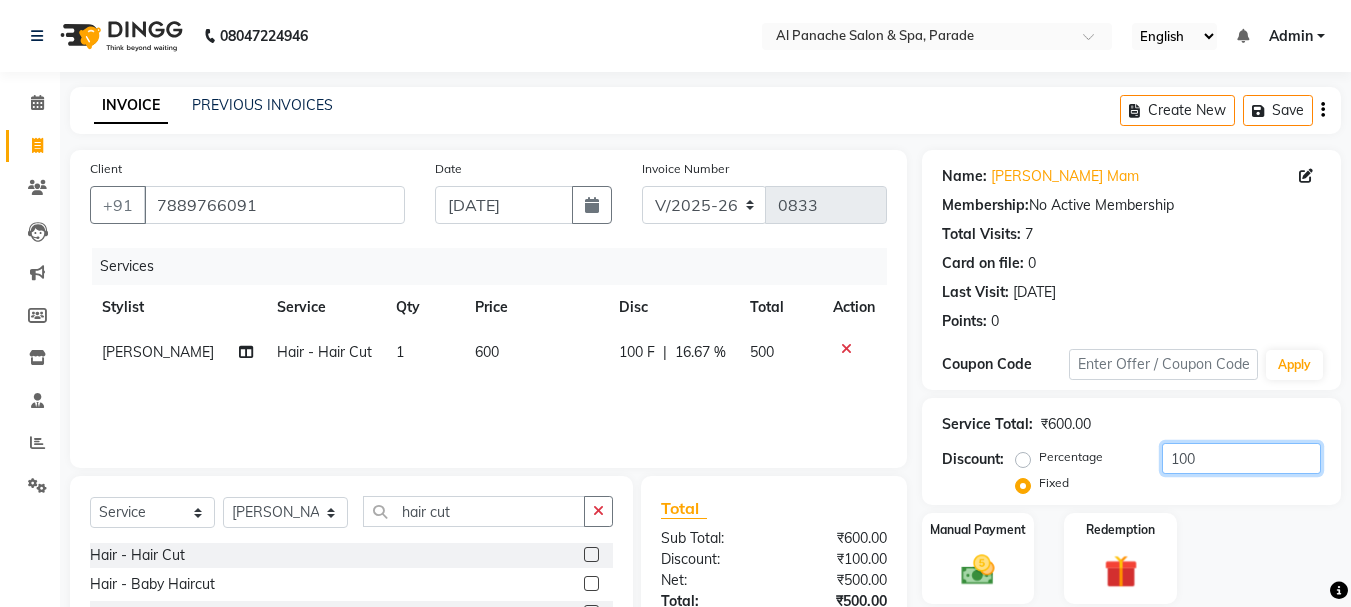 scroll, scrollTop: 151, scrollLeft: 0, axis: vertical 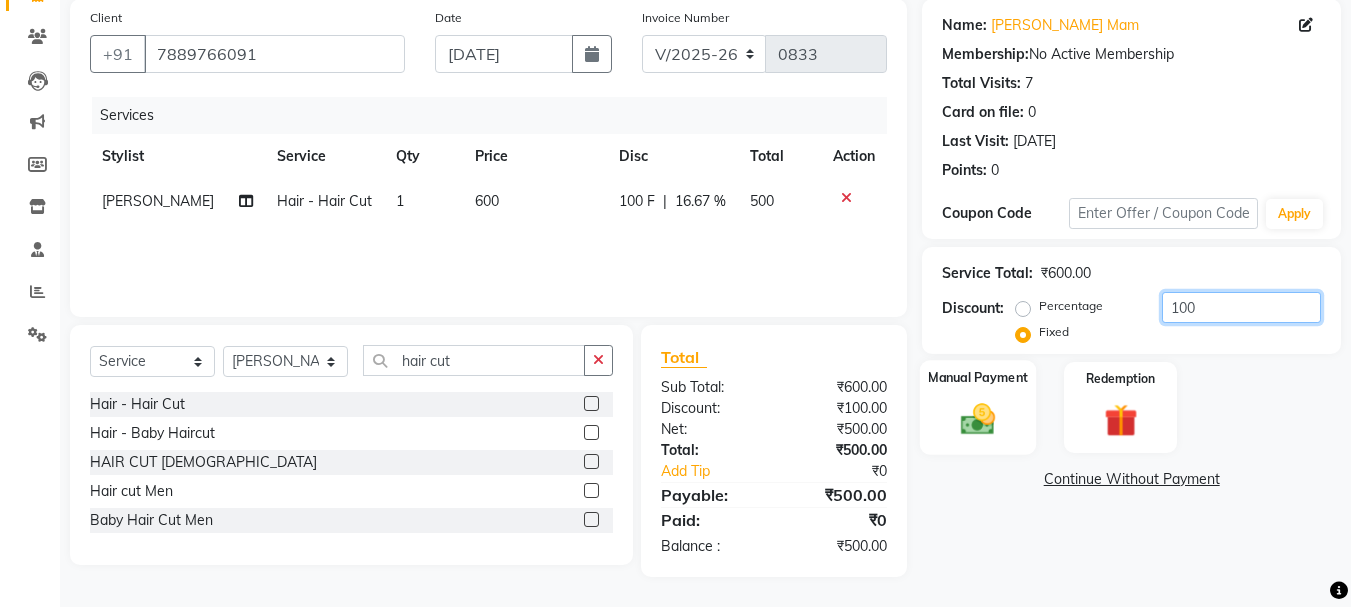type on "100" 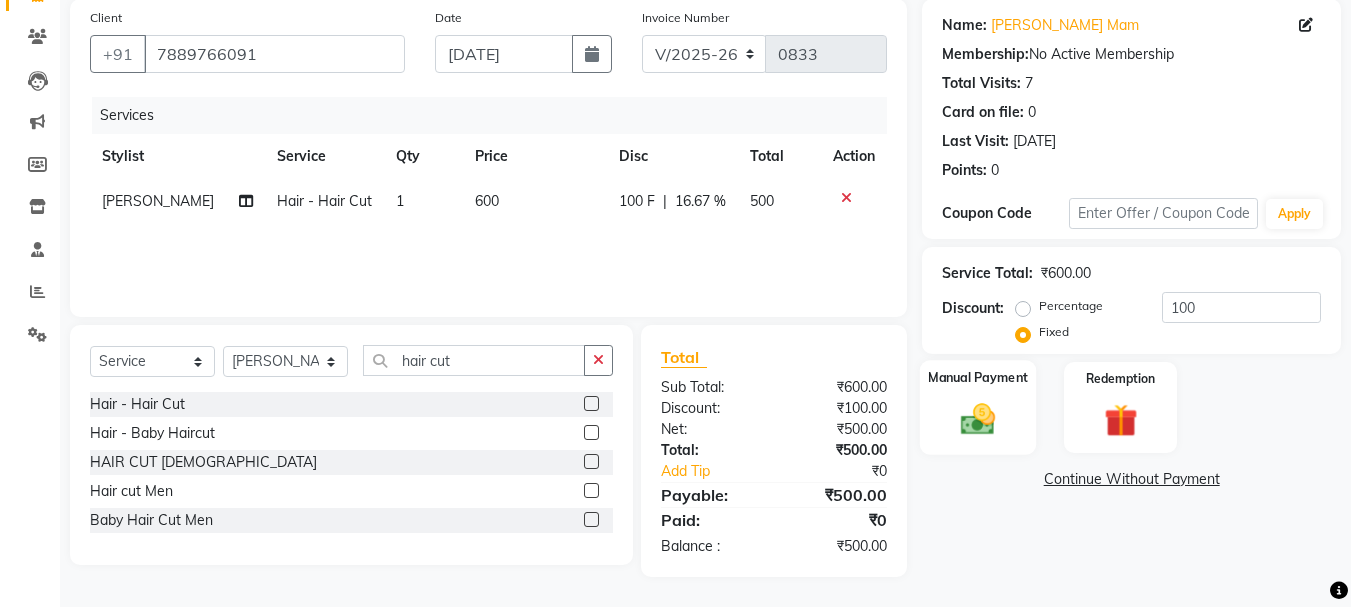 click 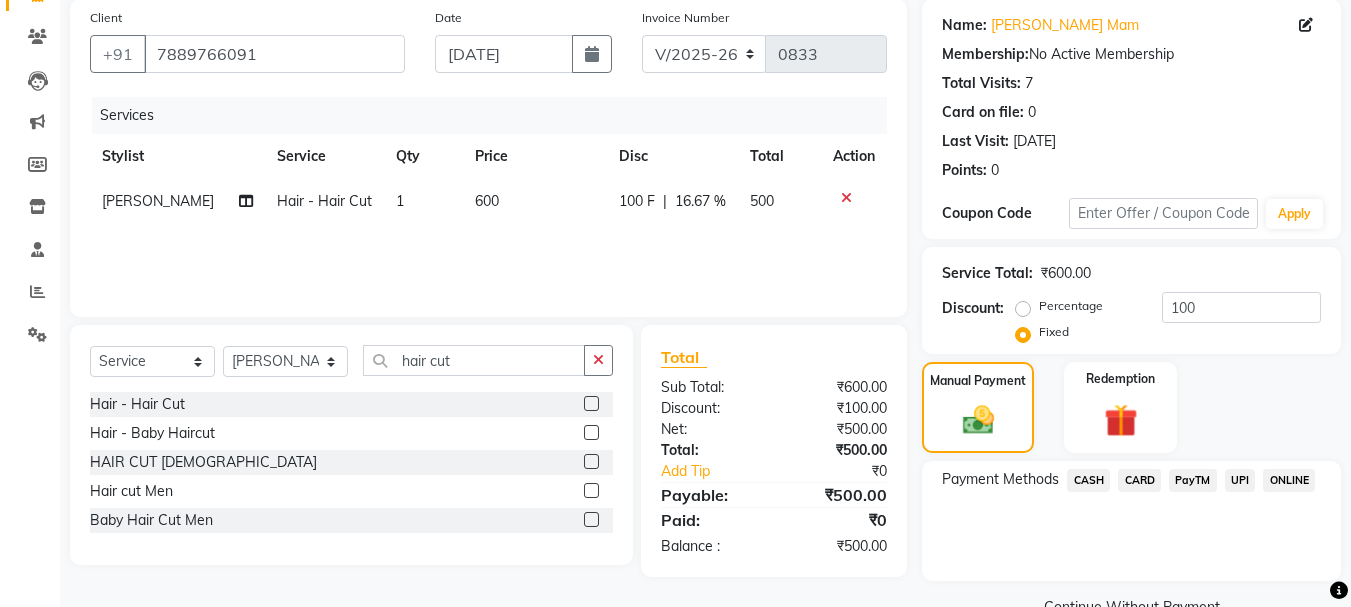 click on "PayTM" 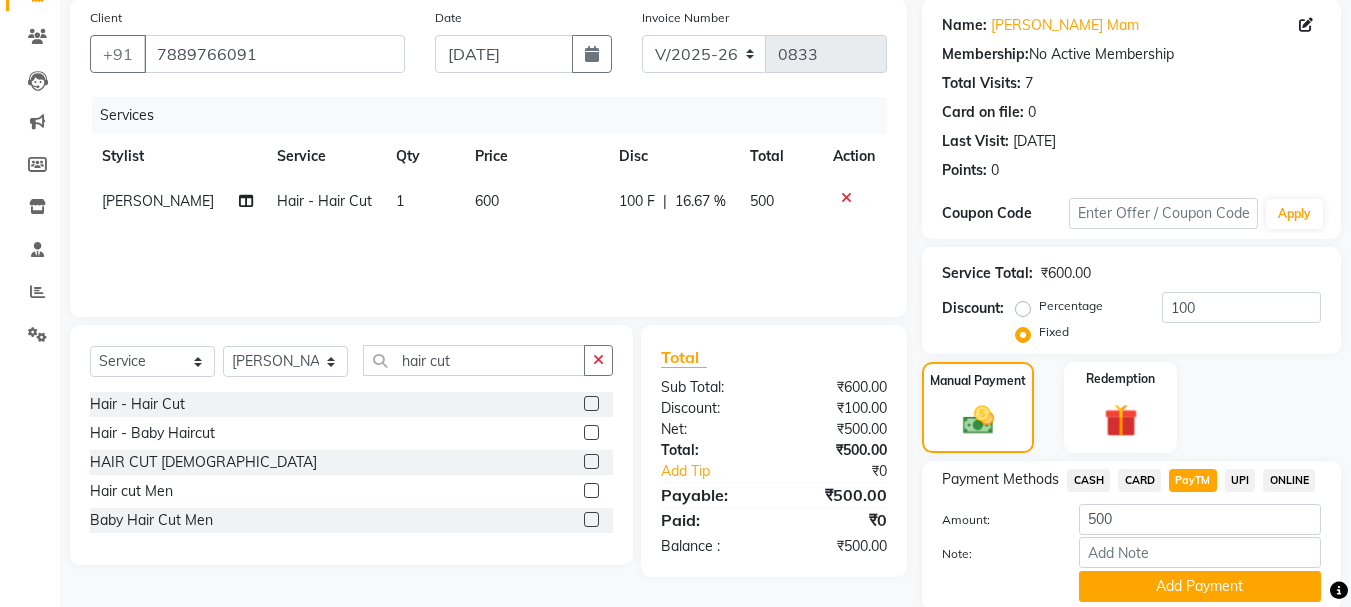 click on "CASH" 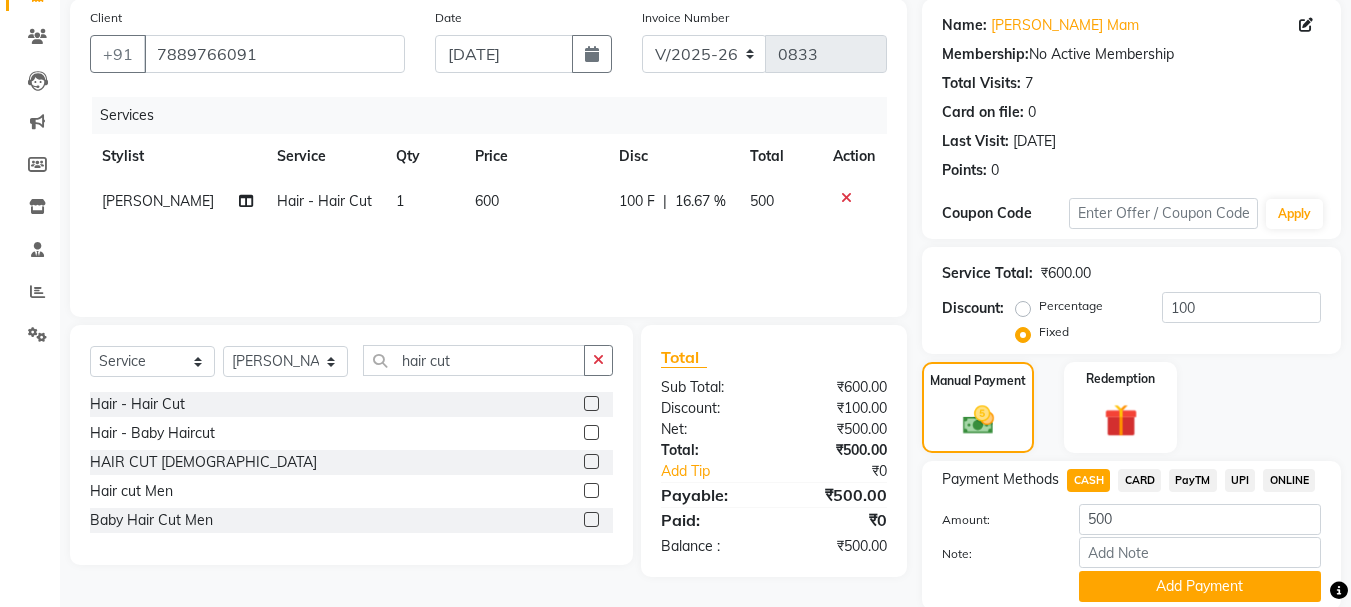 click on "CASH" 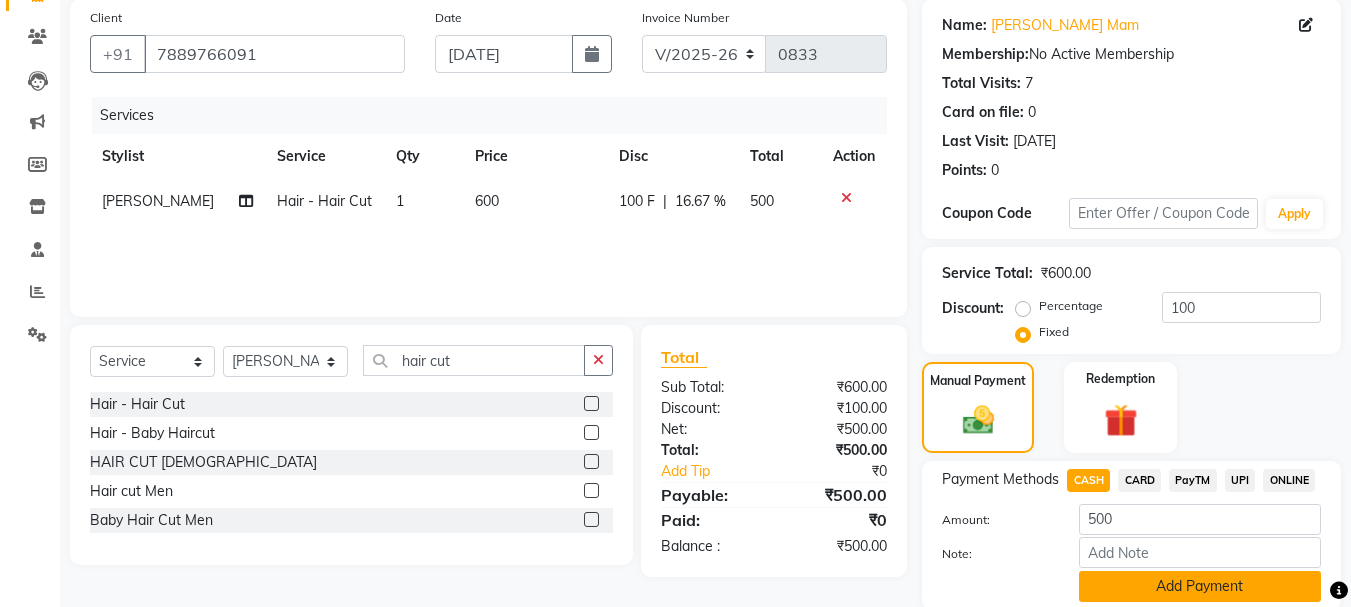 click on "Add Payment" 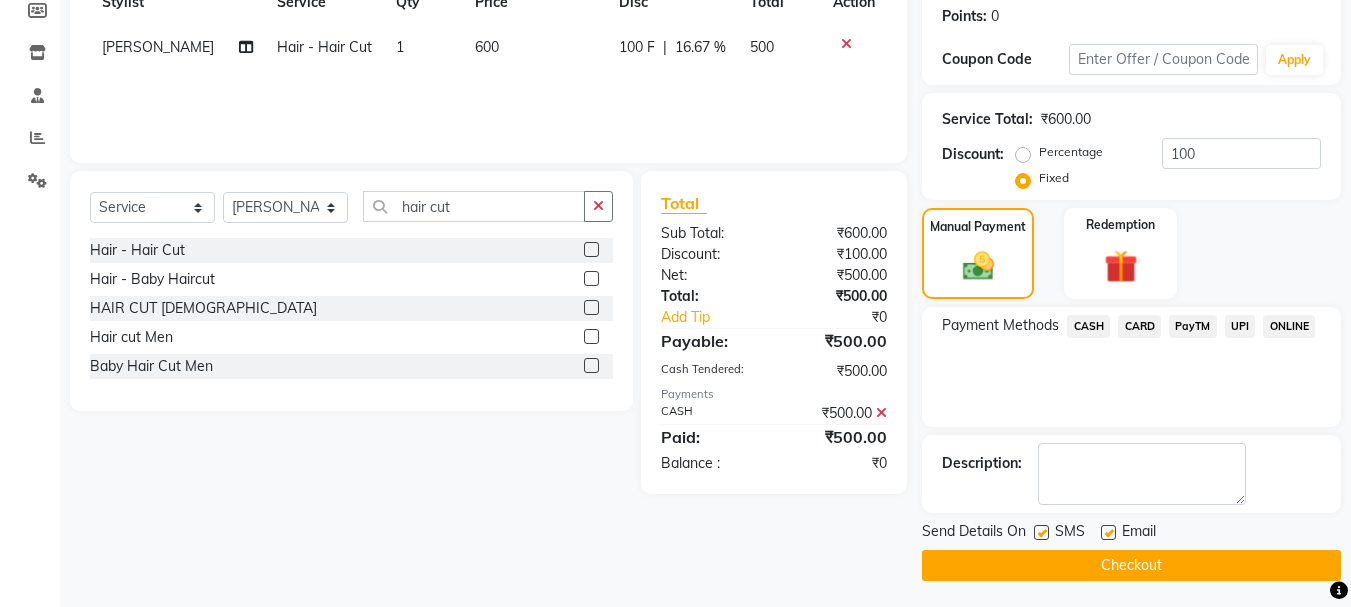 scroll, scrollTop: 309, scrollLeft: 0, axis: vertical 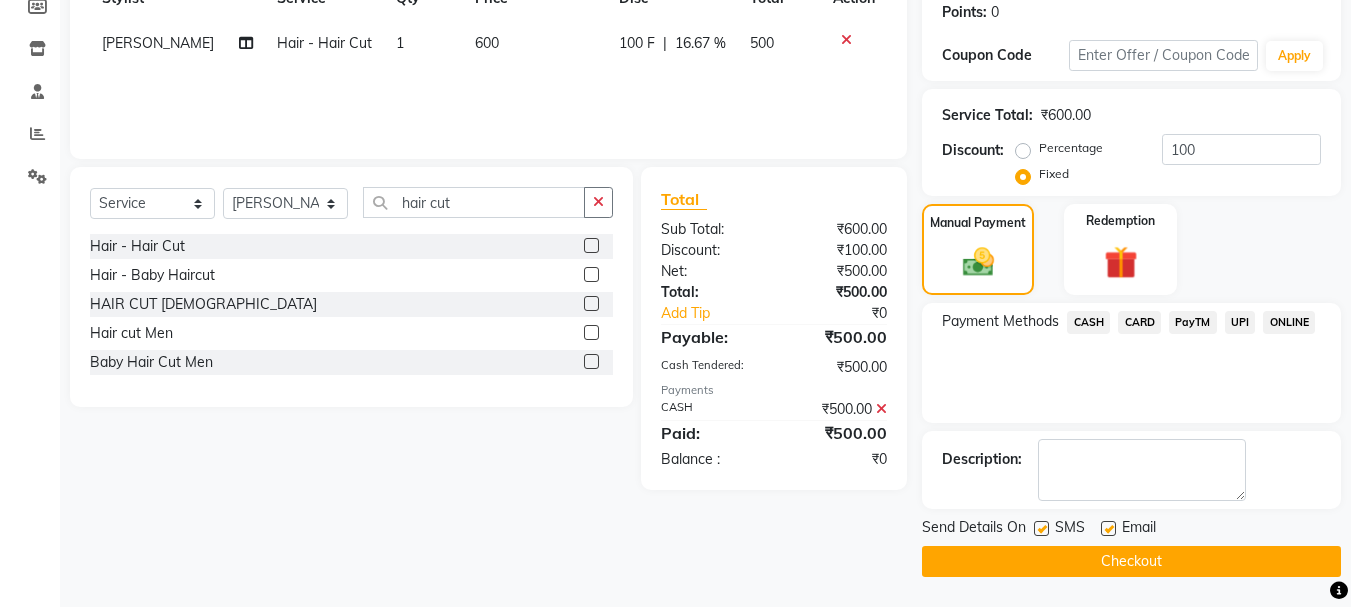 click on "Checkout" 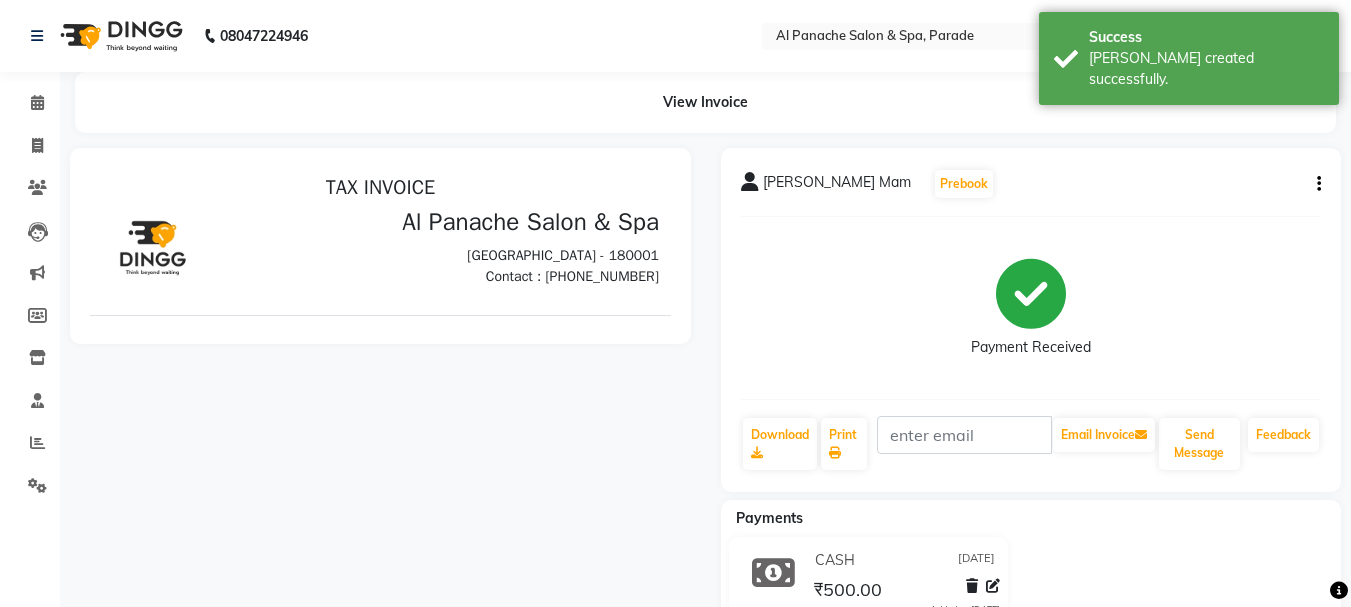 scroll, scrollTop: 0, scrollLeft: 0, axis: both 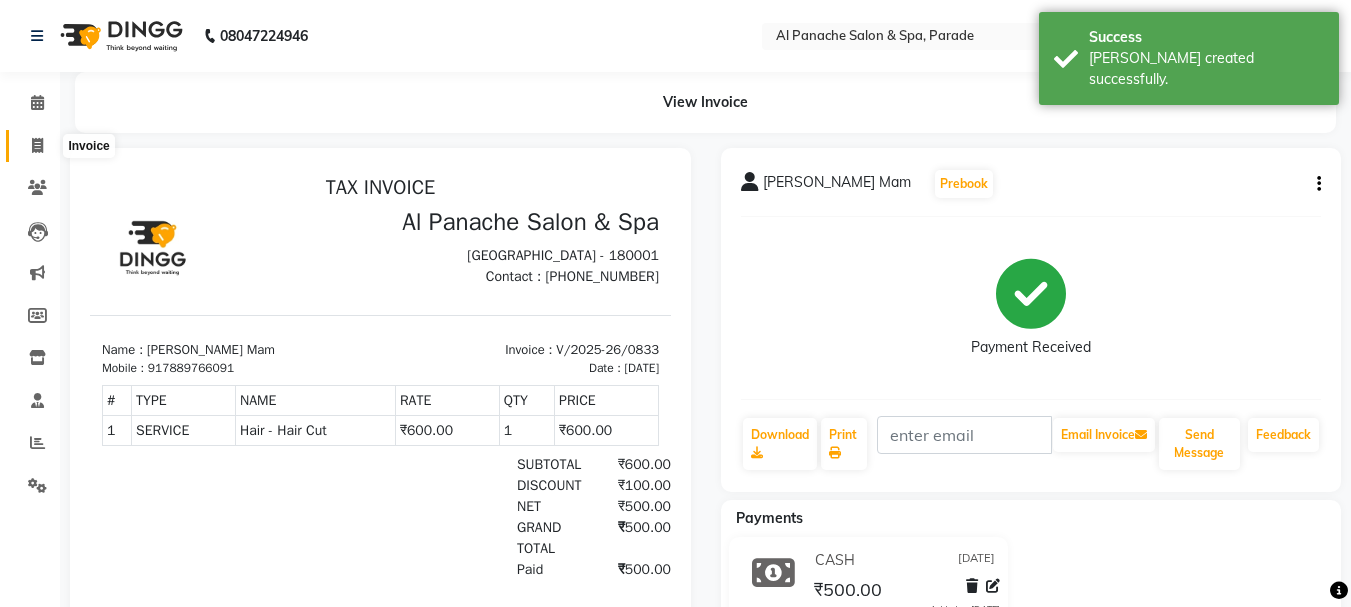 click 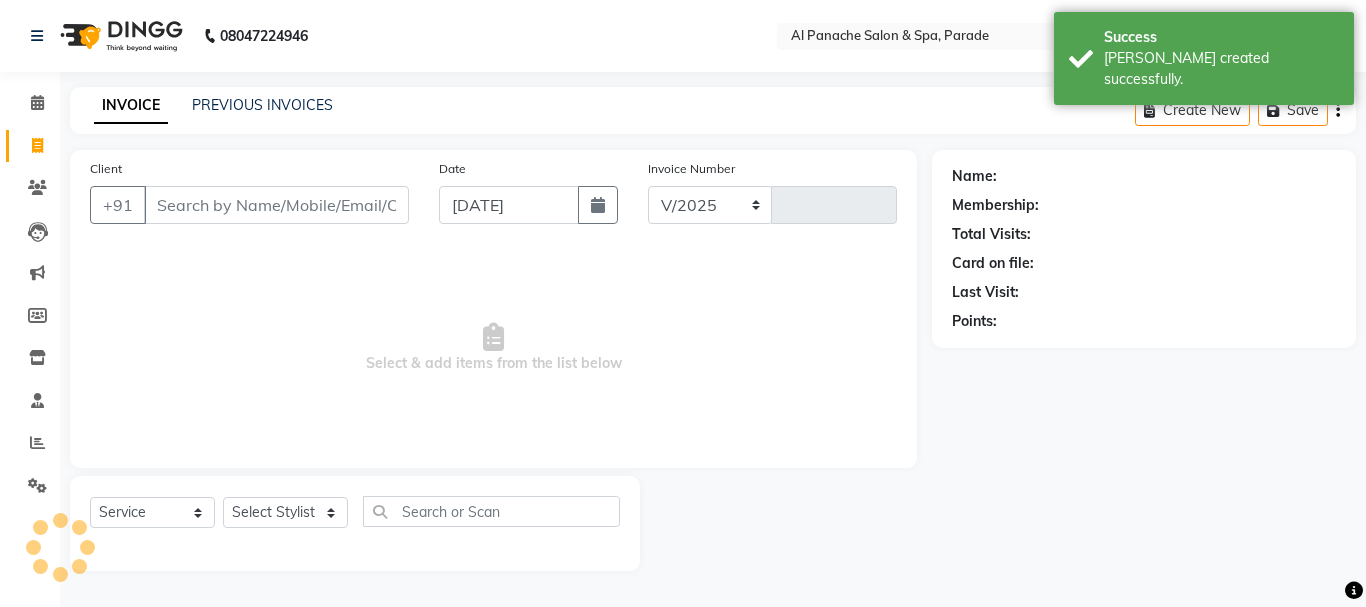 select on "463" 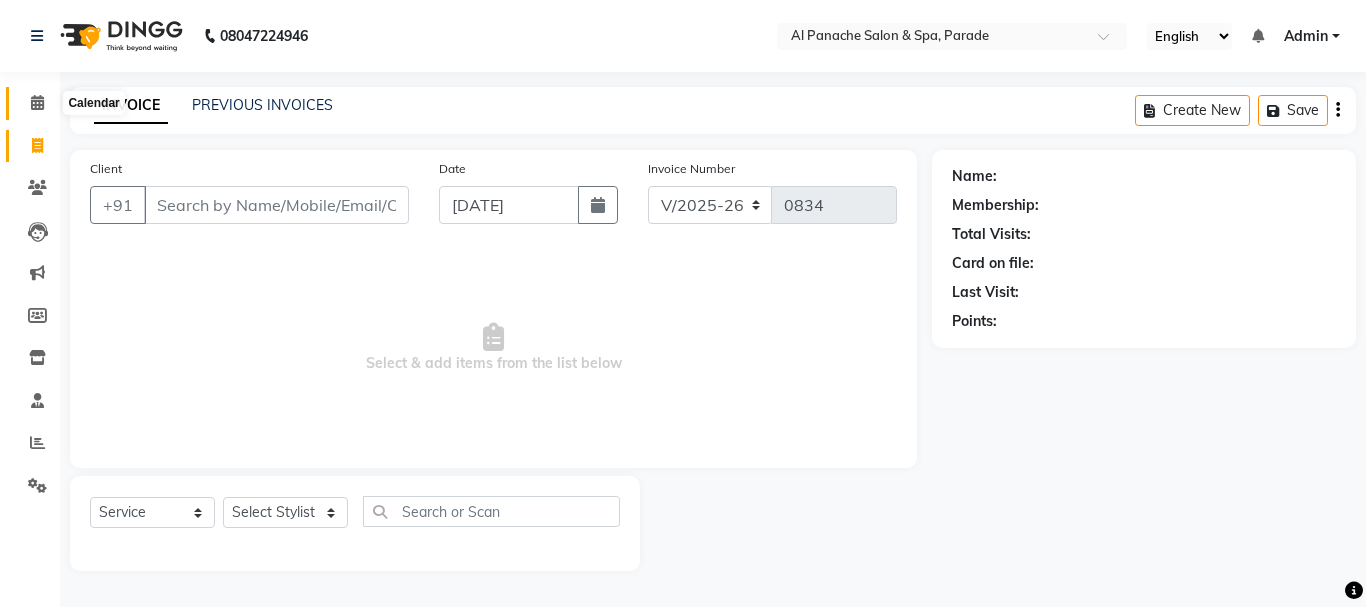 click 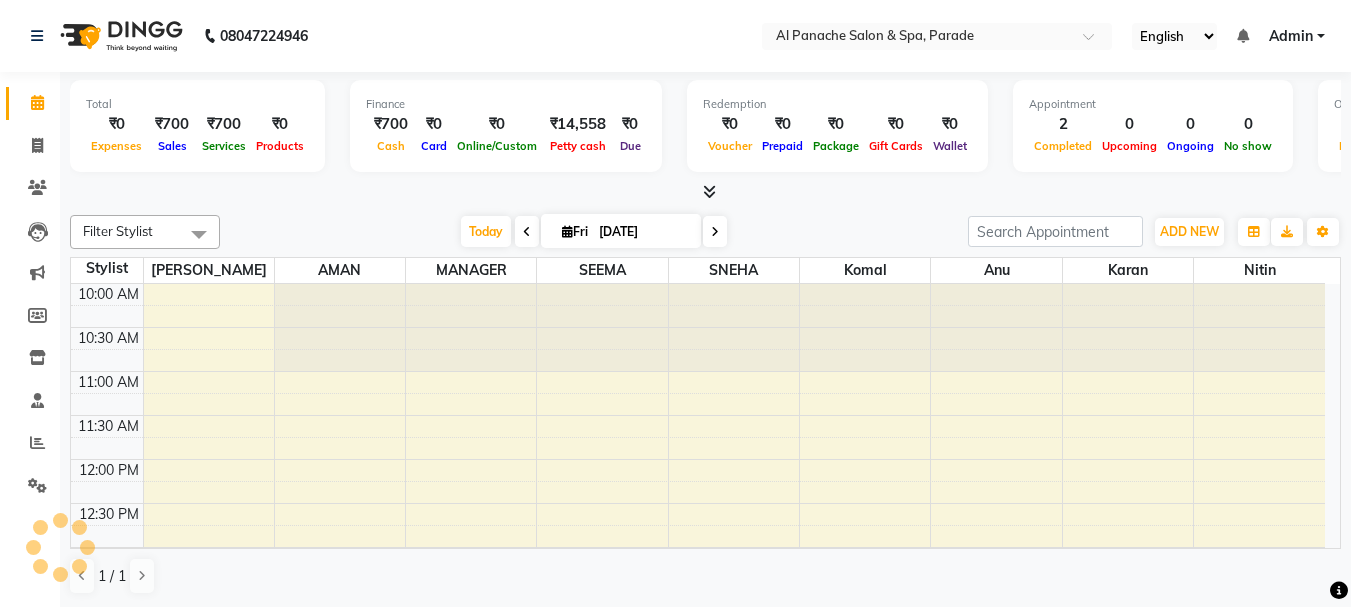scroll, scrollTop: 353, scrollLeft: 0, axis: vertical 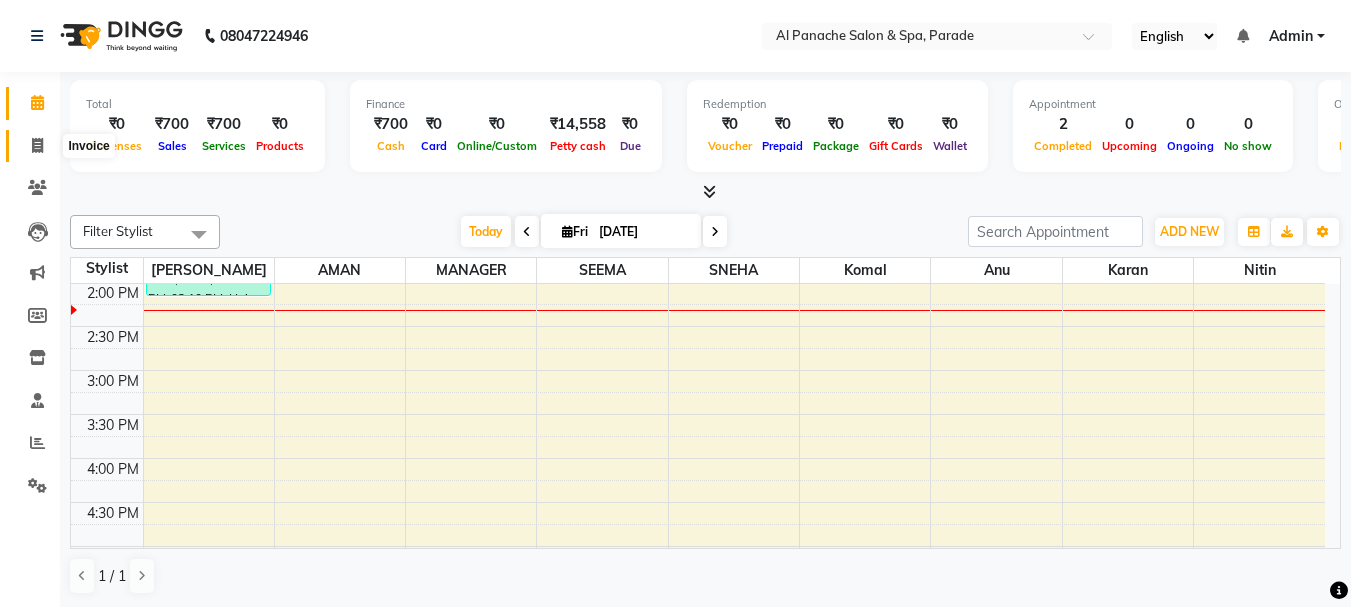 click 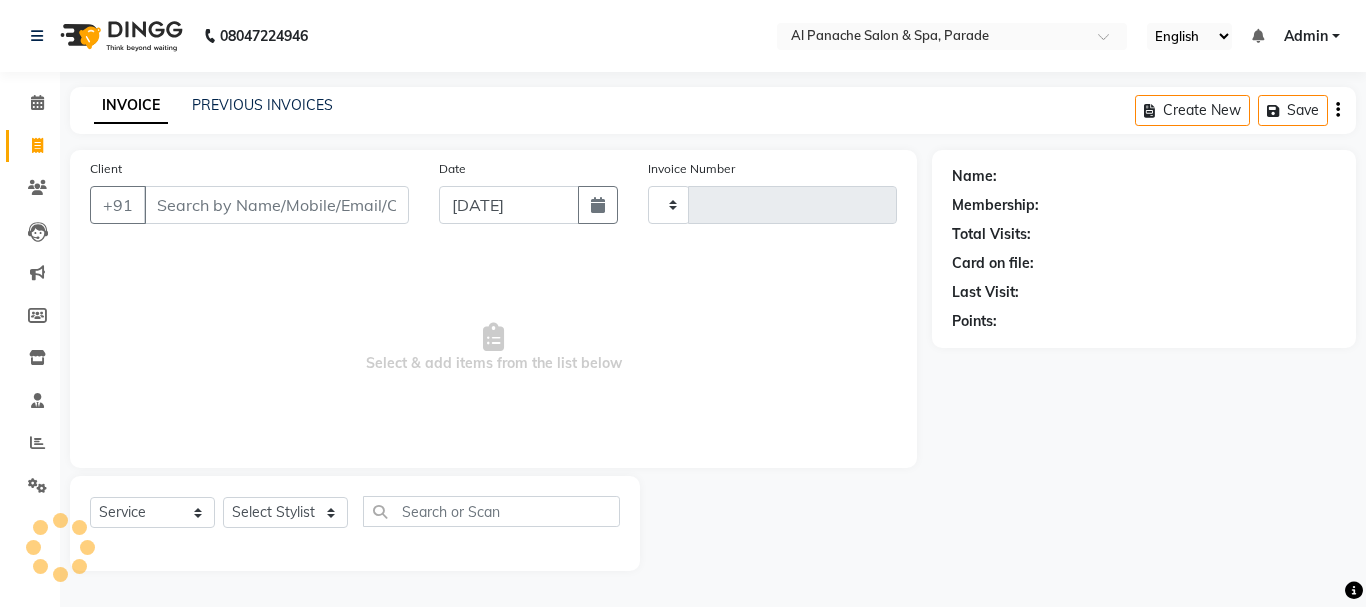 type on "0834" 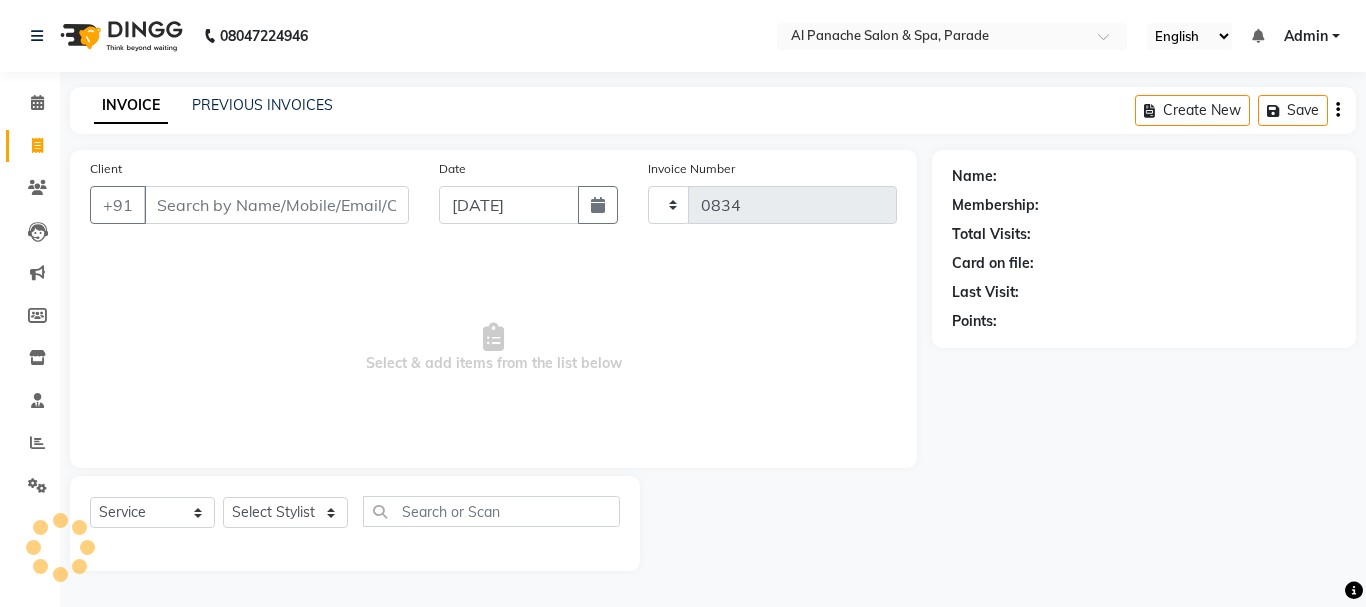select on "463" 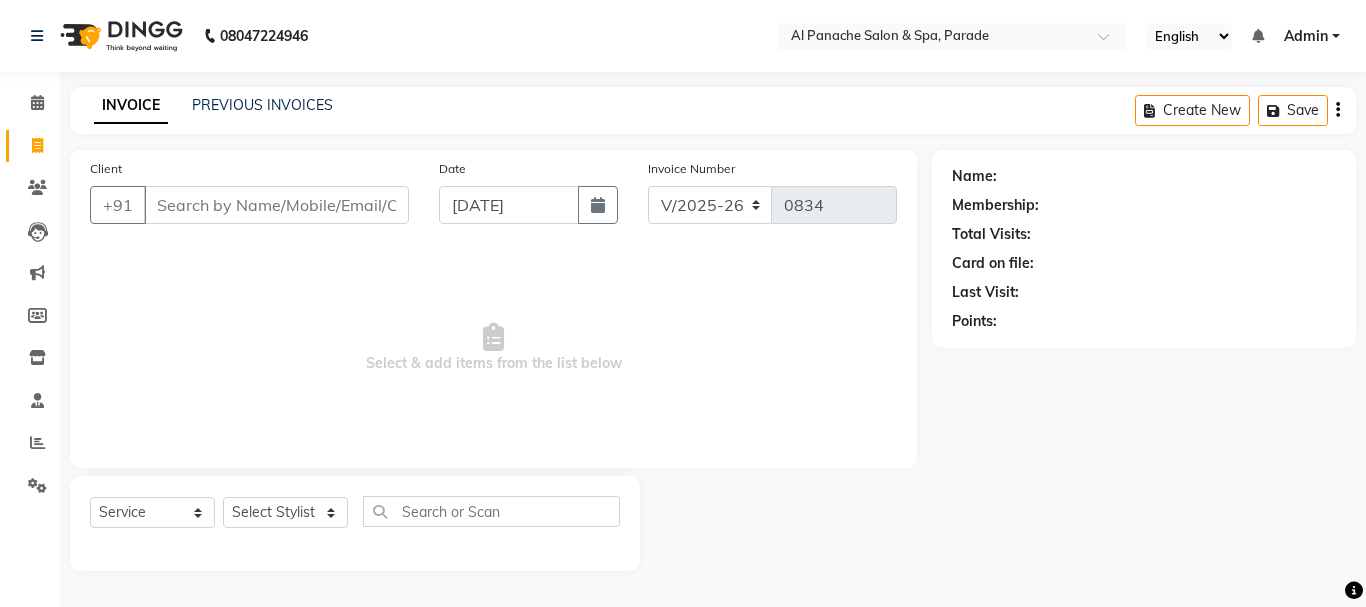 click on "Client" at bounding box center [276, 205] 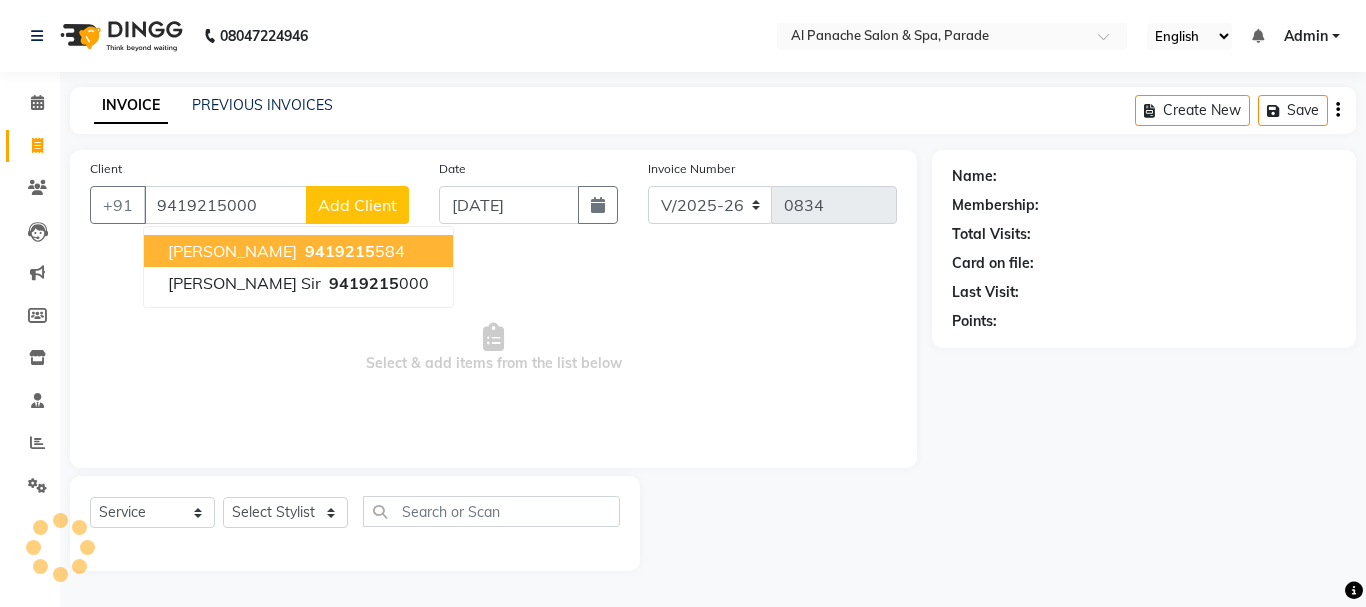 type on "9419215000" 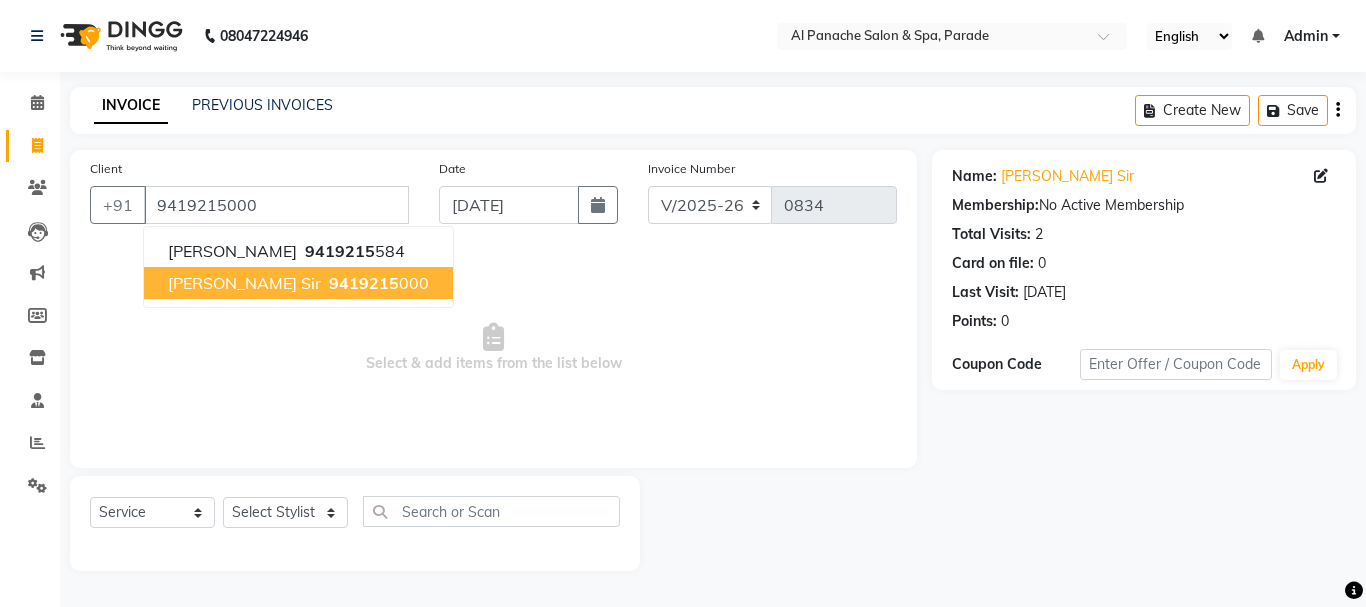 click on "9419215" at bounding box center (364, 283) 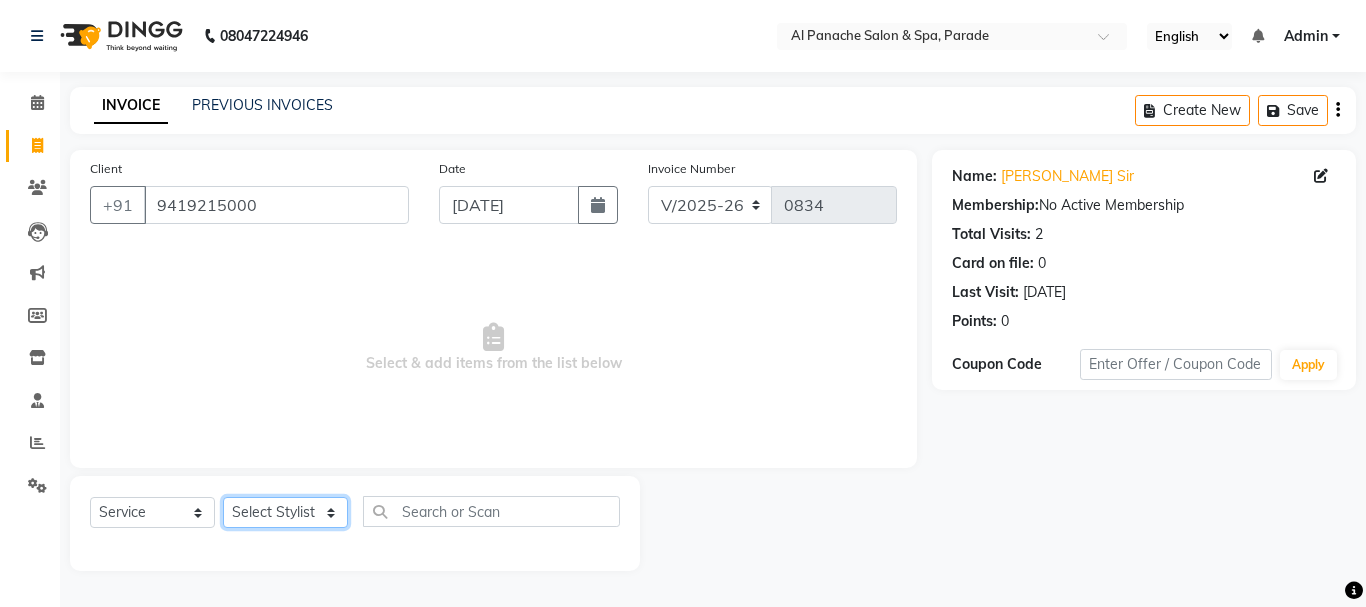 click on "Select Stylist [PERSON_NAME] [PERSON_NAME]  MANAGER [PERSON_NAME]  [PERSON_NAME] [PERSON_NAME]" 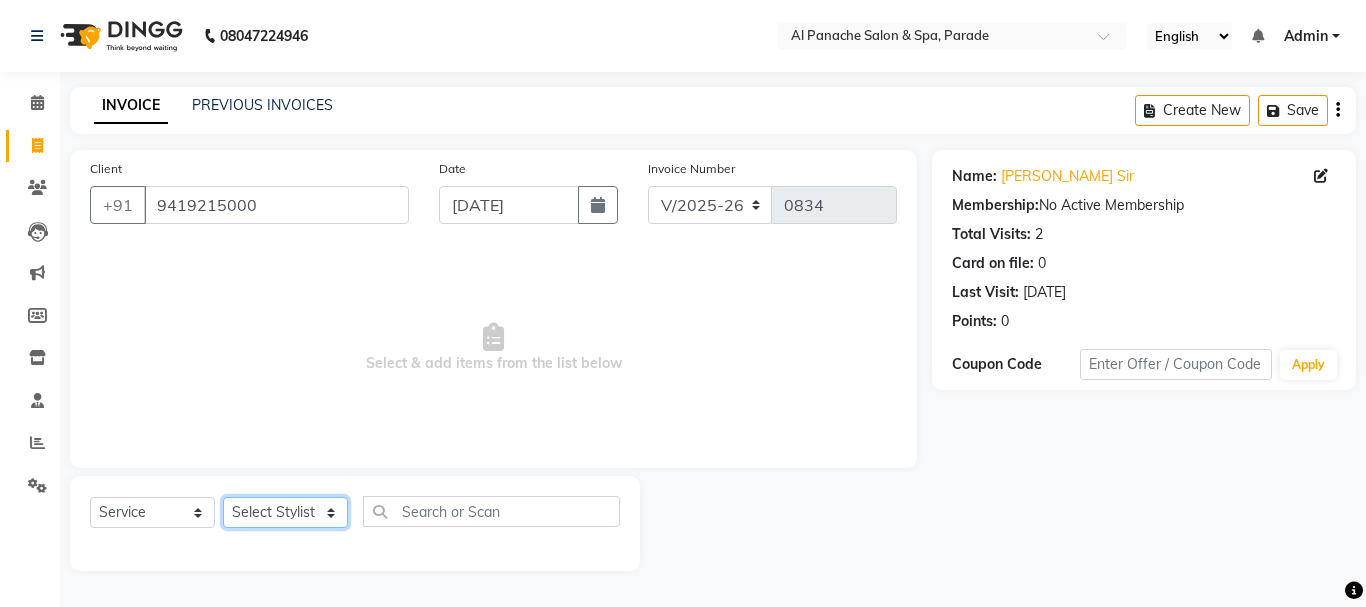 select on "10500" 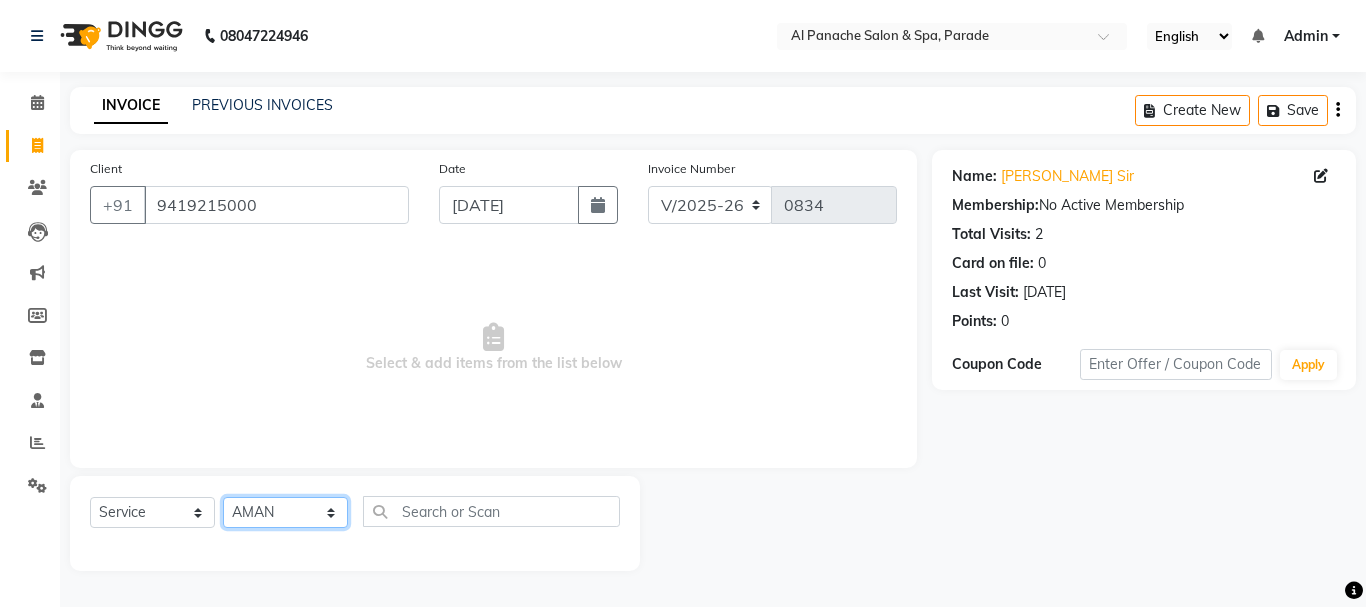 click on "Select Stylist [PERSON_NAME] [PERSON_NAME]  MANAGER [PERSON_NAME]  [PERSON_NAME] [PERSON_NAME]" 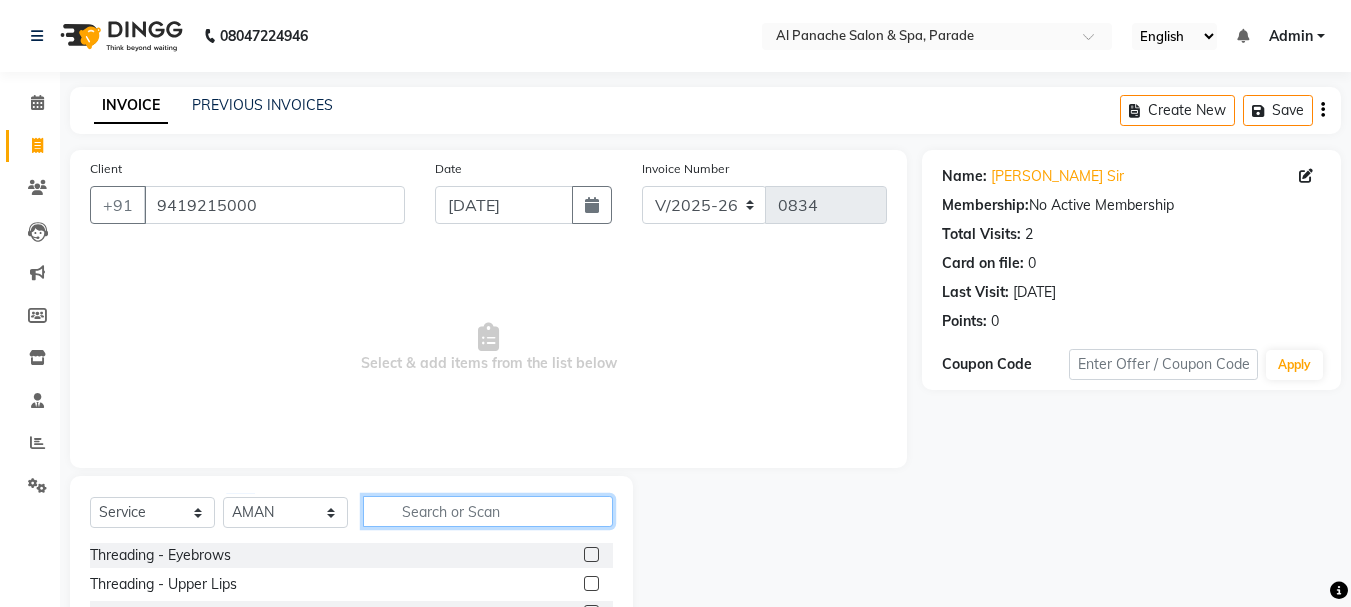 click 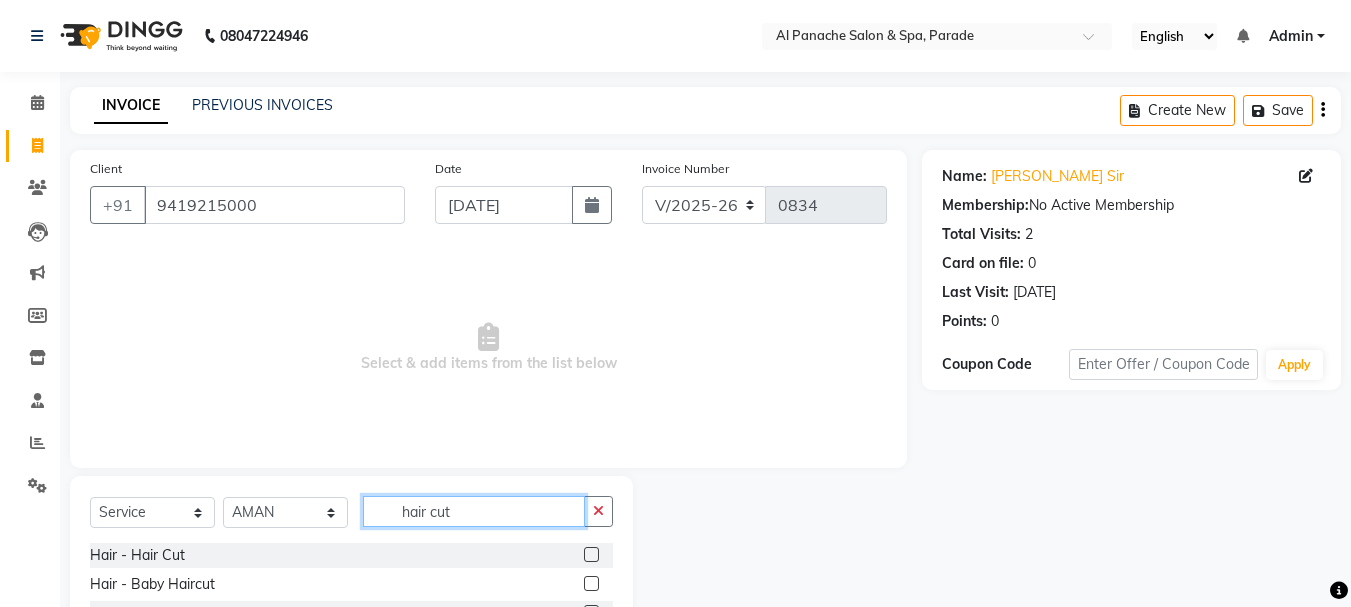 scroll, scrollTop: 139, scrollLeft: 0, axis: vertical 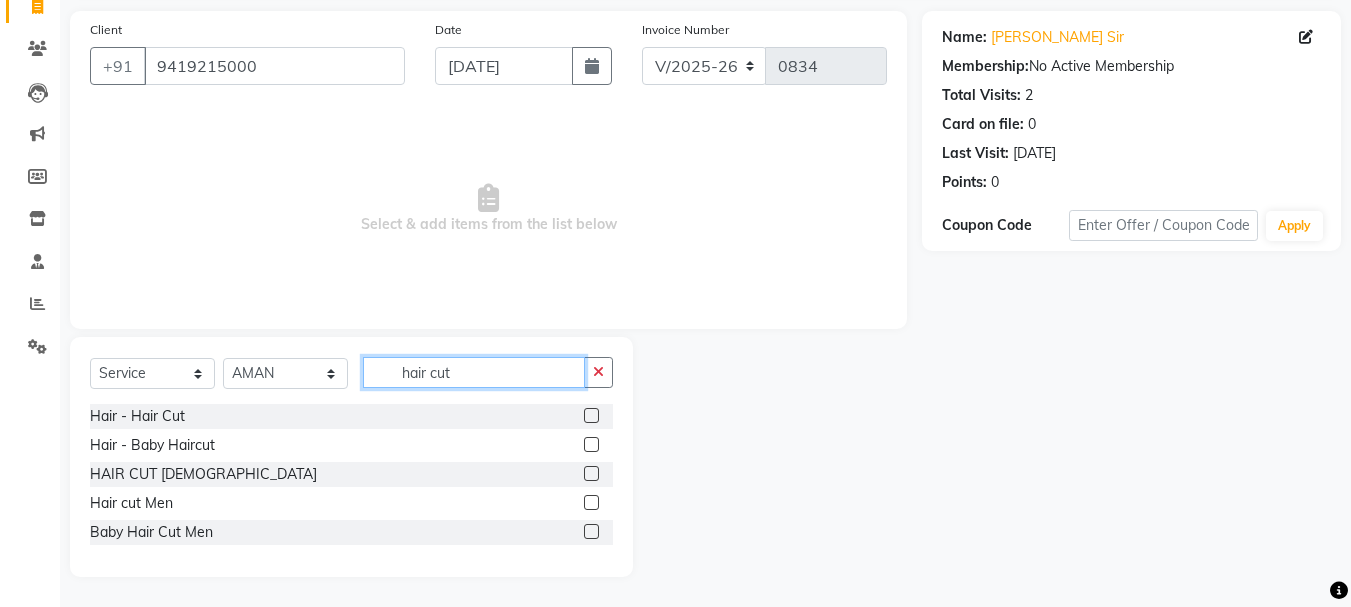 type on "hair cut" 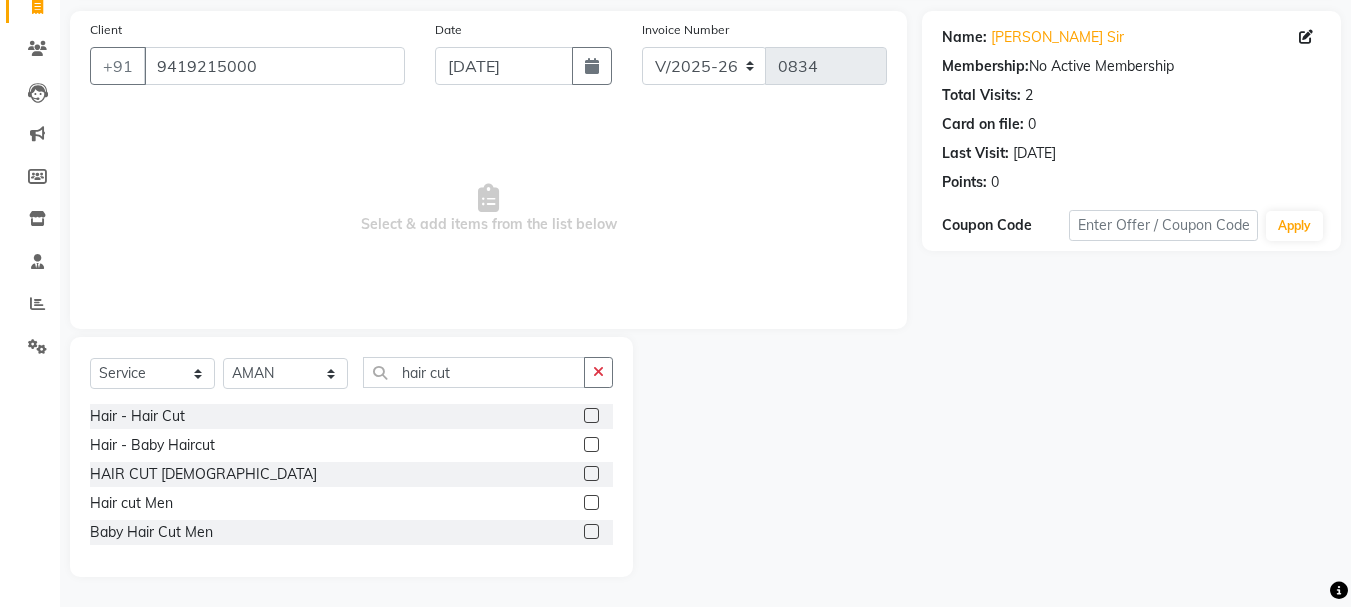 click 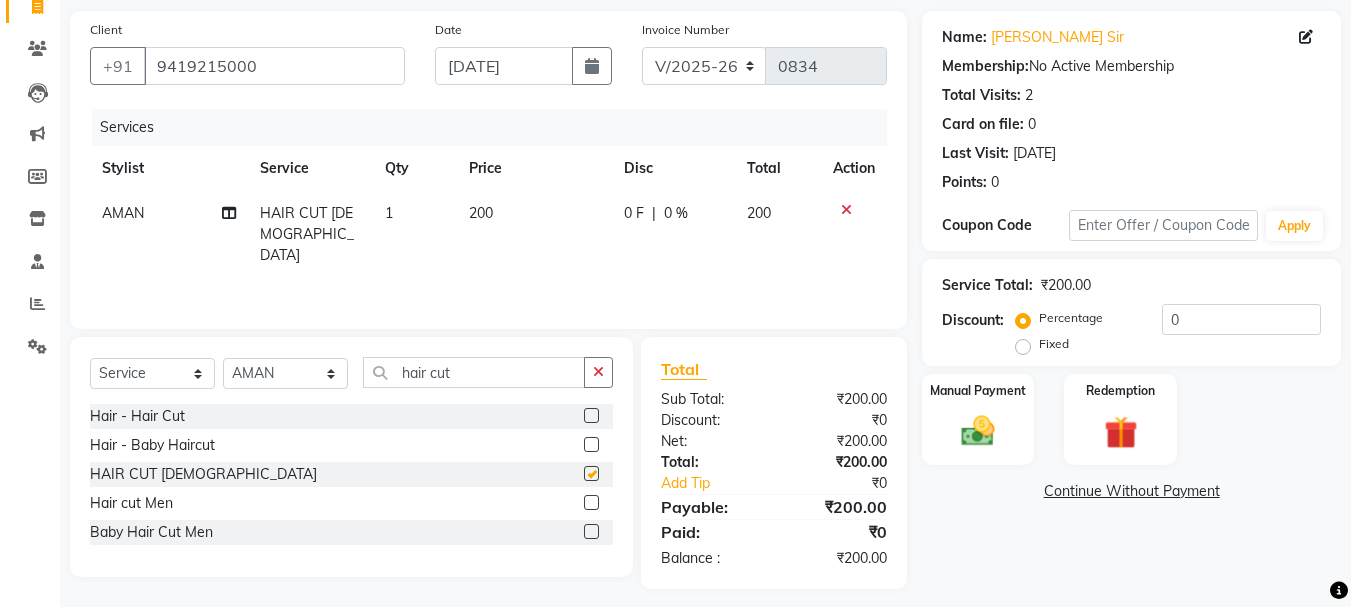 checkbox on "false" 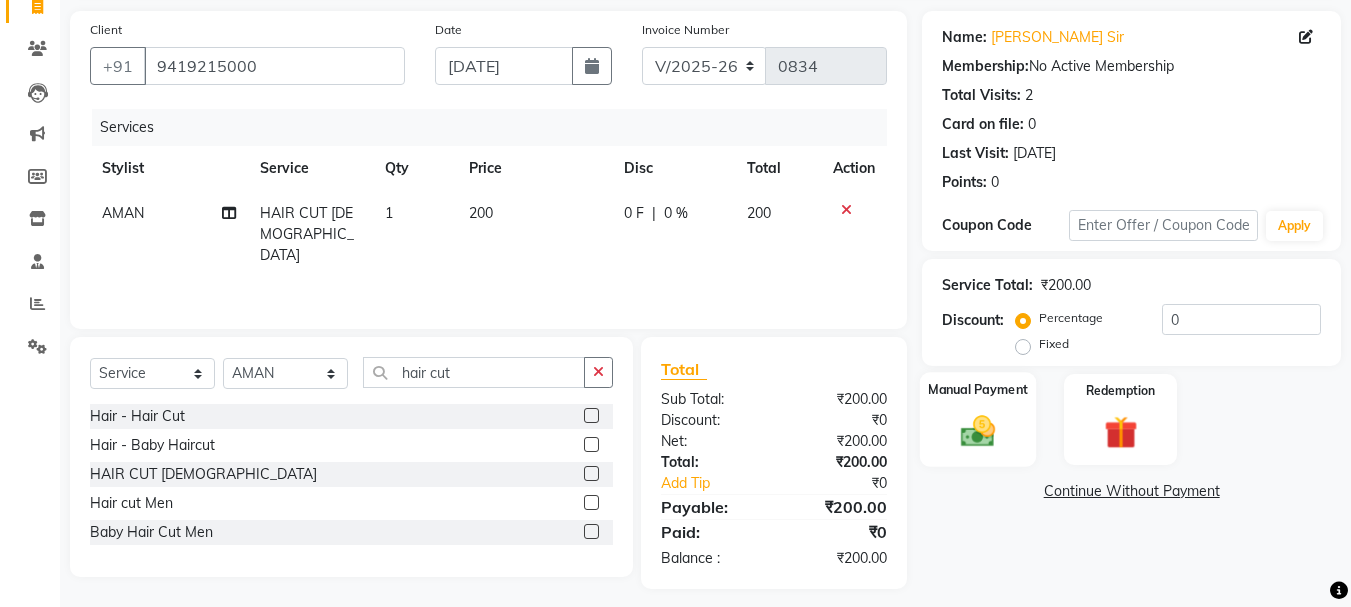 click on "Manual Payment" 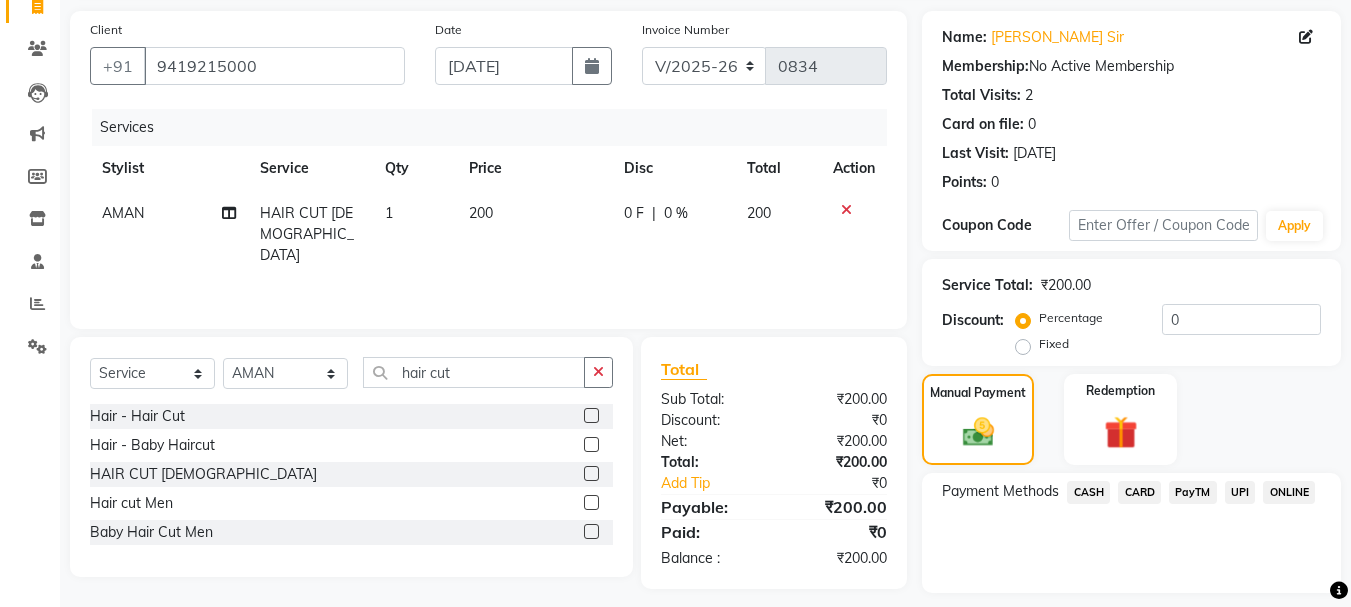 scroll, scrollTop: 196, scrollLeft: 0, axis: vertical 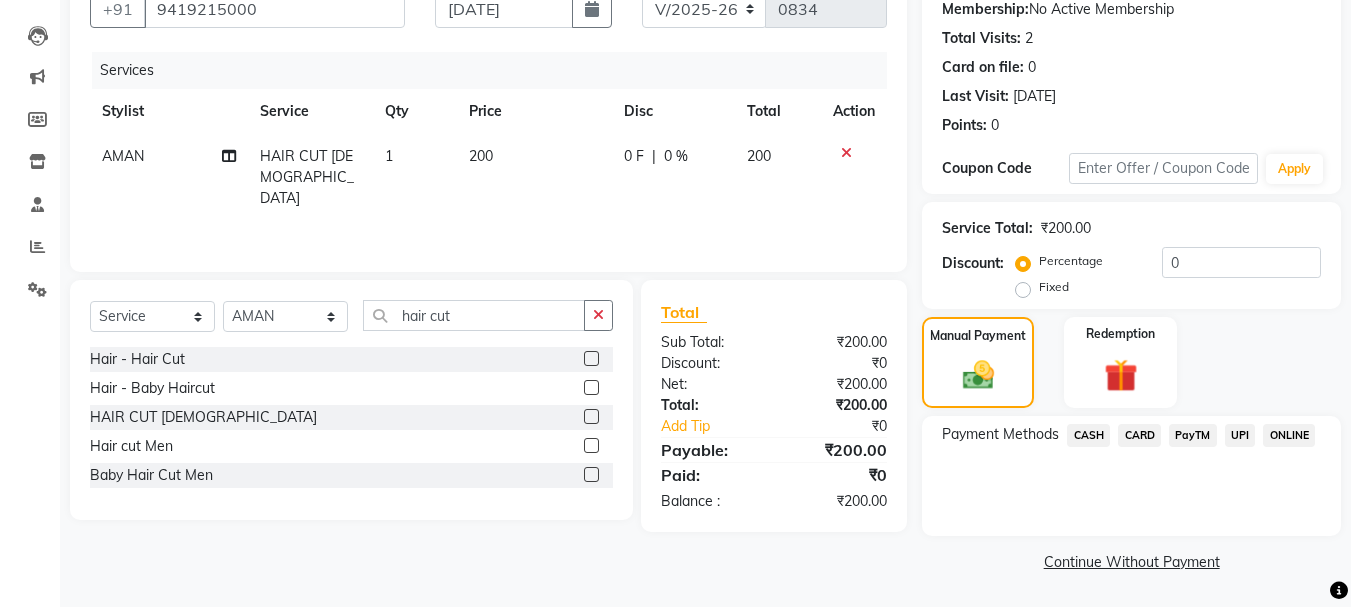 click on "PayTM" 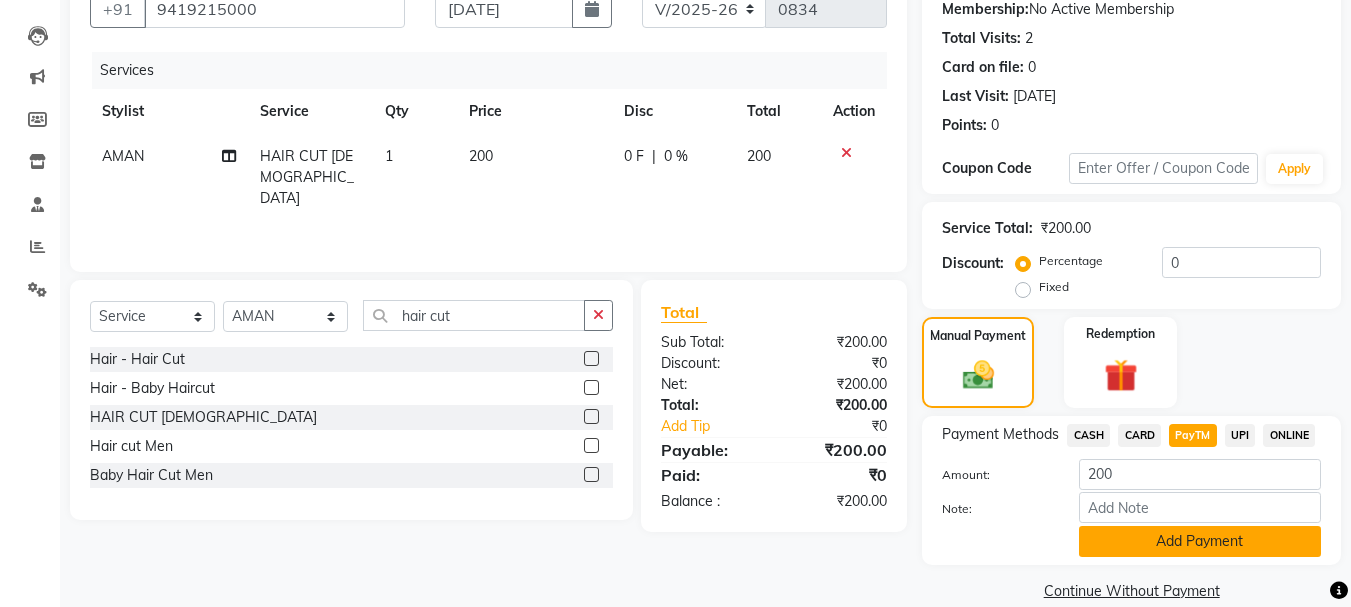 click on "Add Payment" 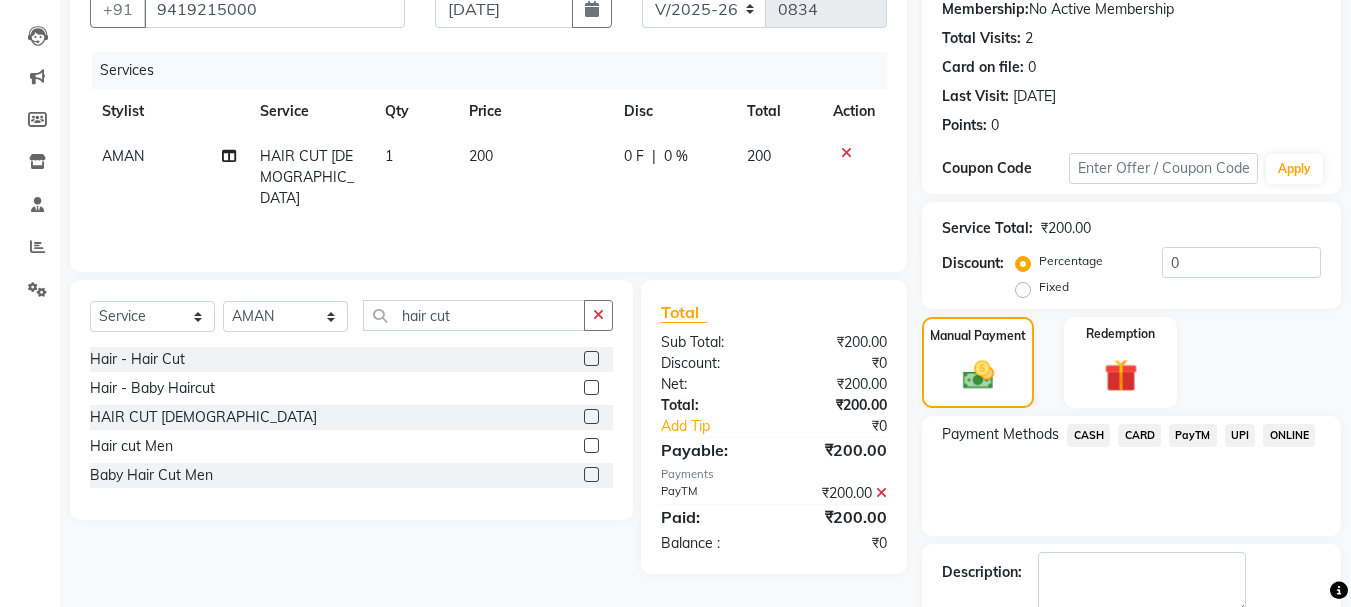 scroll, scrollTop: 309, scrollLeft: 0, axis: vertical 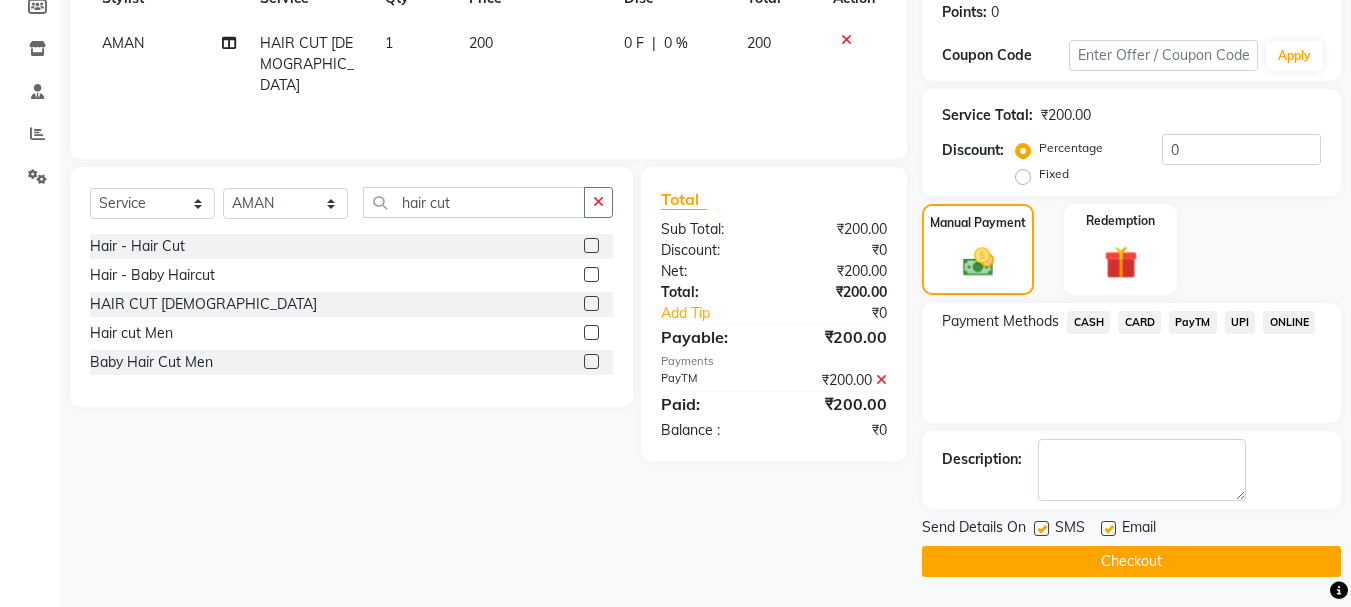 click on "Checkout" 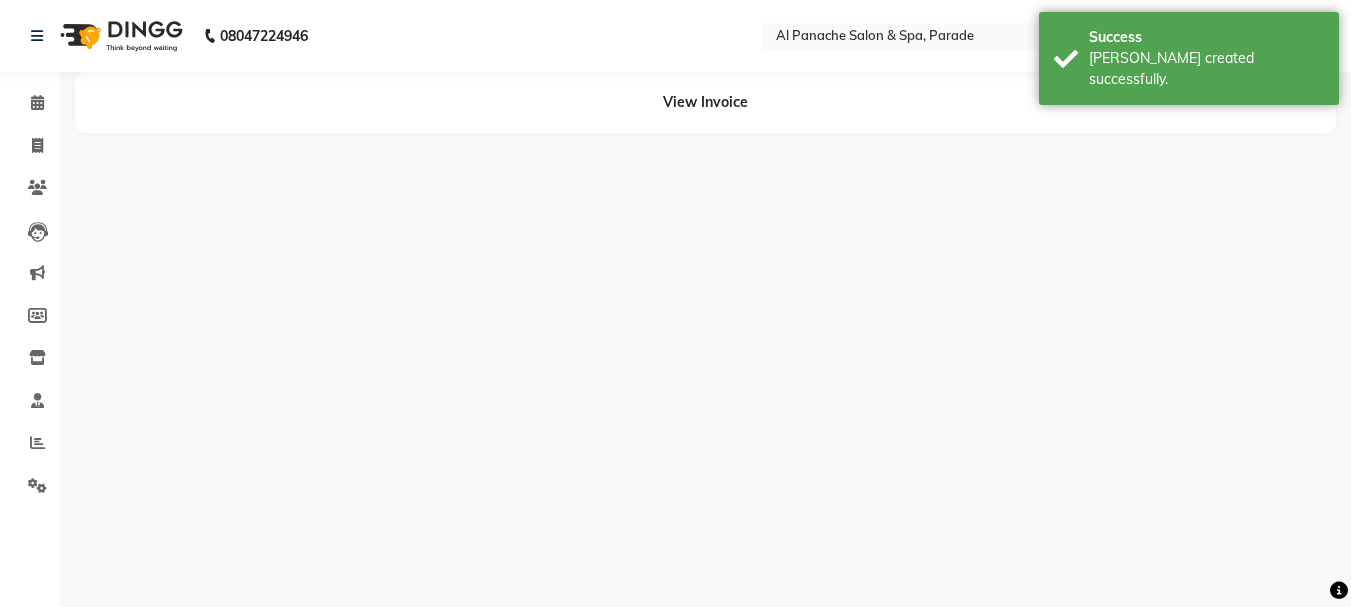 scroll, scrollTop: 0, scrollLeft: 0, axis: both 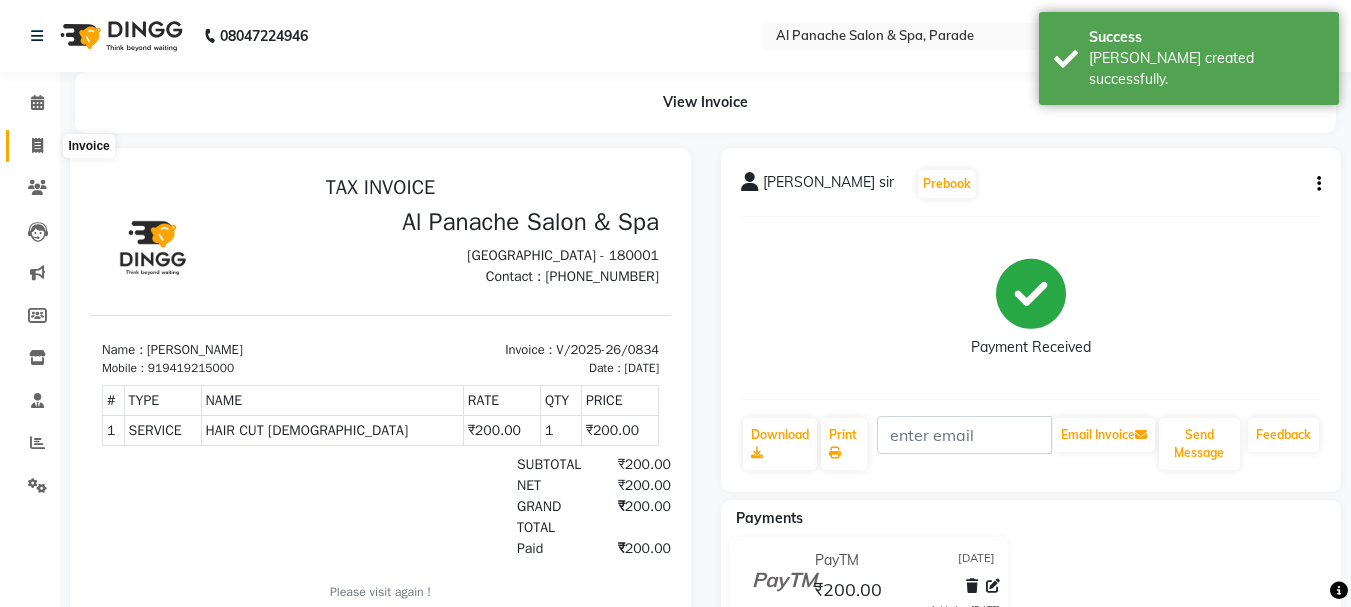 click 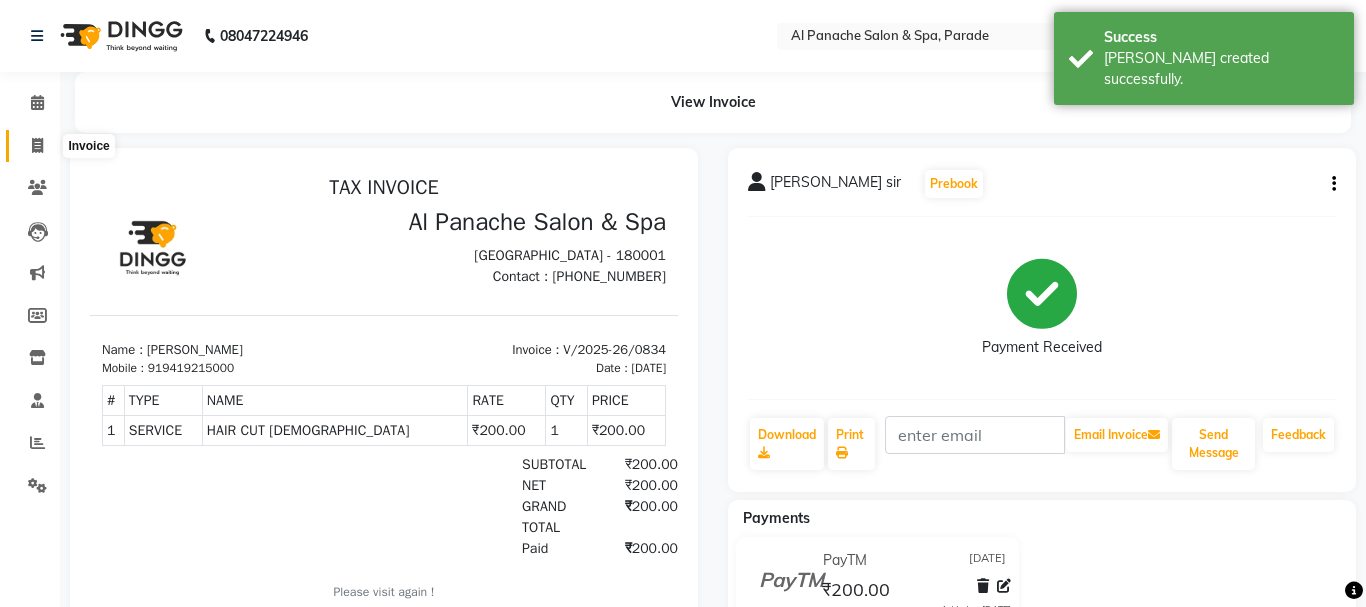 select on "service" 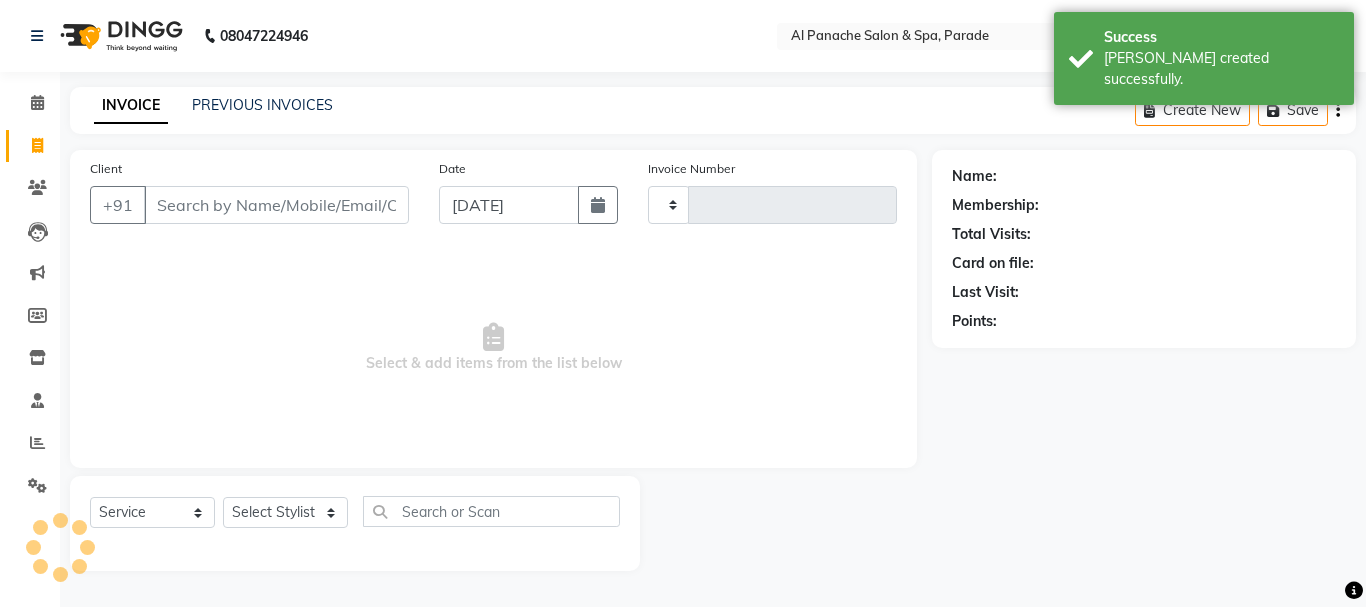 type on "0835" 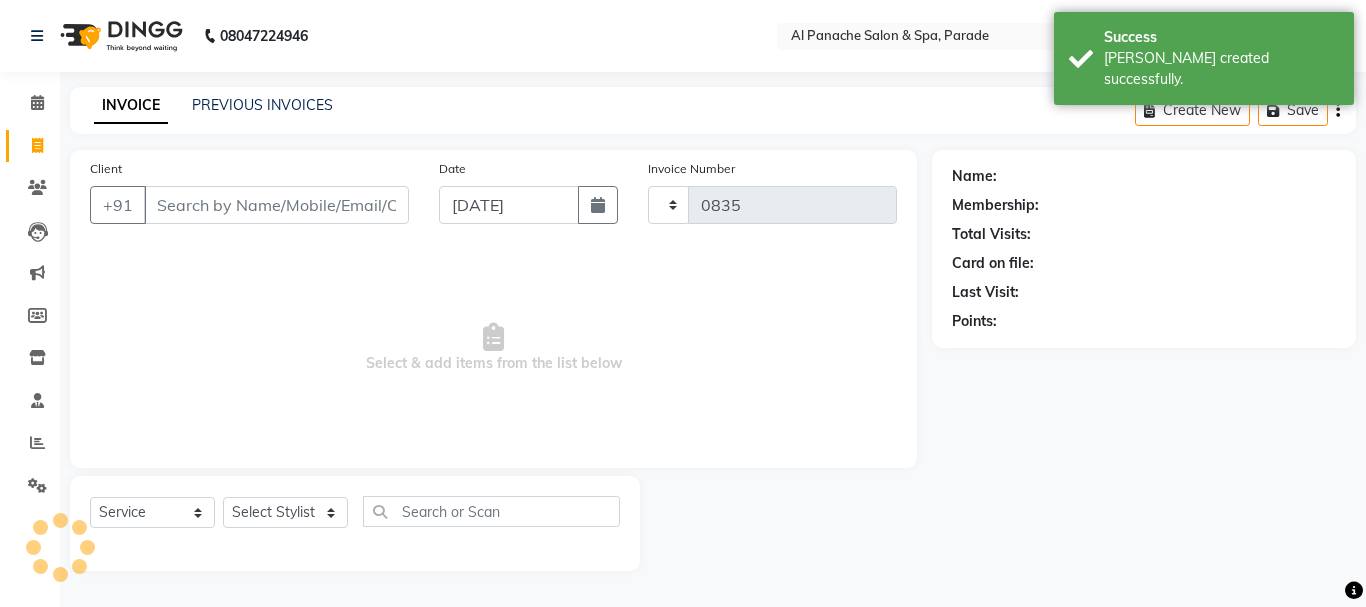 select on "463" 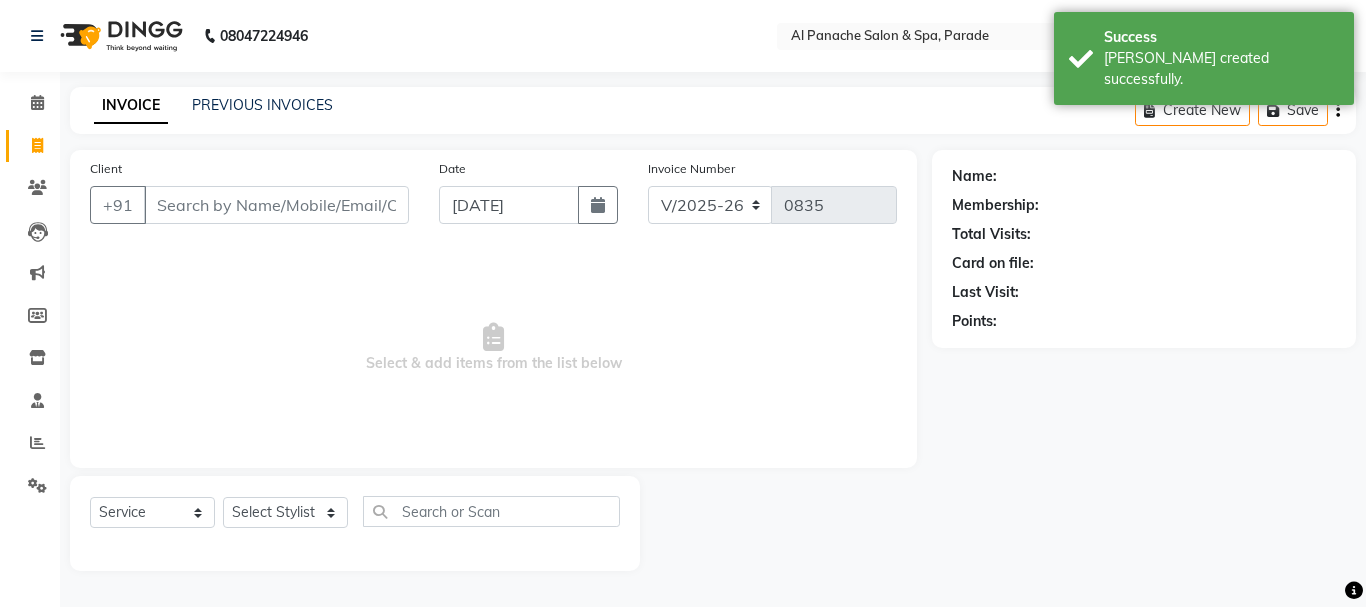 click on "Client" at bounding box center [276, 205] 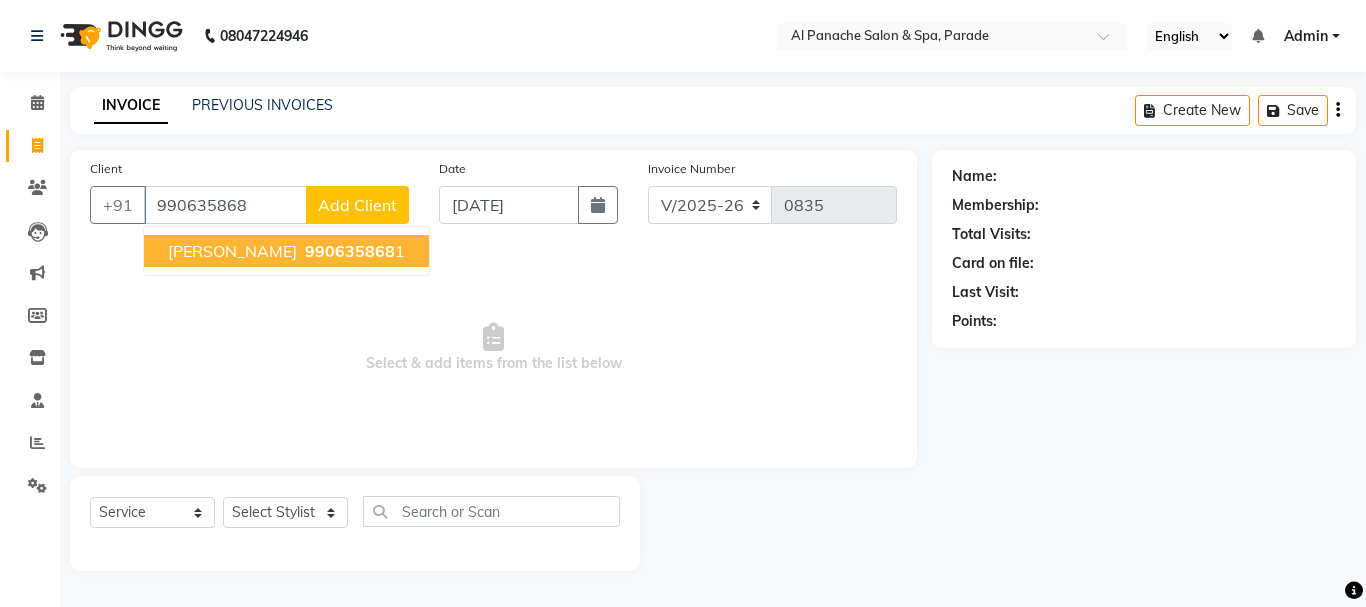 click on "[PERSON_NAME]" at bounding box center [232, 251] 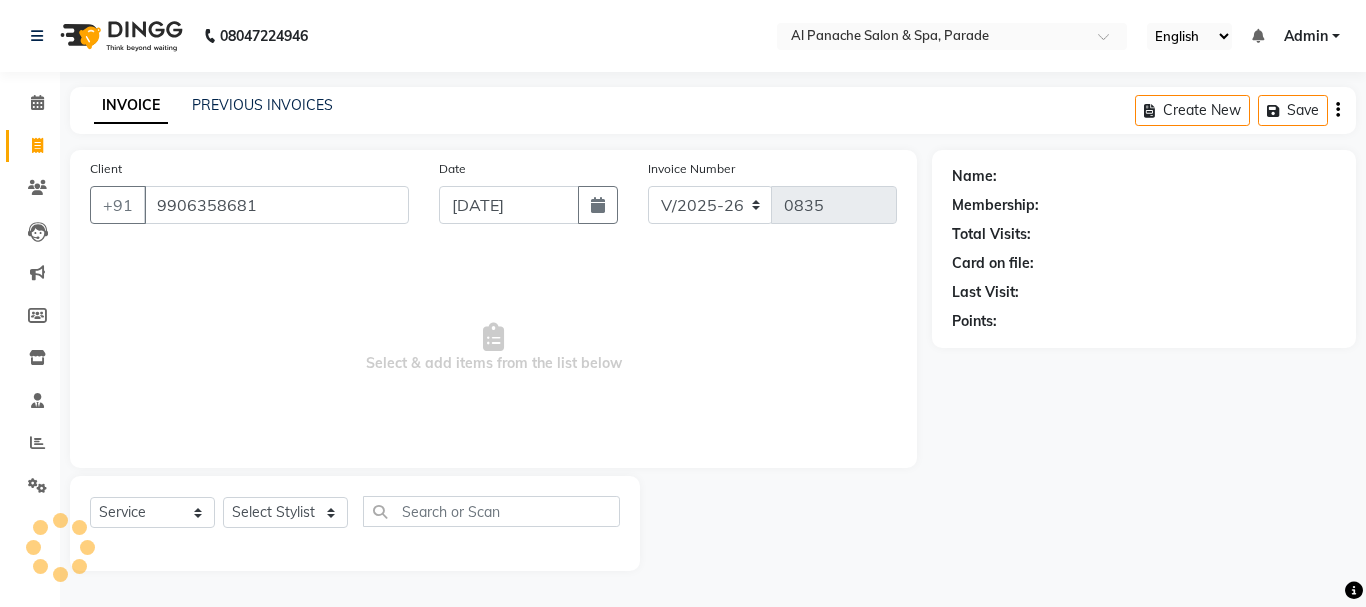type on "9906358681" 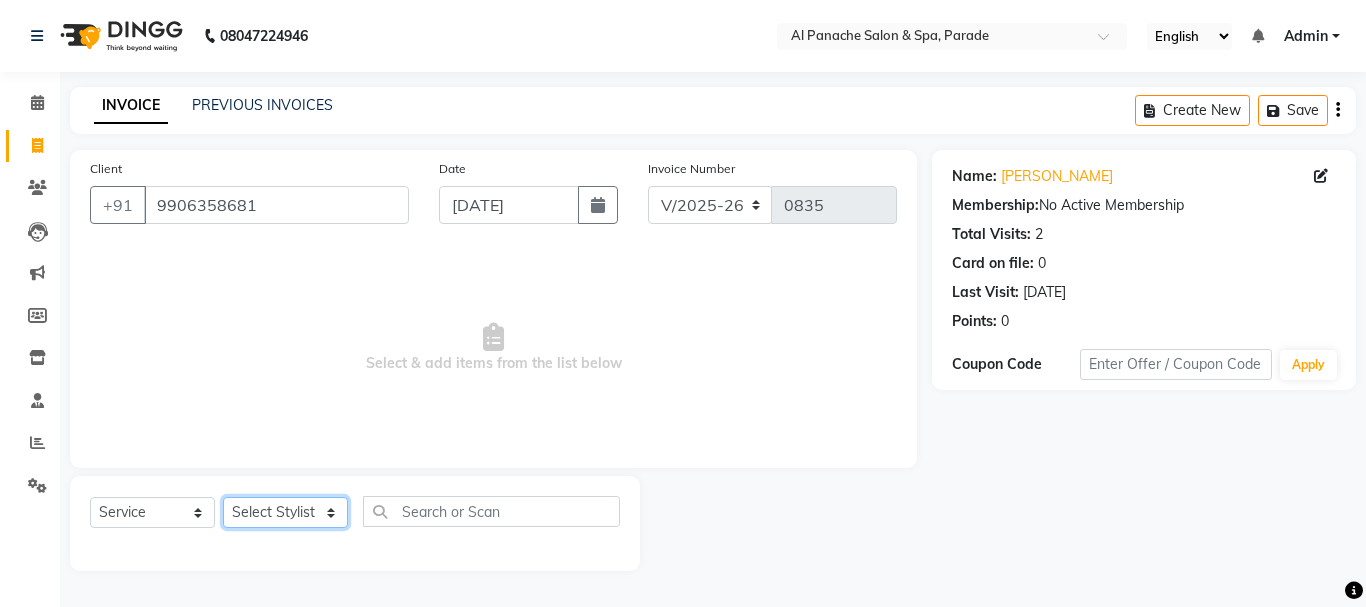 click on "Select Stylist [PERSON_NAME] [PERSON_NAME]  MANAGER [PERSON_NAME]  [PERSON_NAME] [PERSON_NAME]" 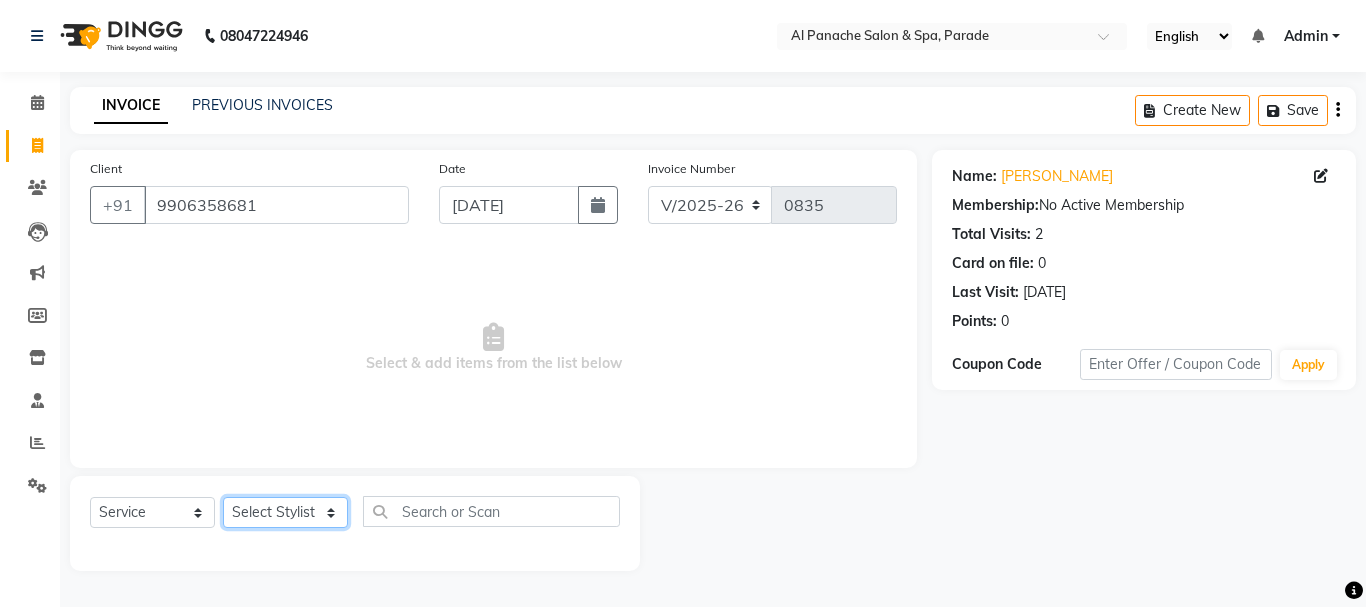 select on "10500" 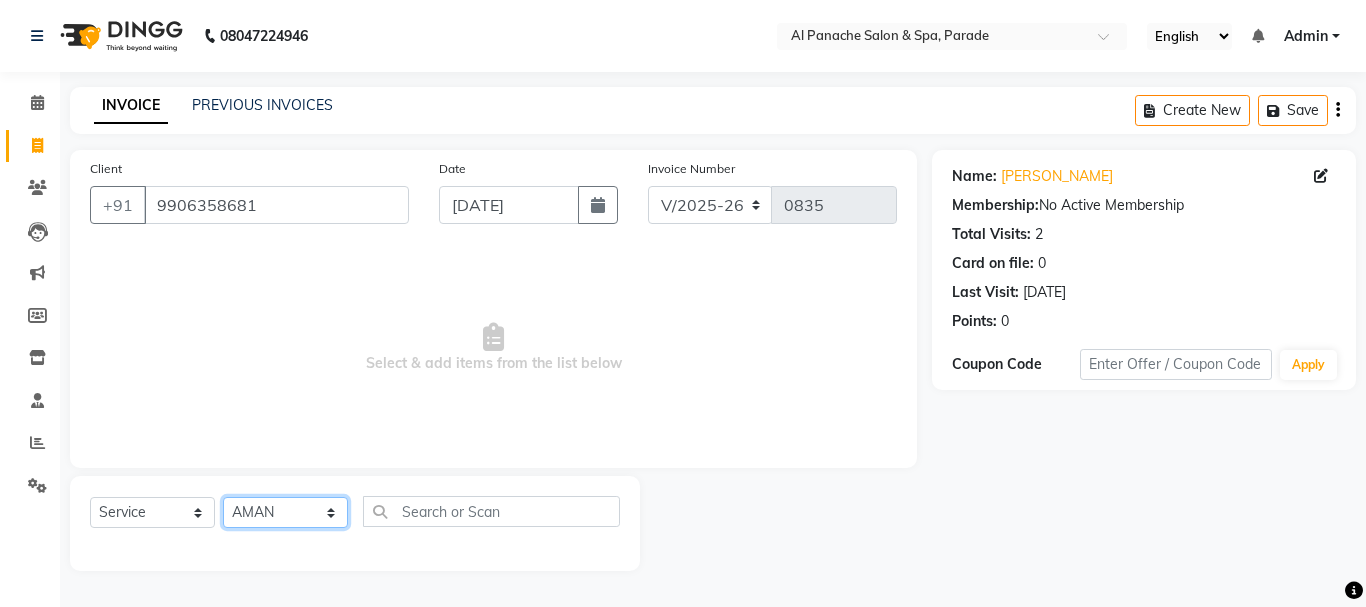click on "Select Stylist [PERSON_NAME] [PERSON_NAME]  MANAGER [PERSON_NAME]  [PERSON_NAME] [PERSON_NAME]" 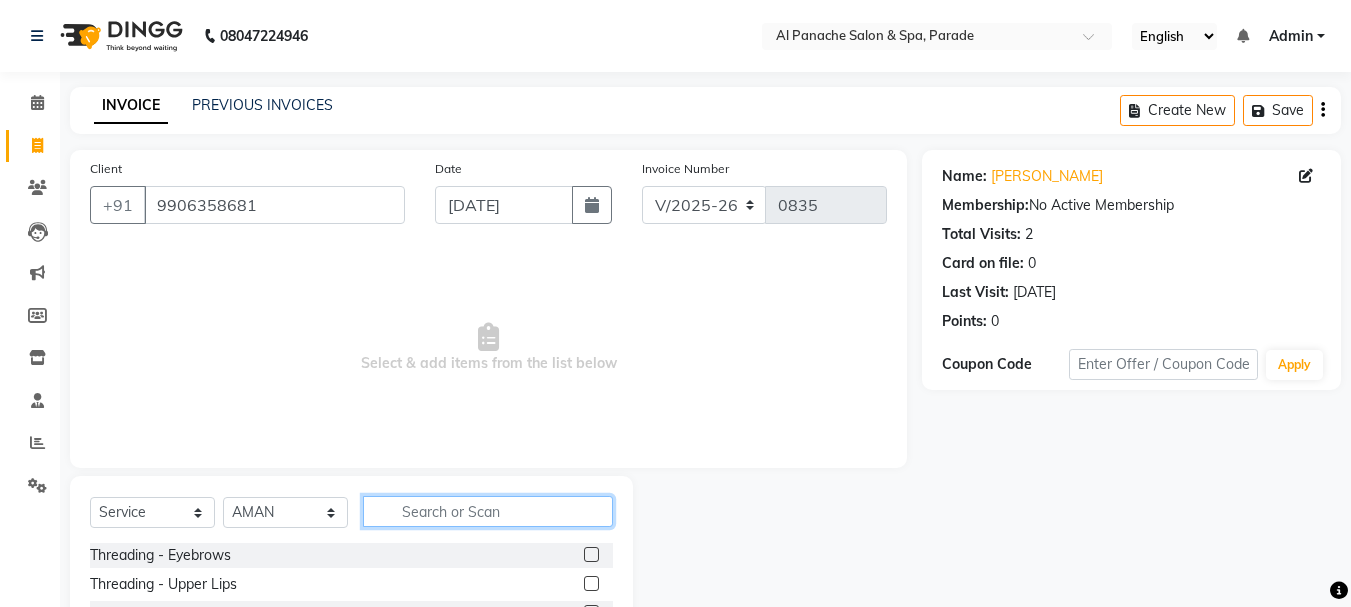 click 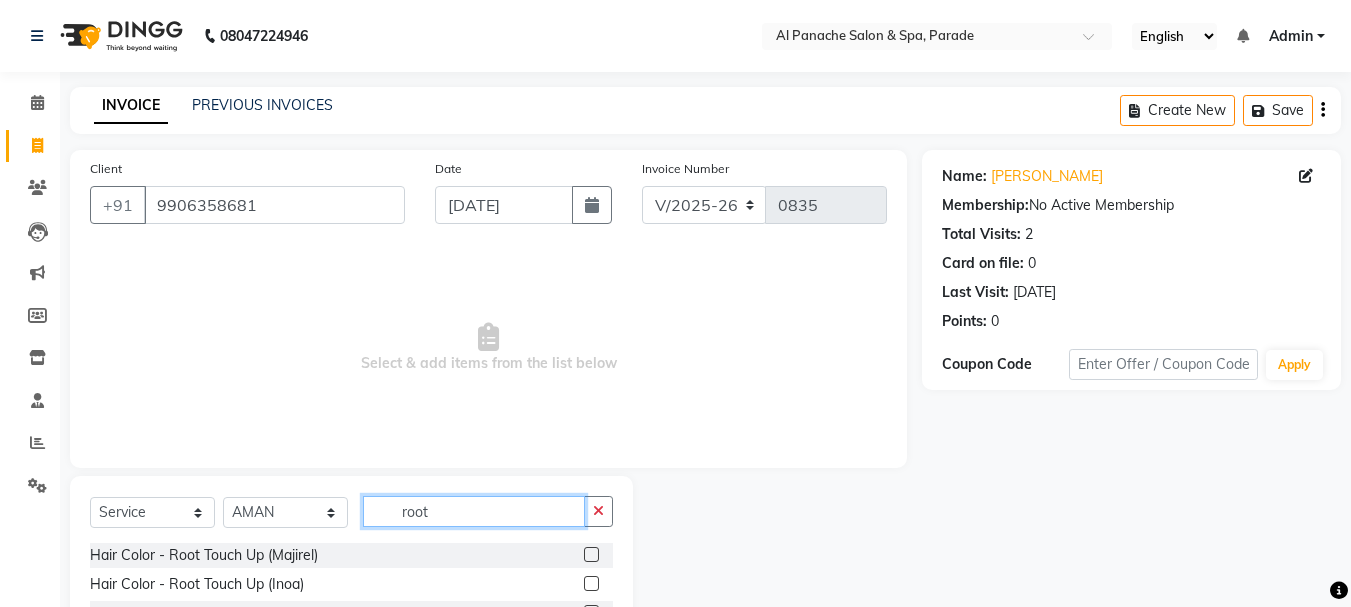 scroll, scrollTop: 81, scrollLeft: 0, axis: vertical 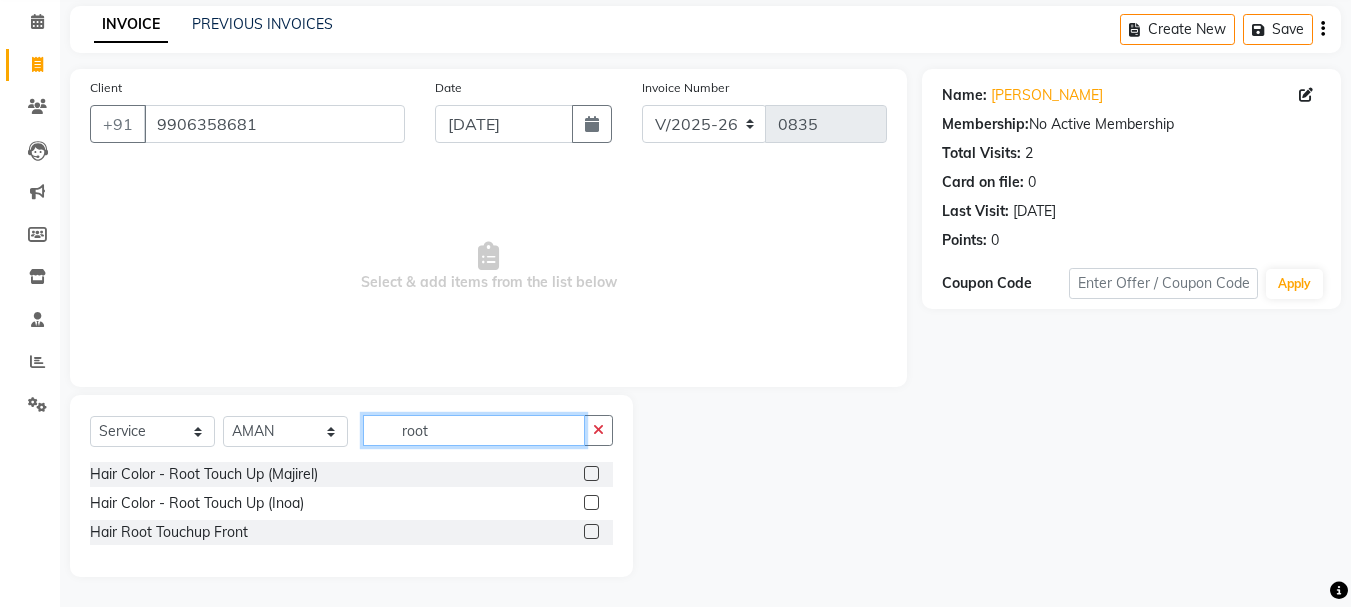 type on "root" 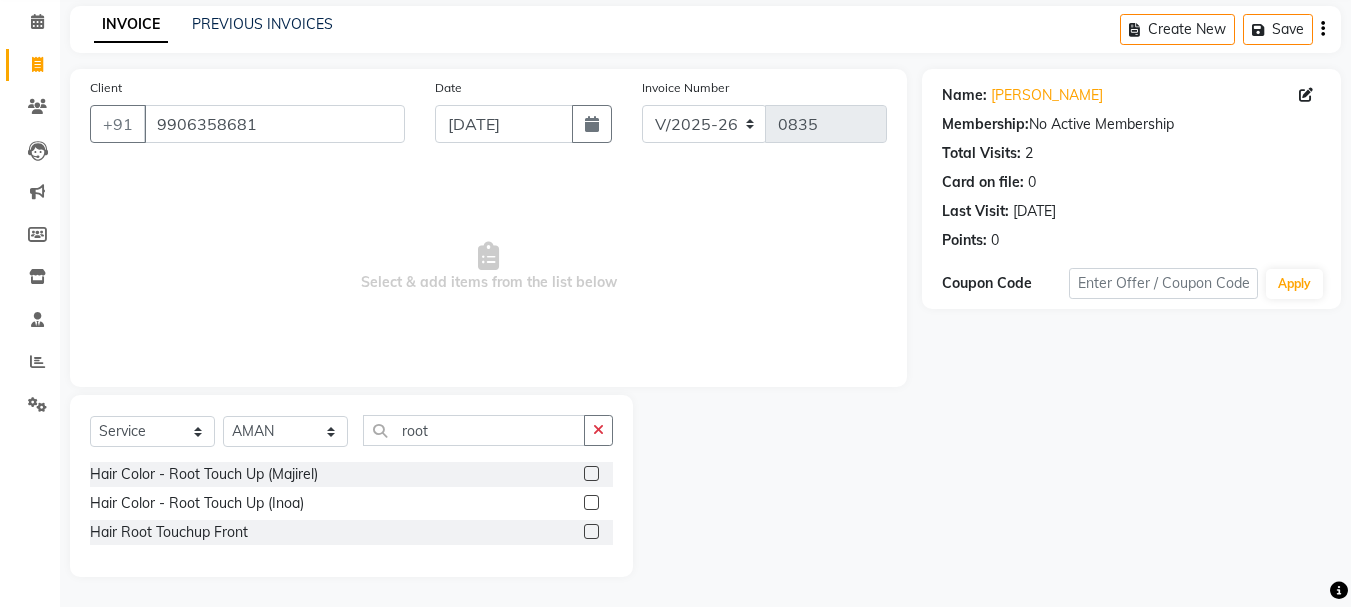 click 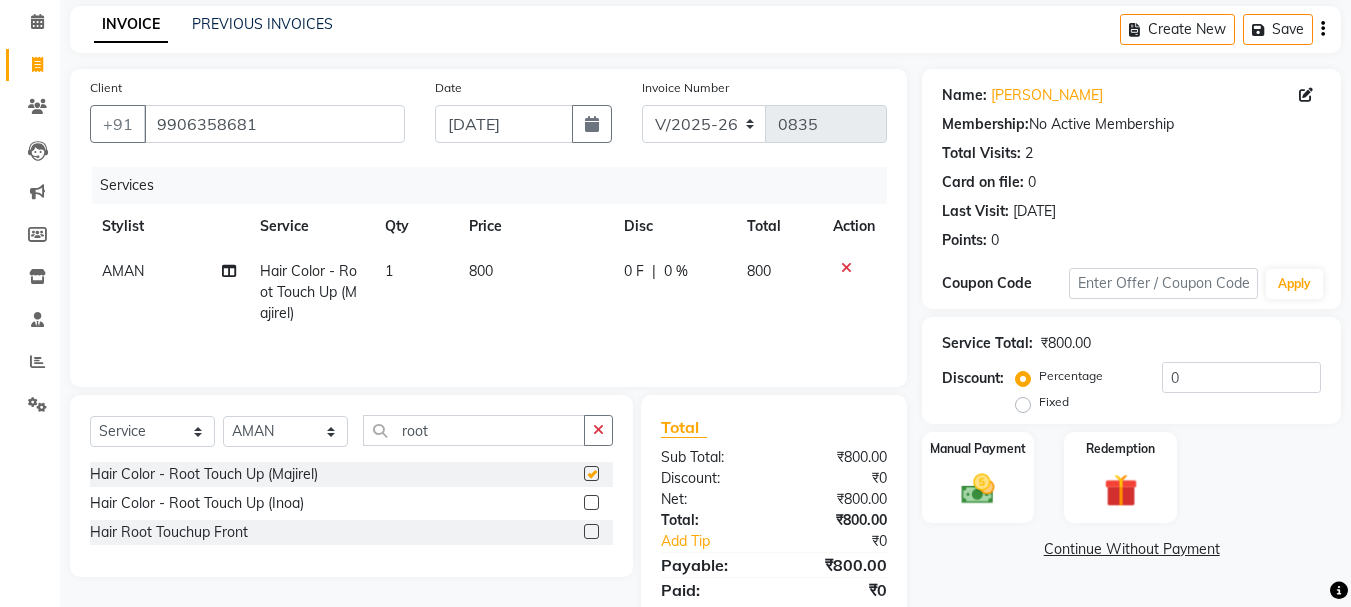 checkbox on "false" 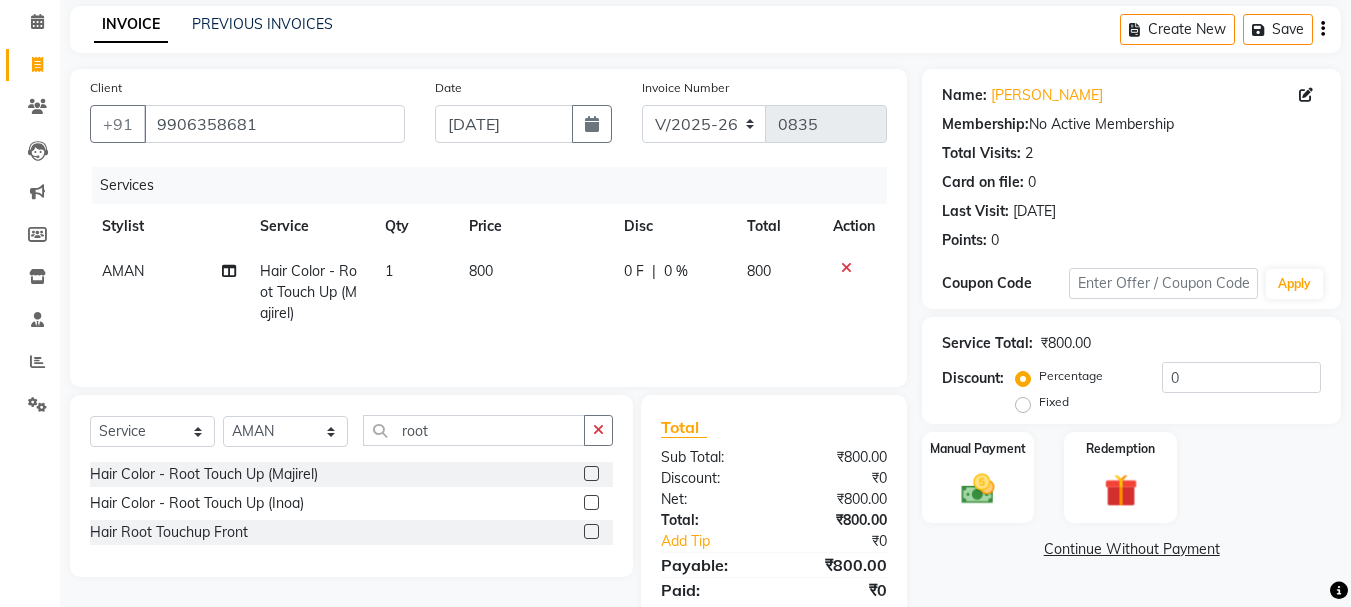 scroll, scrollTop: 151, scrollLeft: 0, axis: vertical 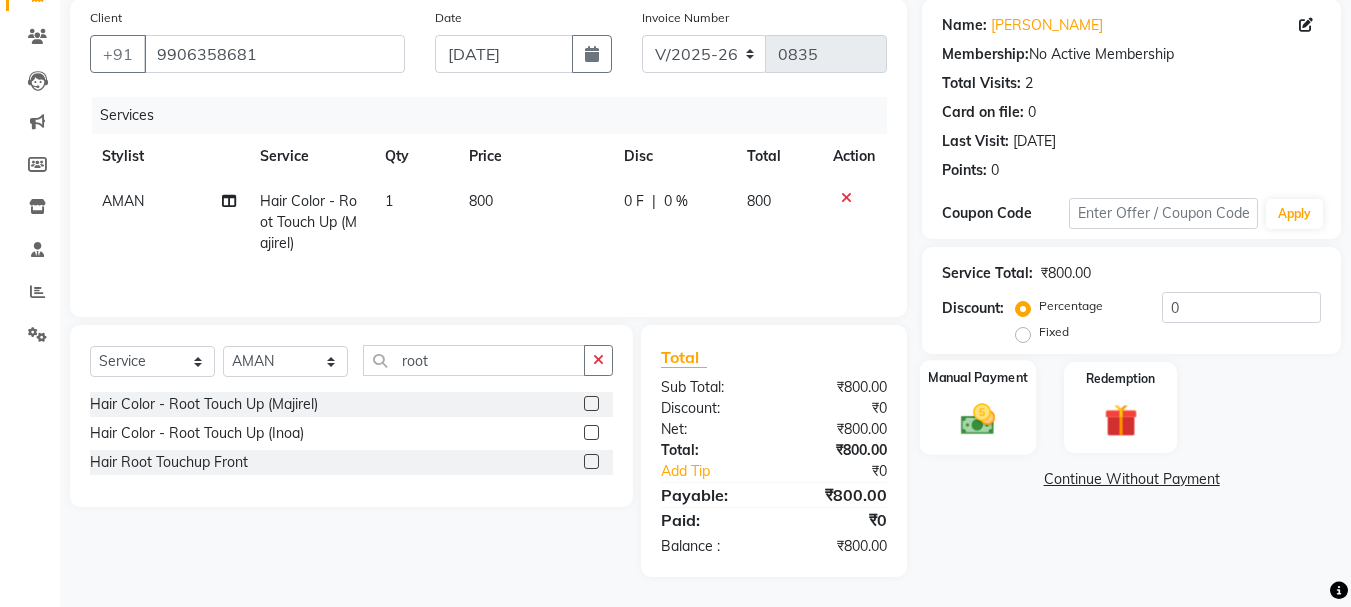 click on "Manual Payment" 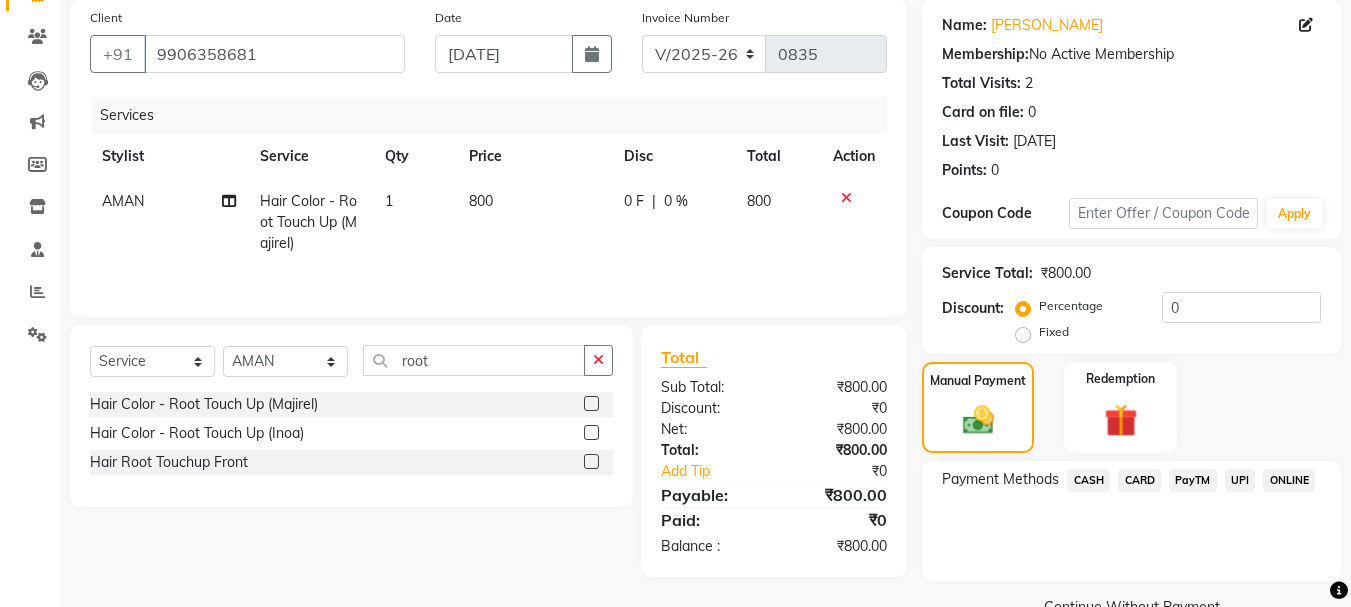 click on "PayTM" 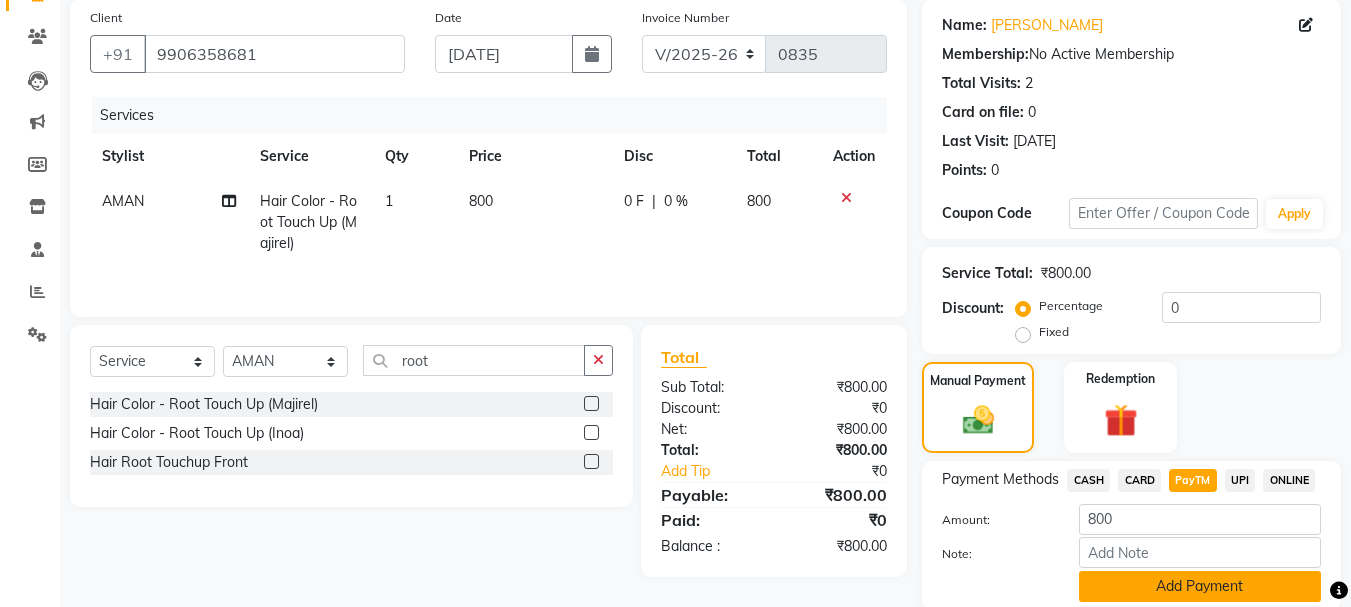 click on "Add Payment" 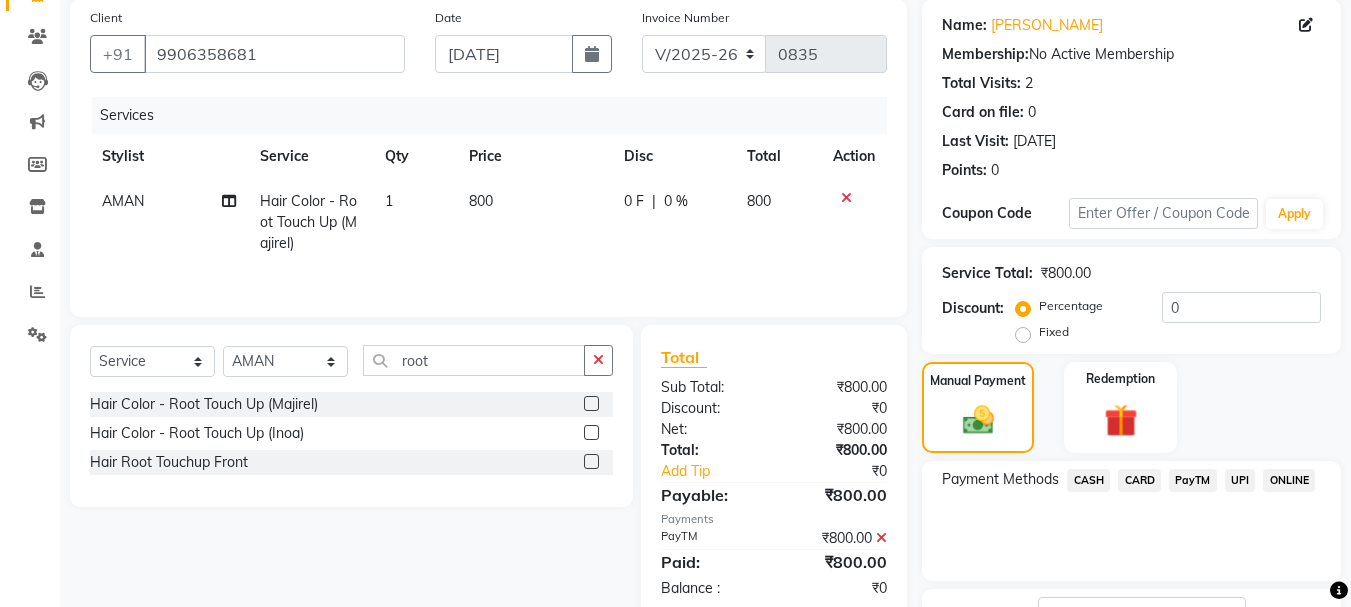 scroll, scrollTop: 309, scrollLeft: 0, axis: vertical 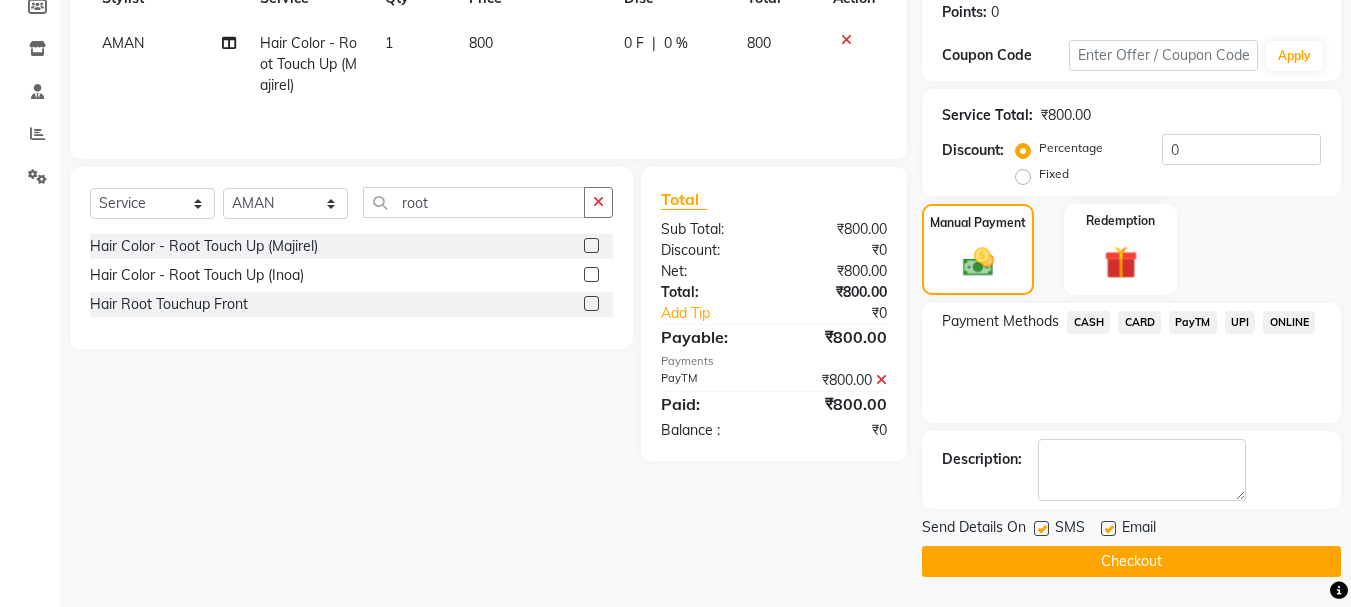click on "Checkout" 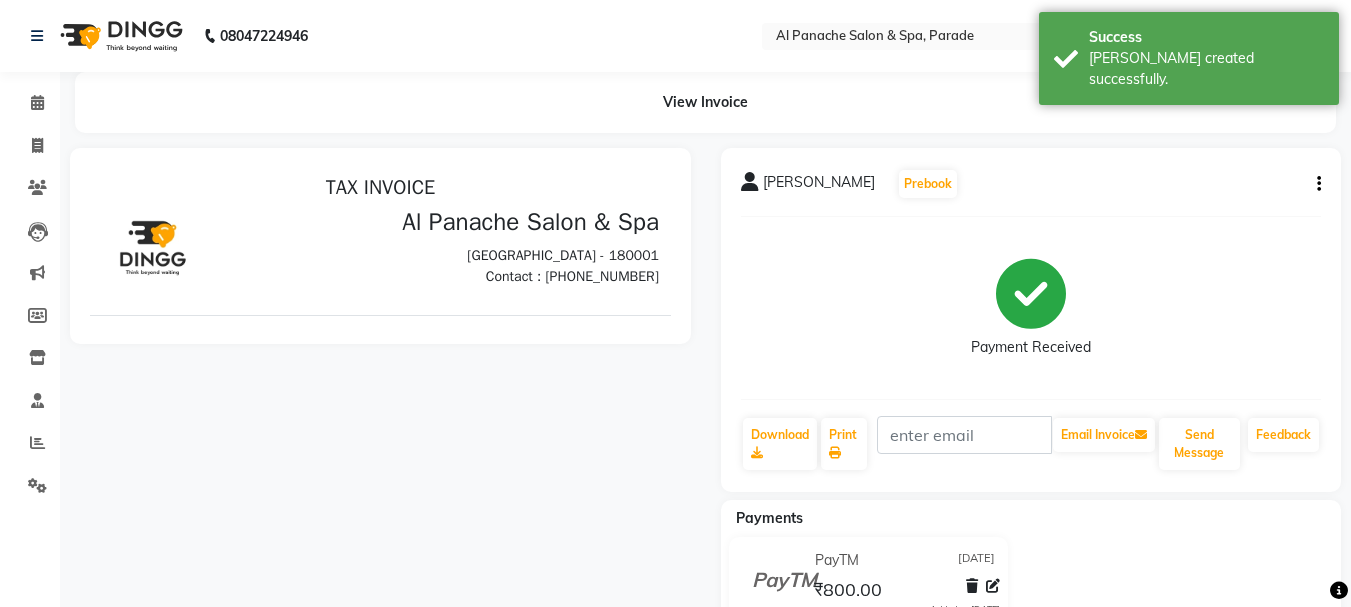 scroll, scrollTop: 0, scrollLeft: 0, axis: both 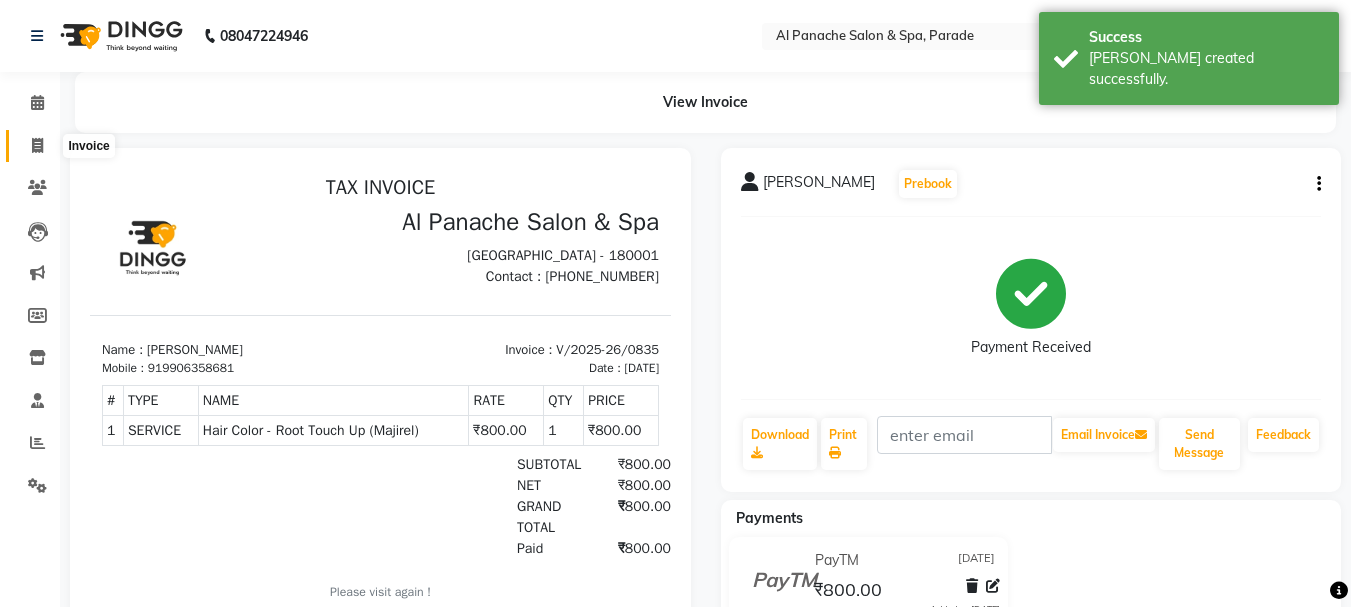 click 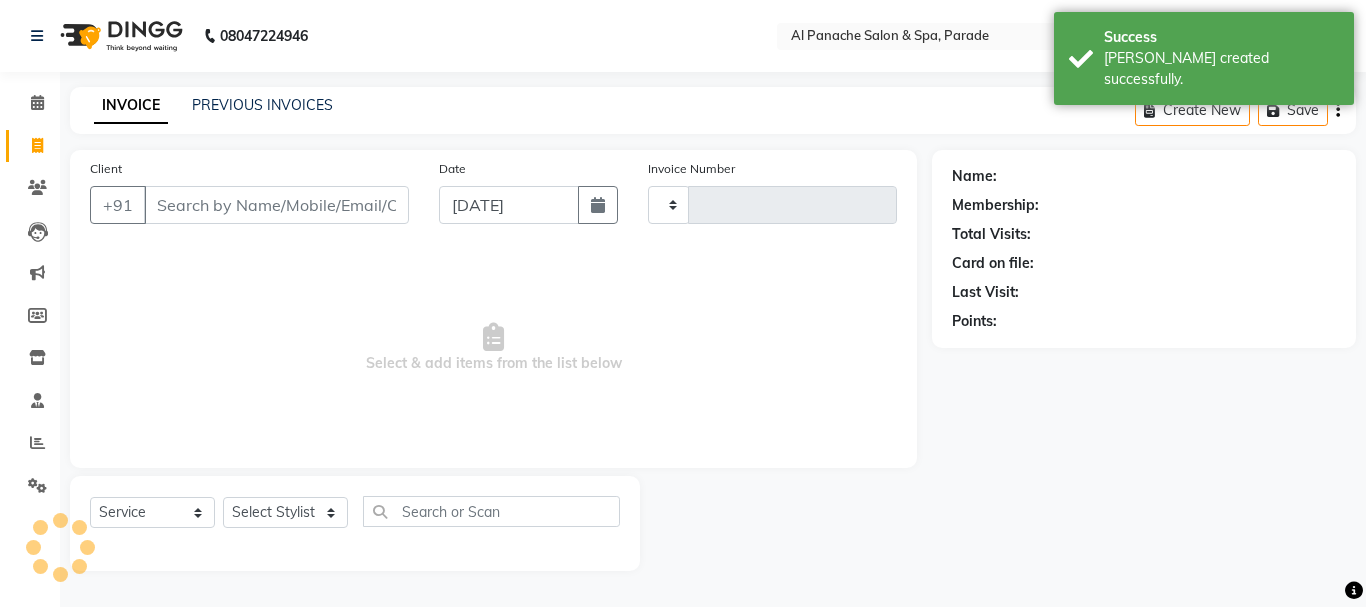 type on "0836" 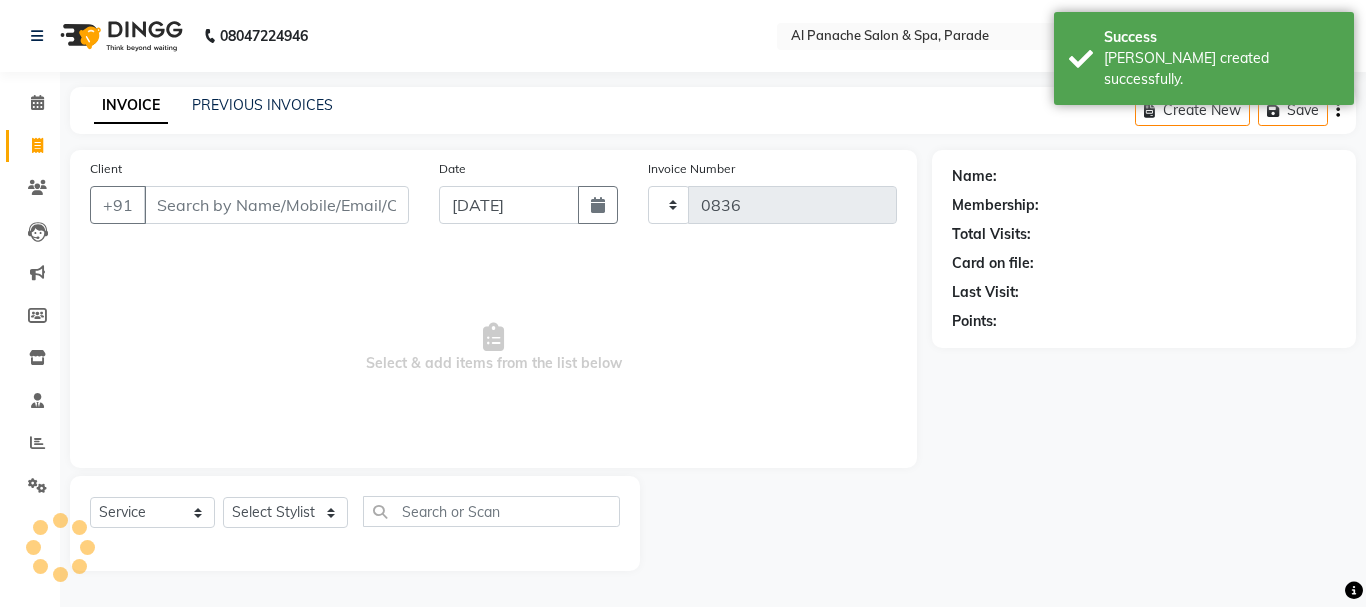 select on "463" 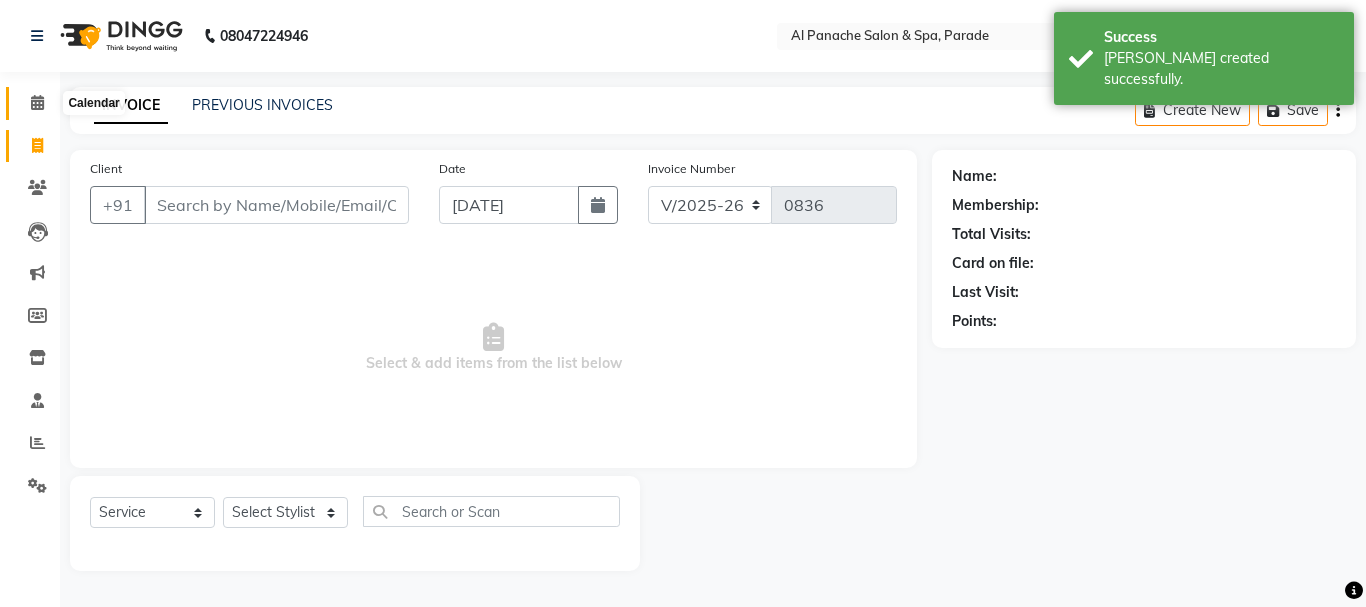 click 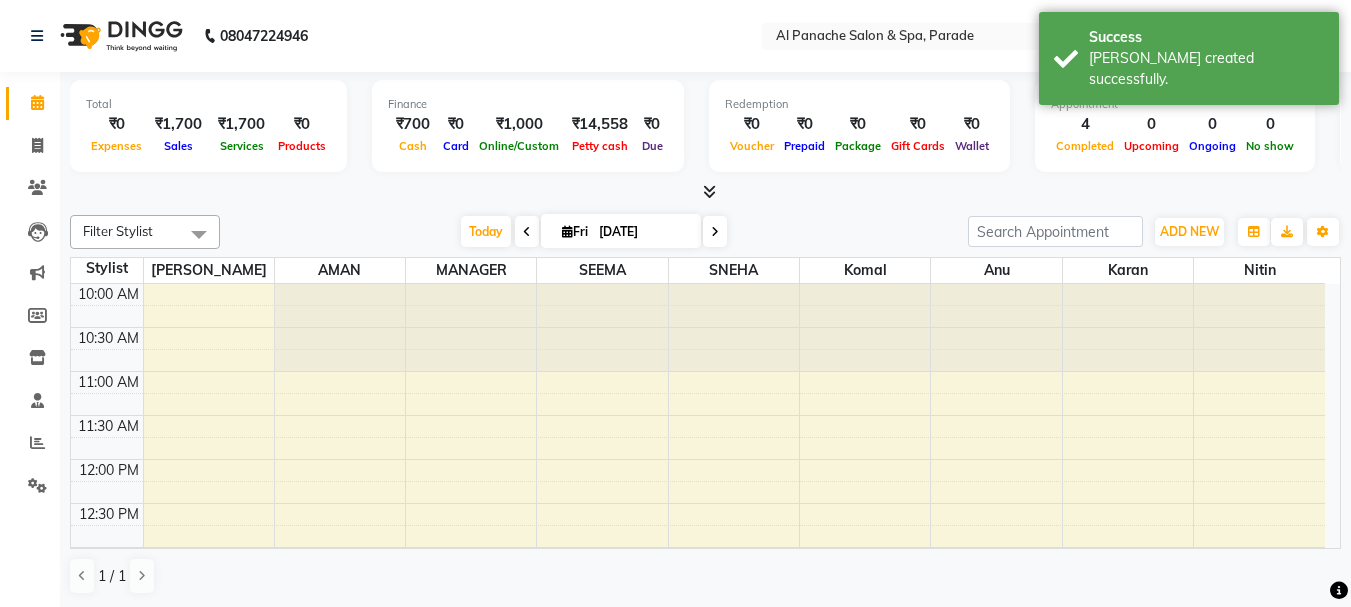 scroll, scrollTop: 353, scrollLeft: 0, axis: vertical 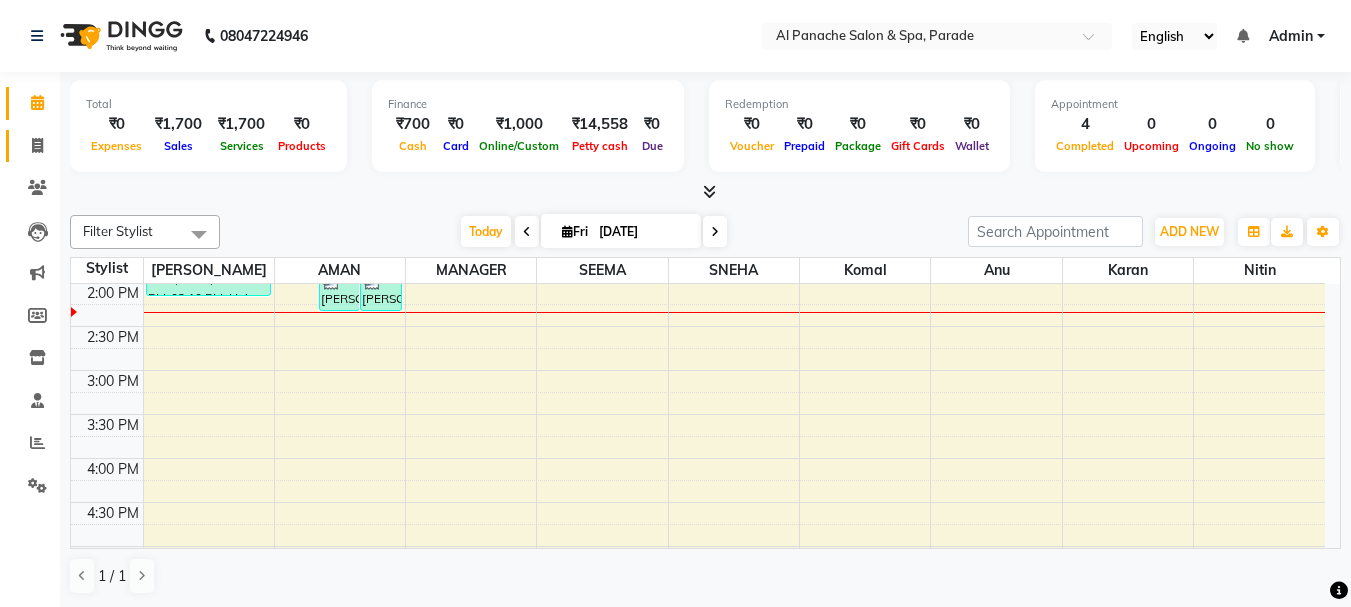 click on "Invoice" 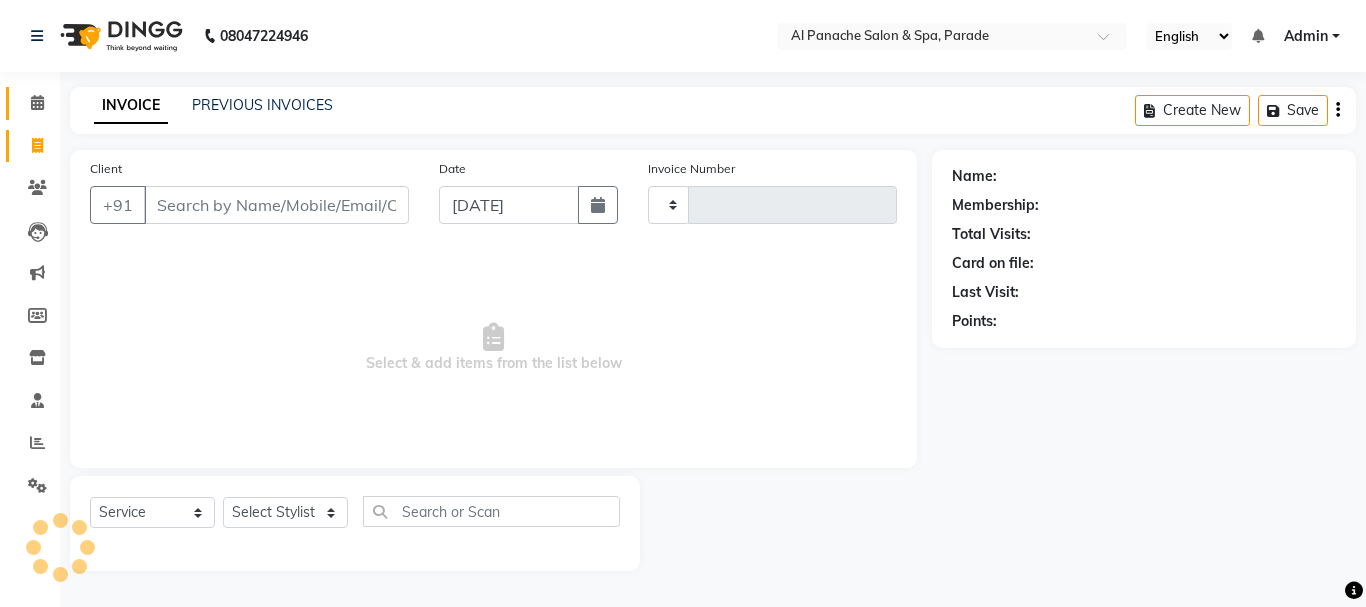 type on "0836" 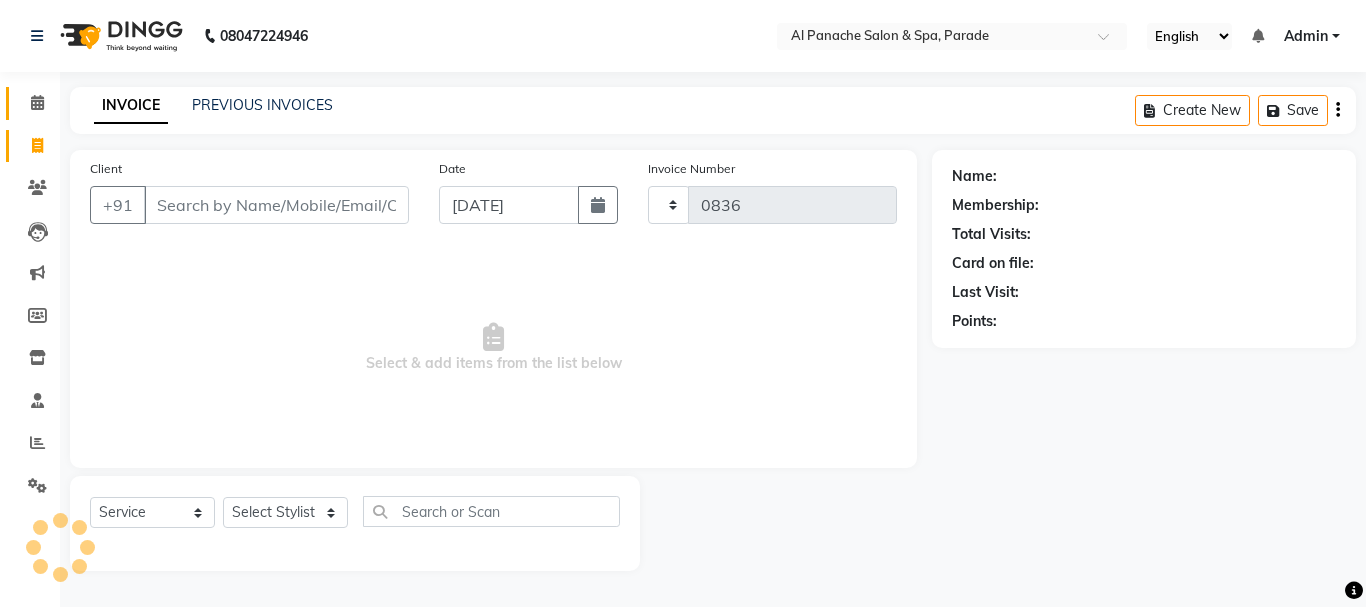 select on "463" 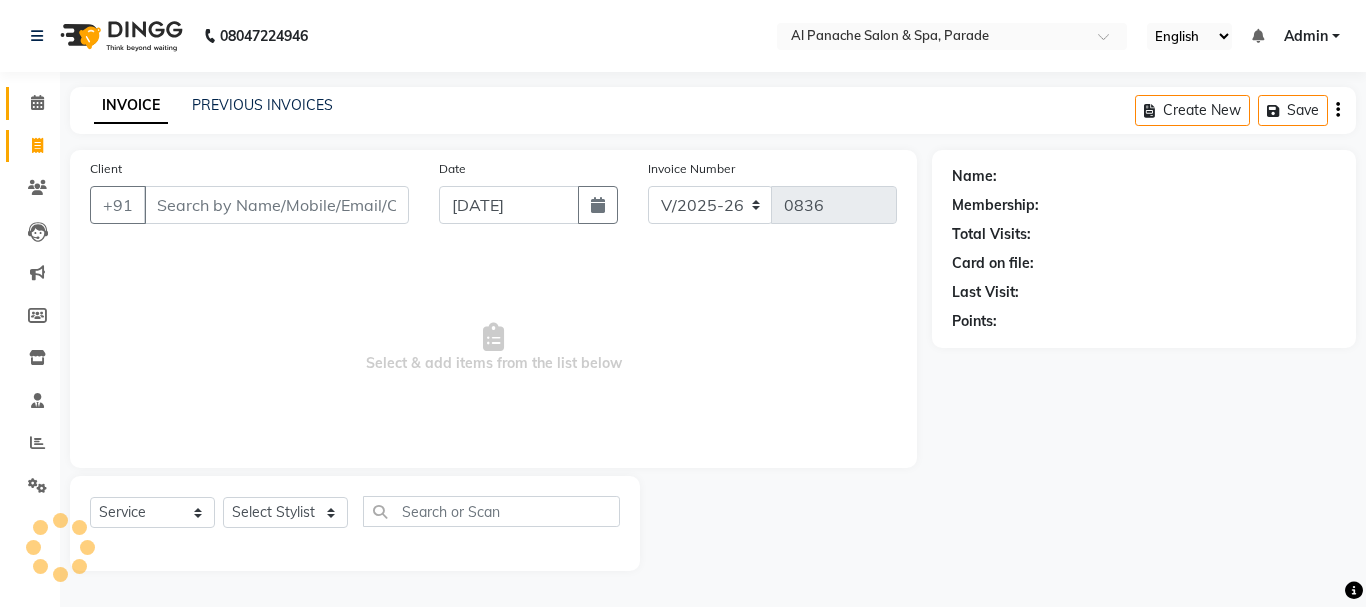 click on "Calendar" 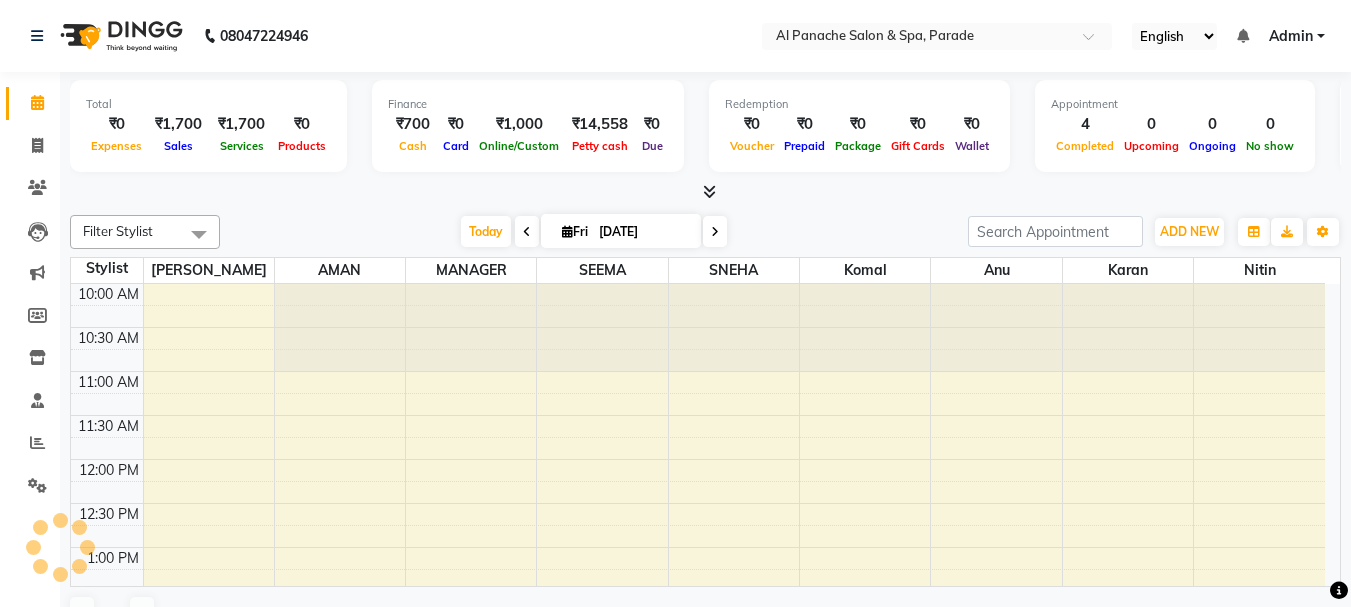 scroll, scrollTop: 0, scrollLeft: 0, axis: both 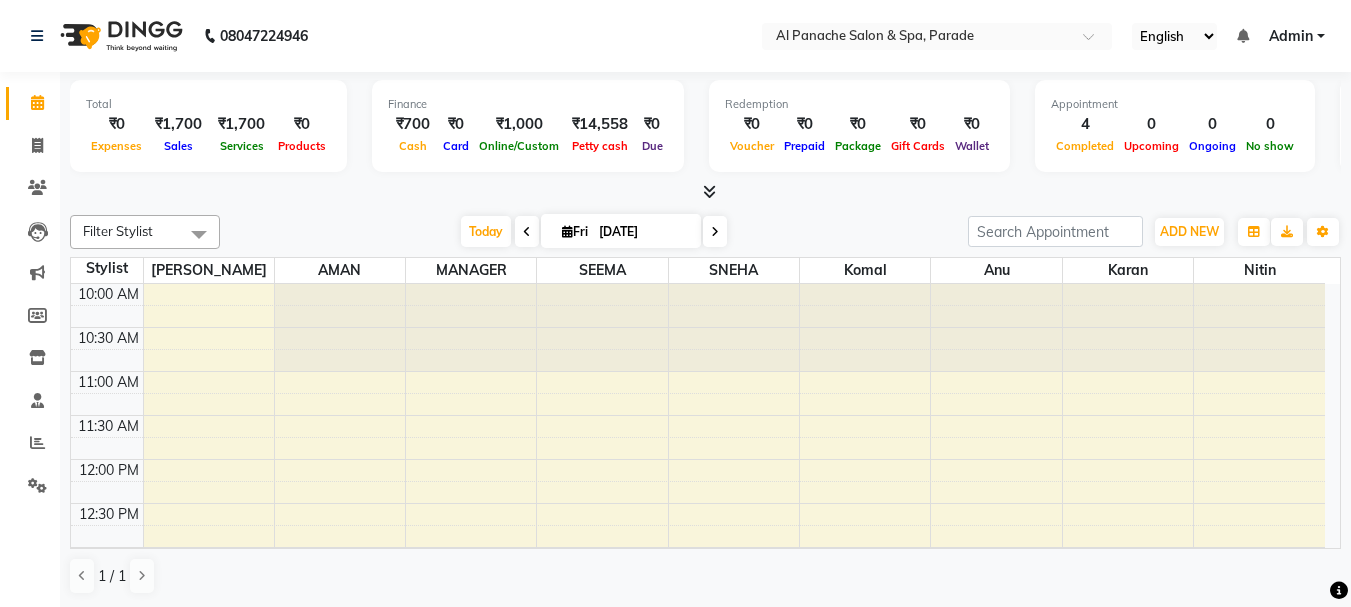 click at bounding box center (709, 191) 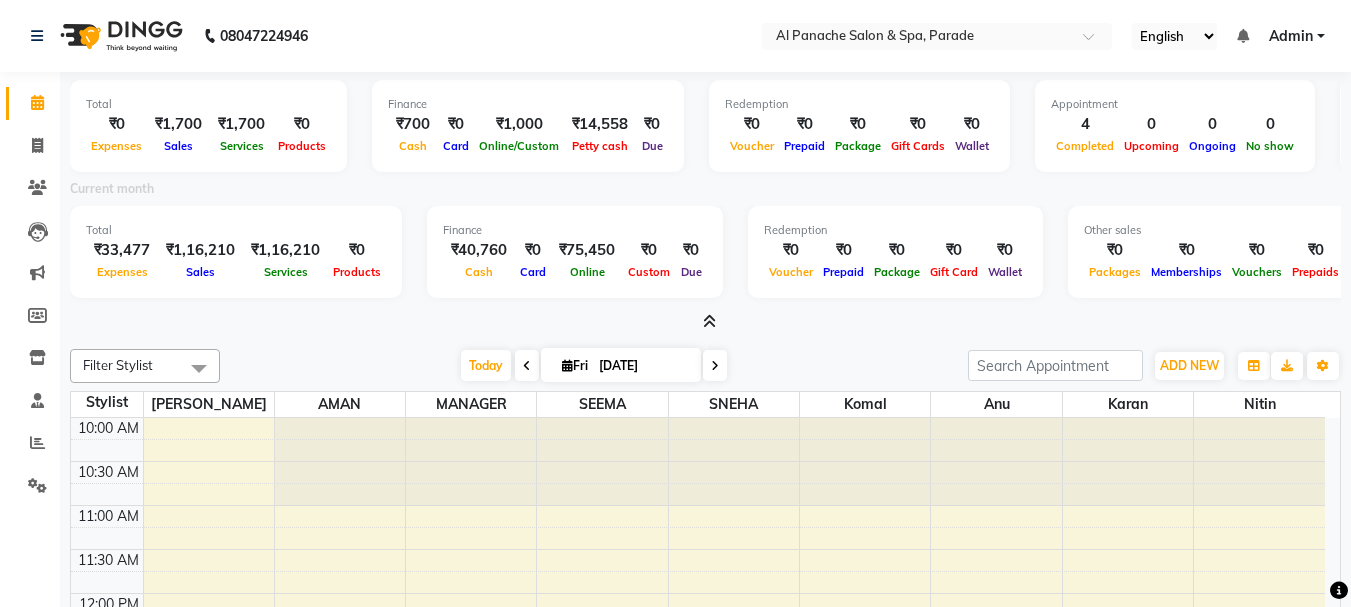 click at bounding box center [709, 321] 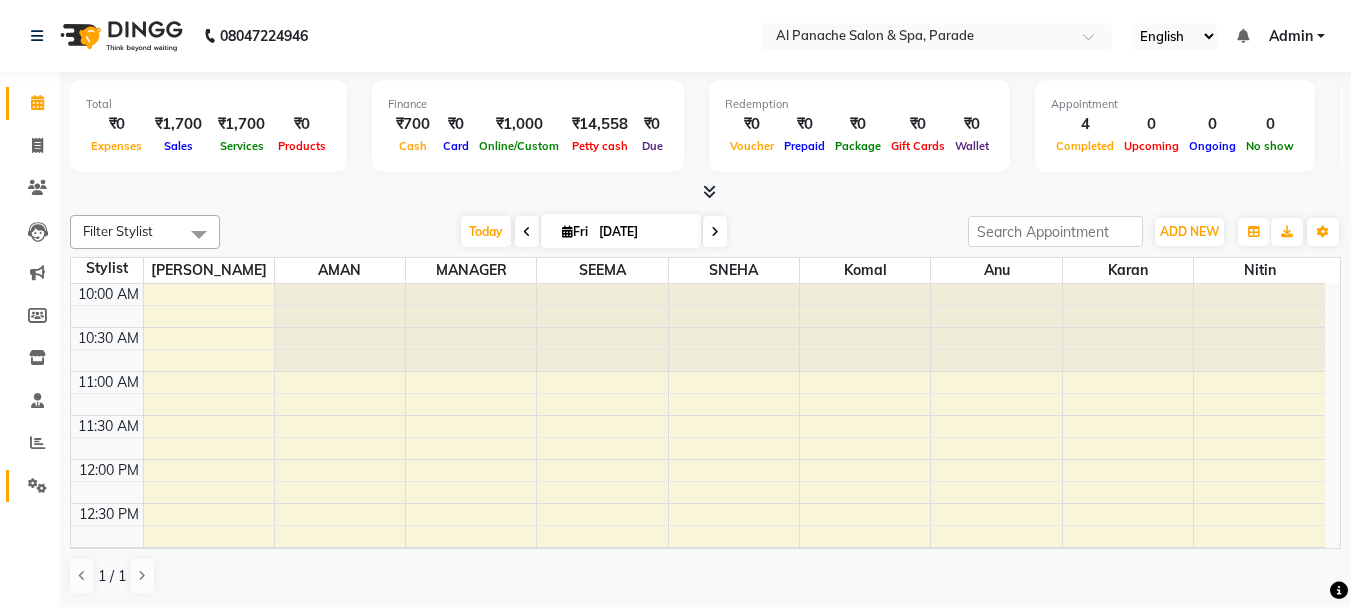 click on "Settings" 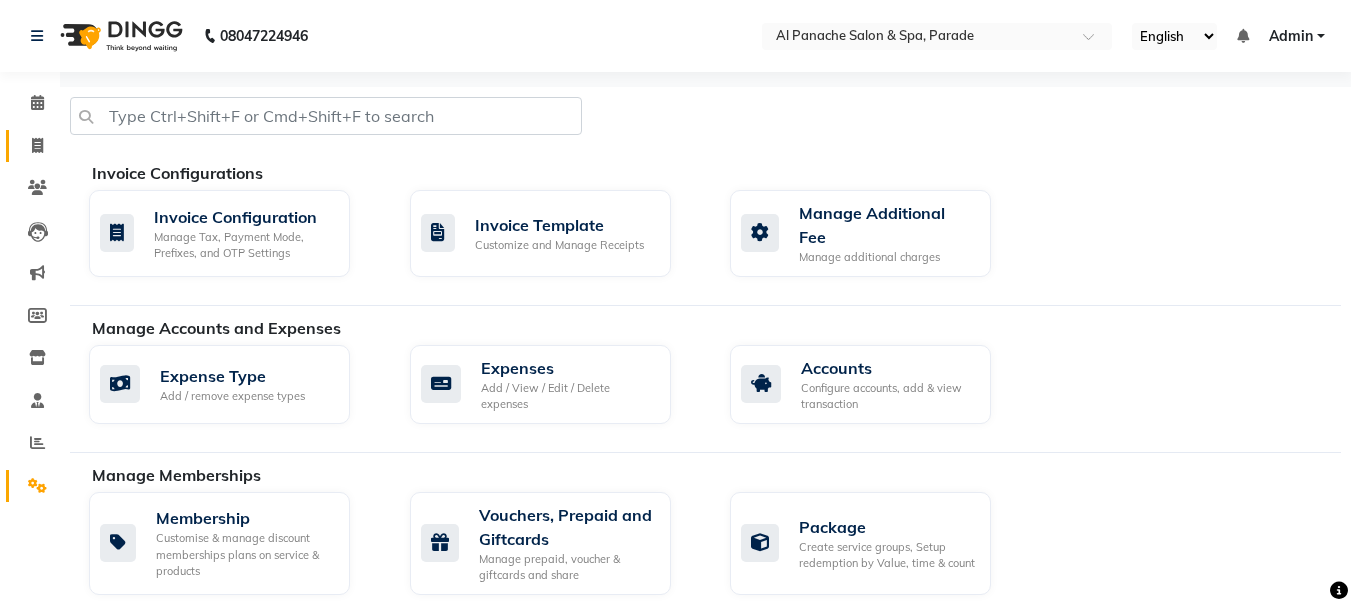 click on "Invoice" 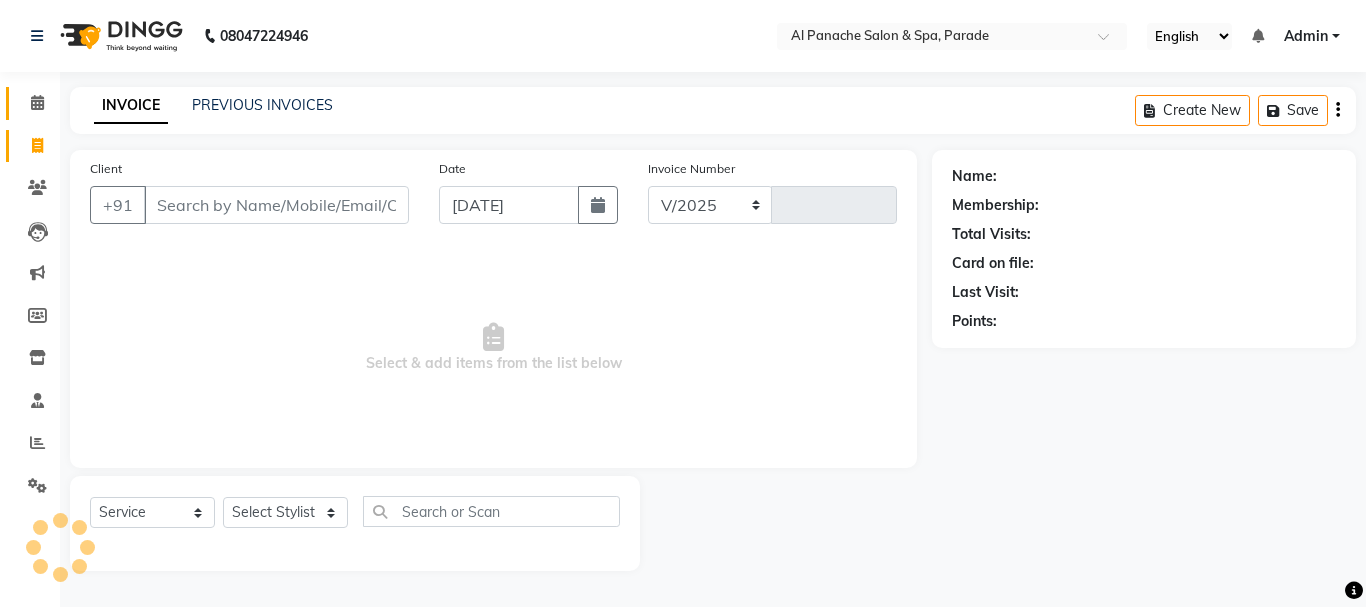 select on "463" 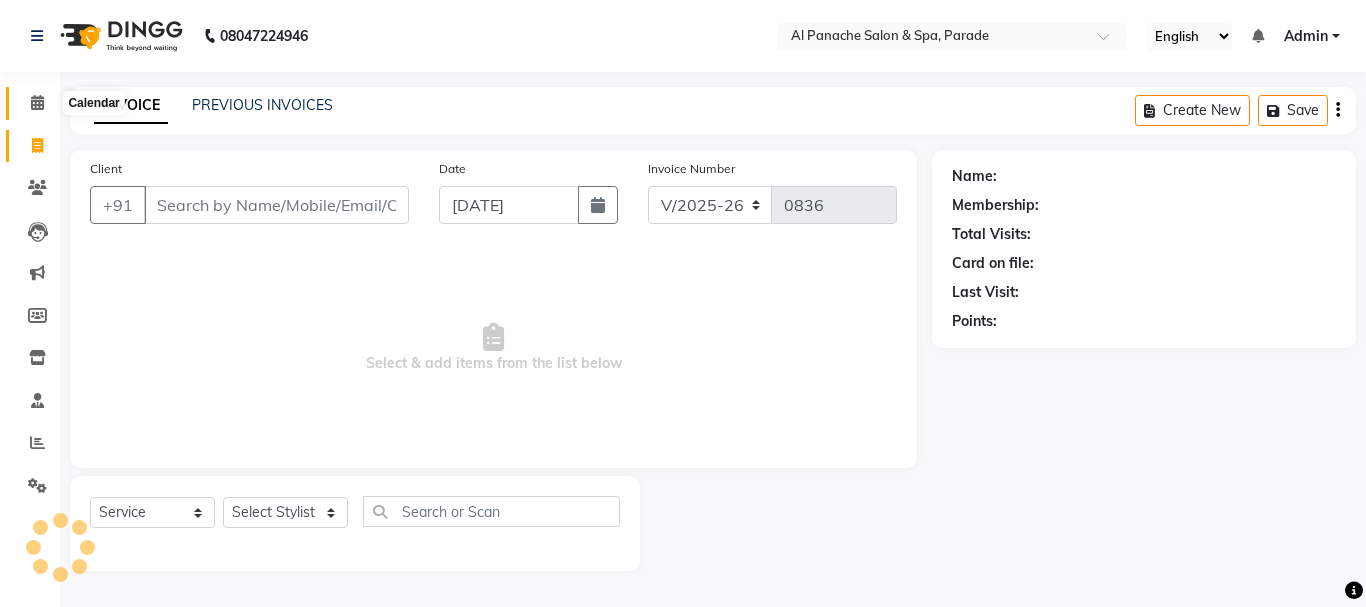 click 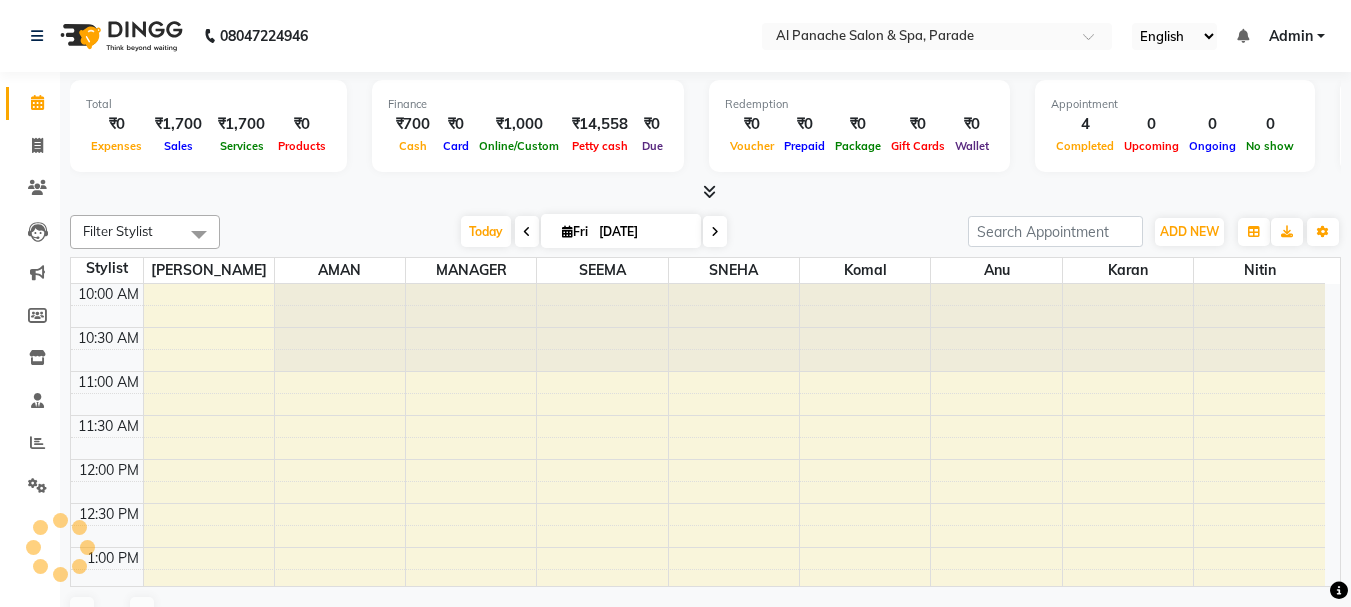 scroll, scrollTop: 0, scrollLeft: 0, axis: both 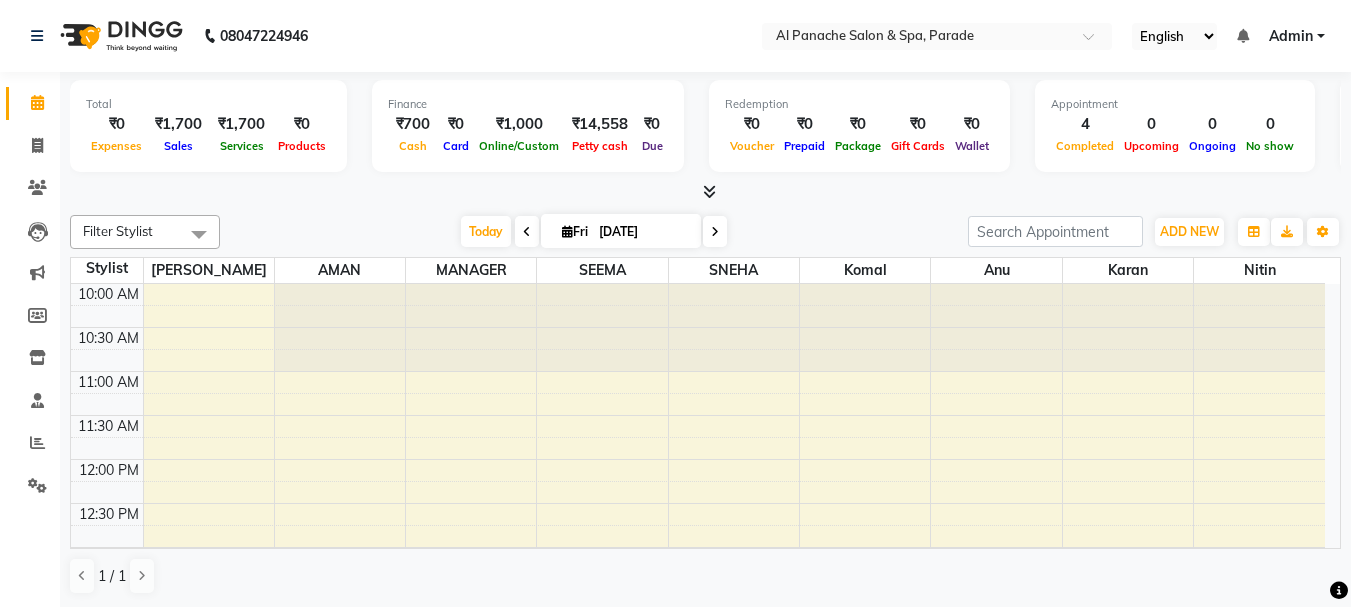 click at bounding box center (709, 191) 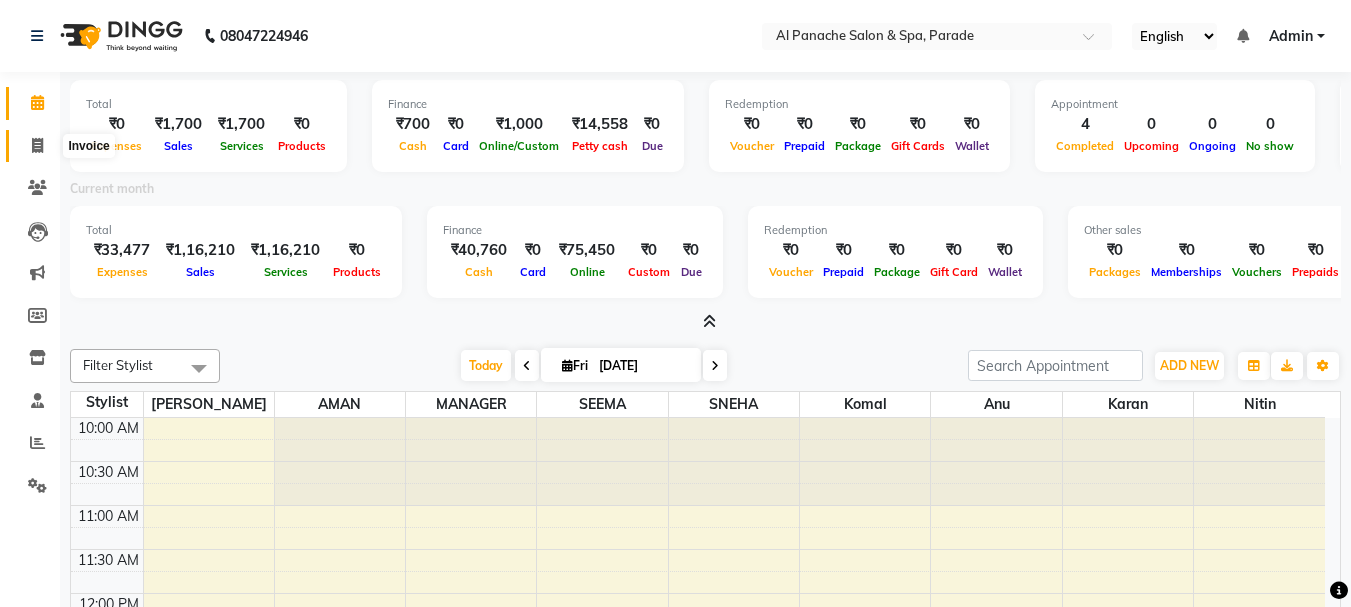 click 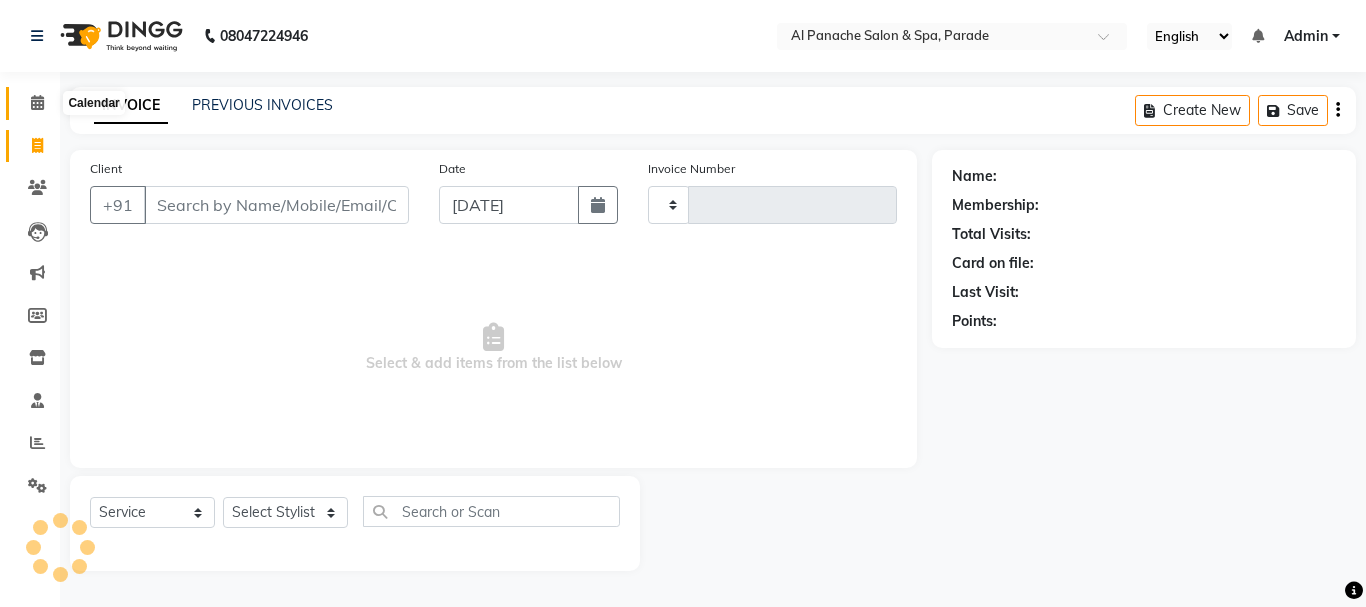 type on "0836" 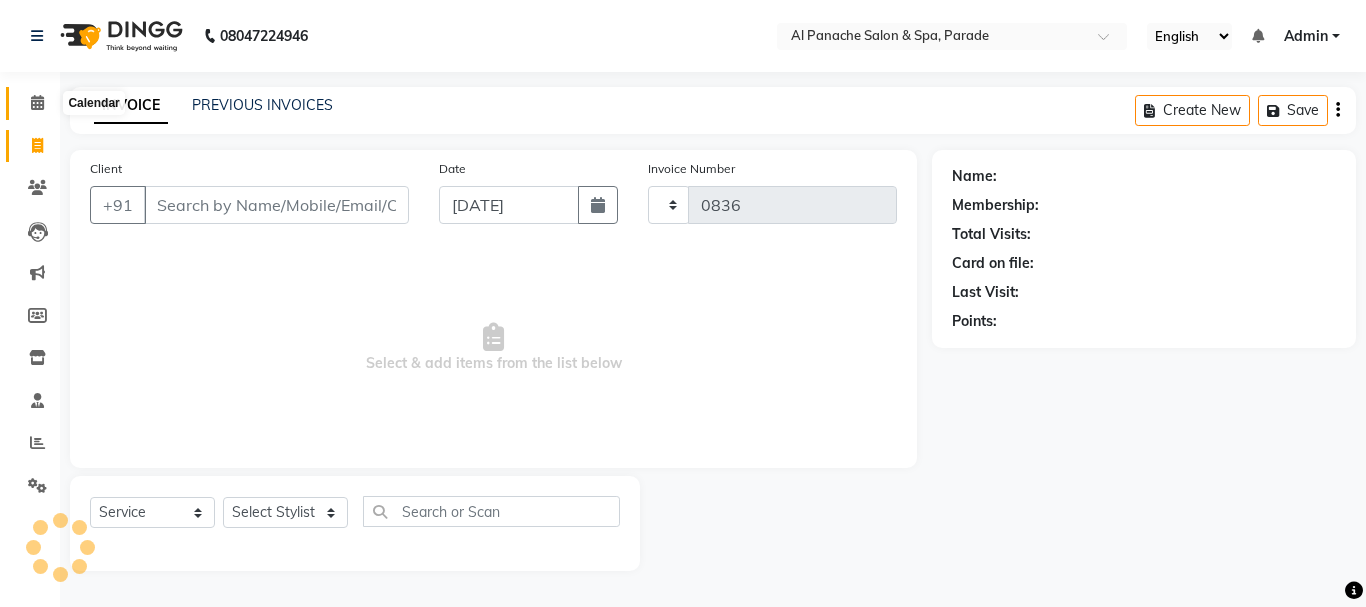 select on "463" 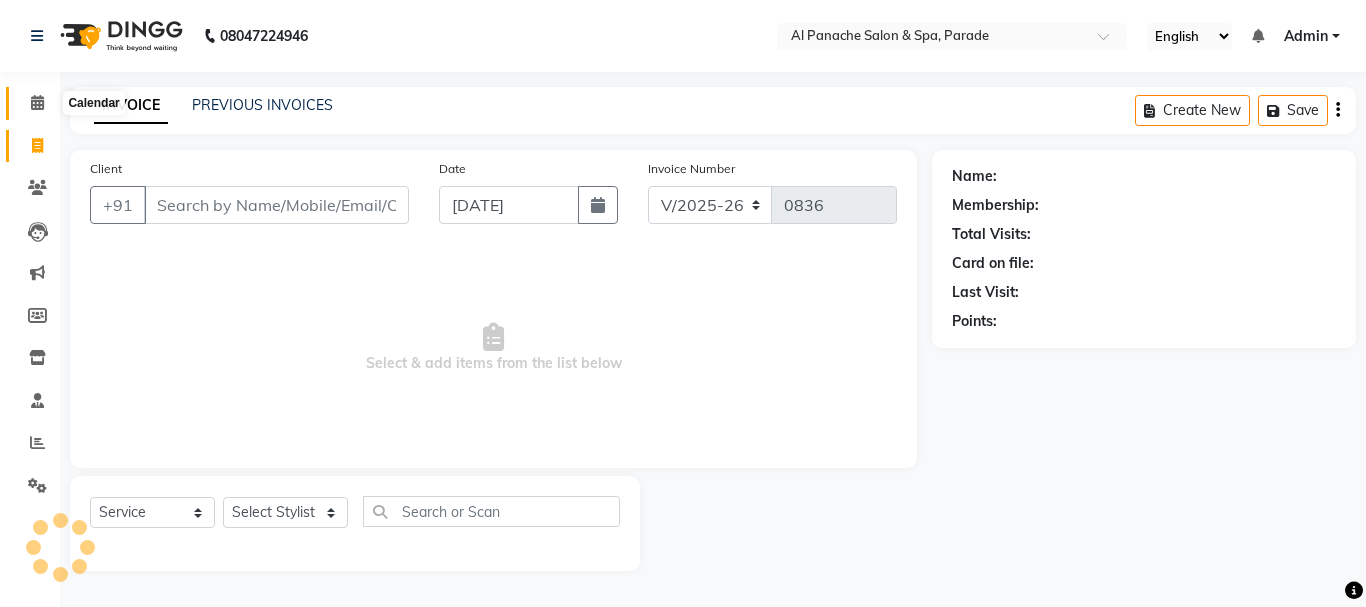 click 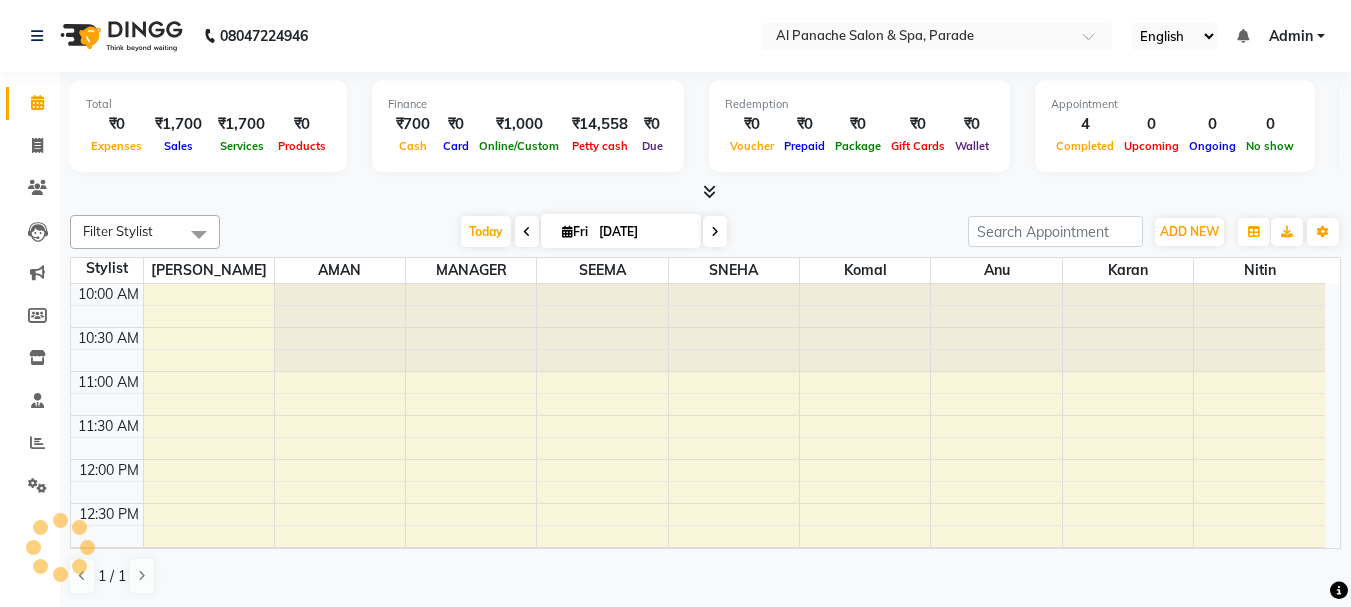 scroll, scrollTop: 0, scrollLeft: 0, axis: both 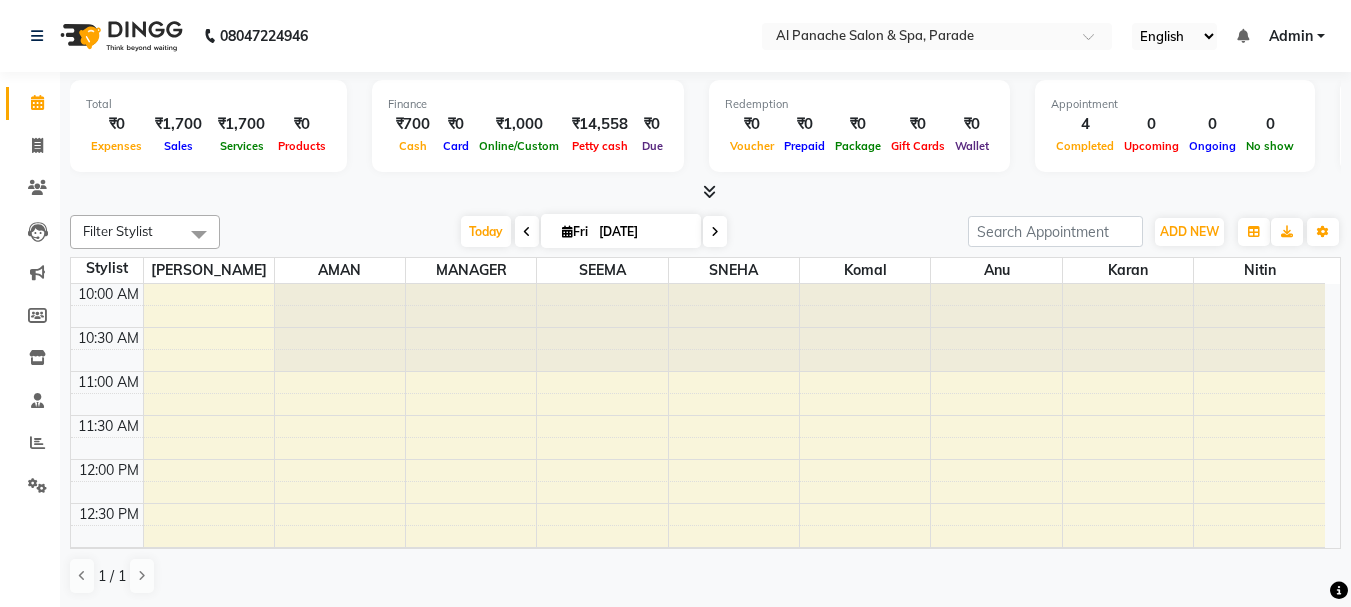 click at bounding box center [709, 191] 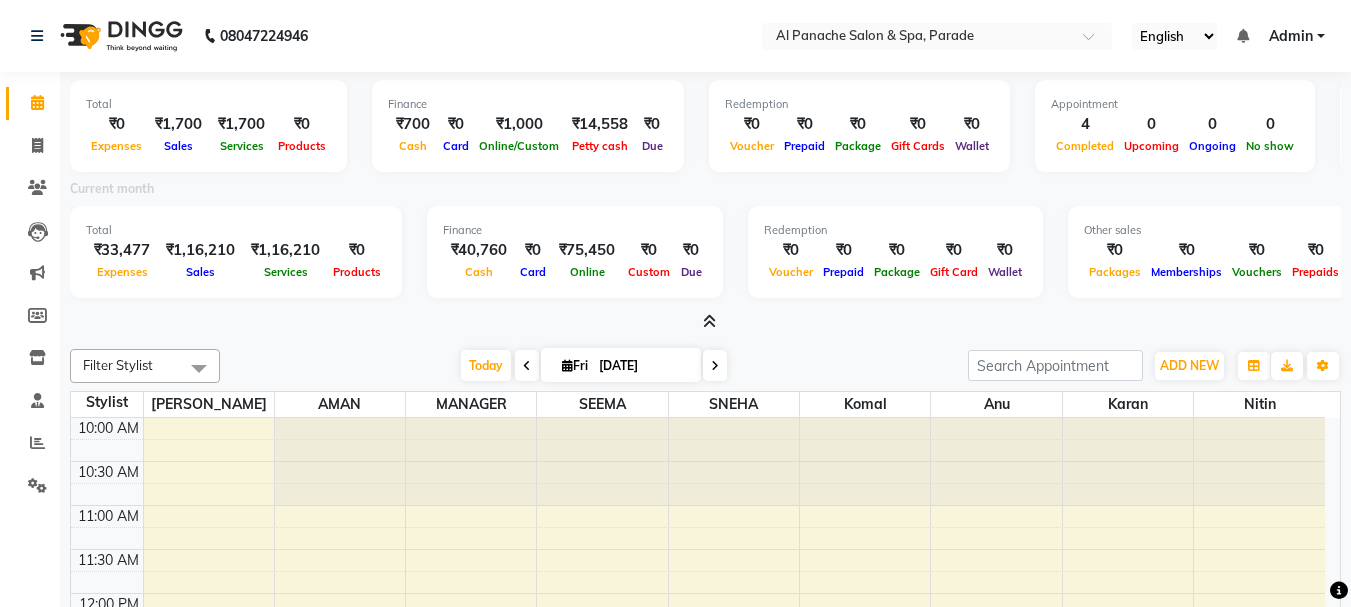 click at bounding box center [709, 321] 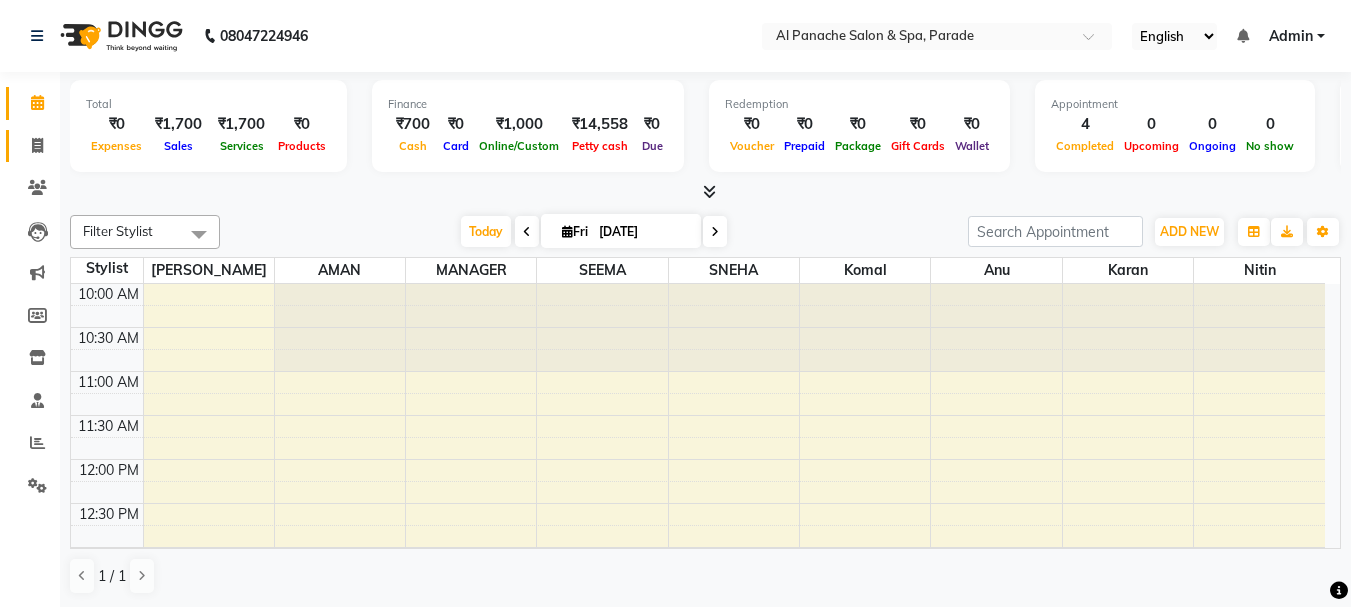 click on "Invoice" 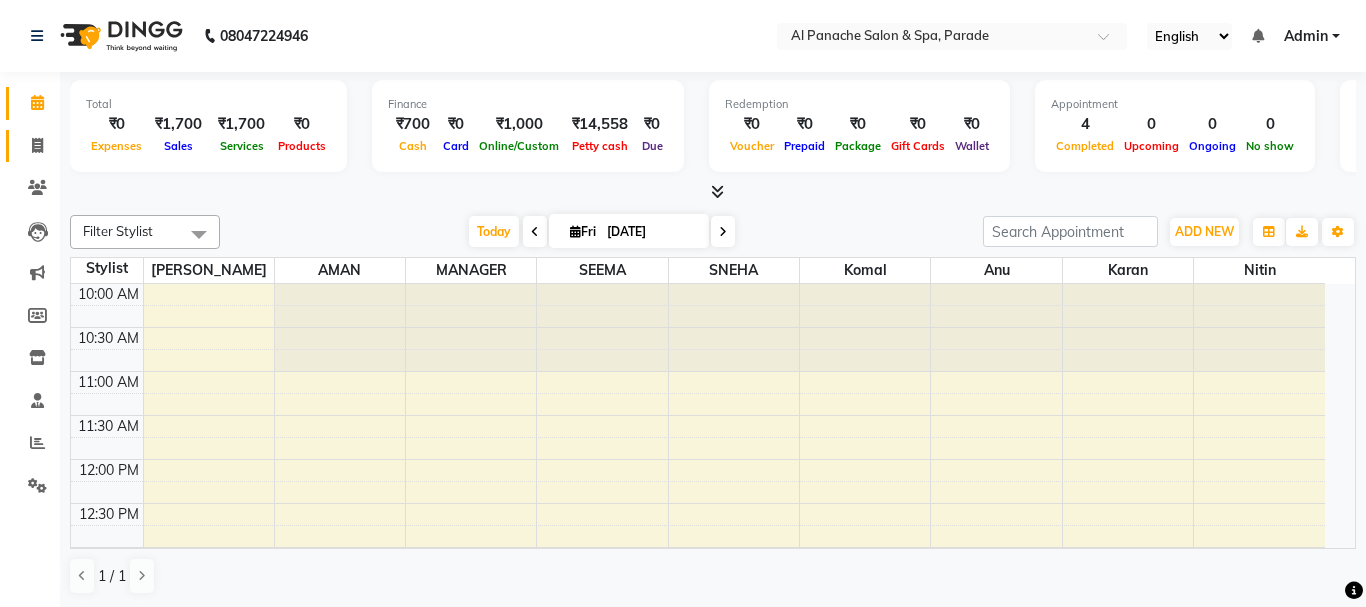 select on "service" 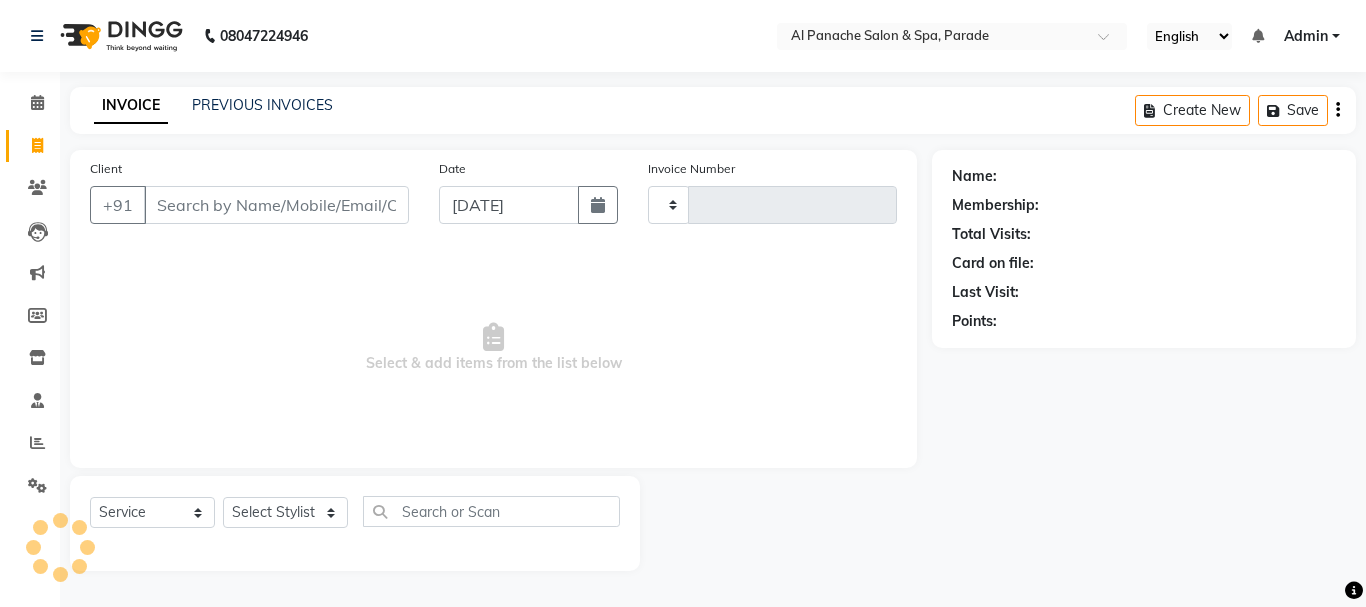 type on "0836" 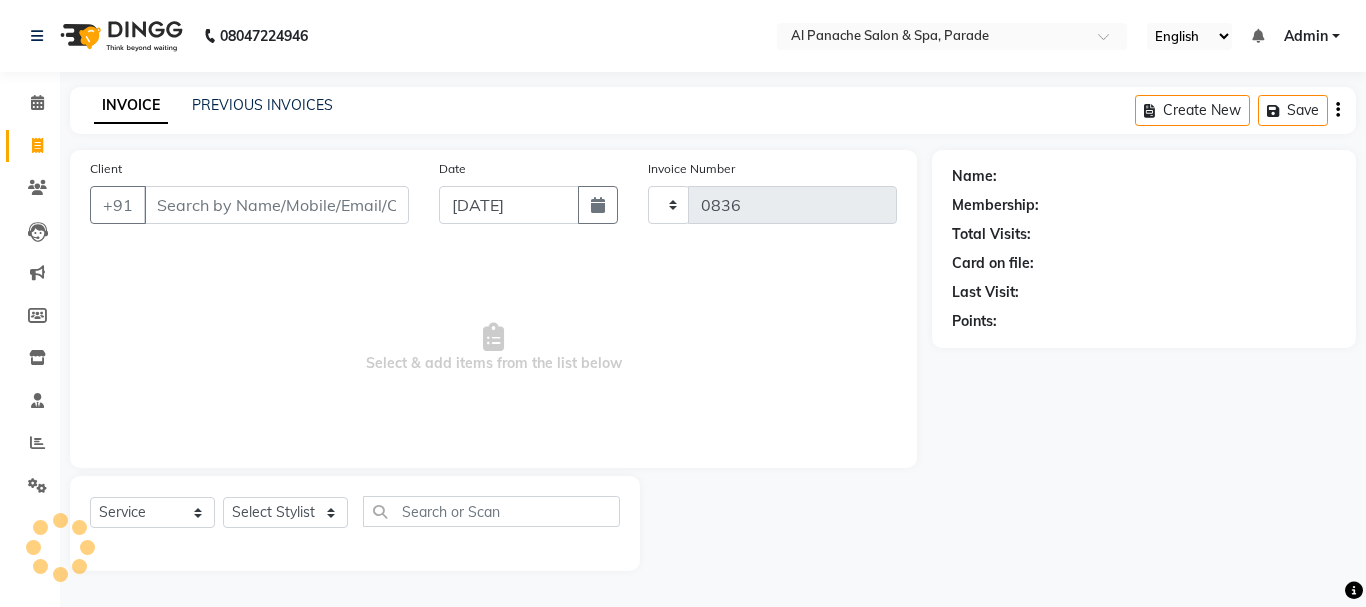 select on "463" 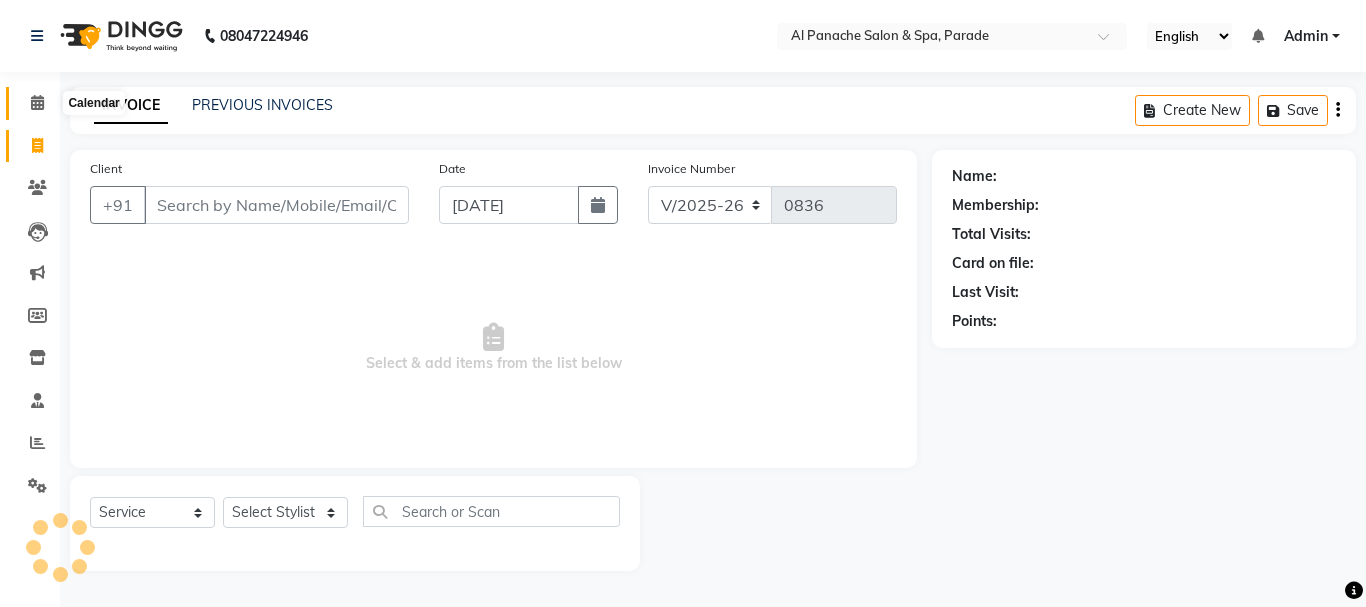 click 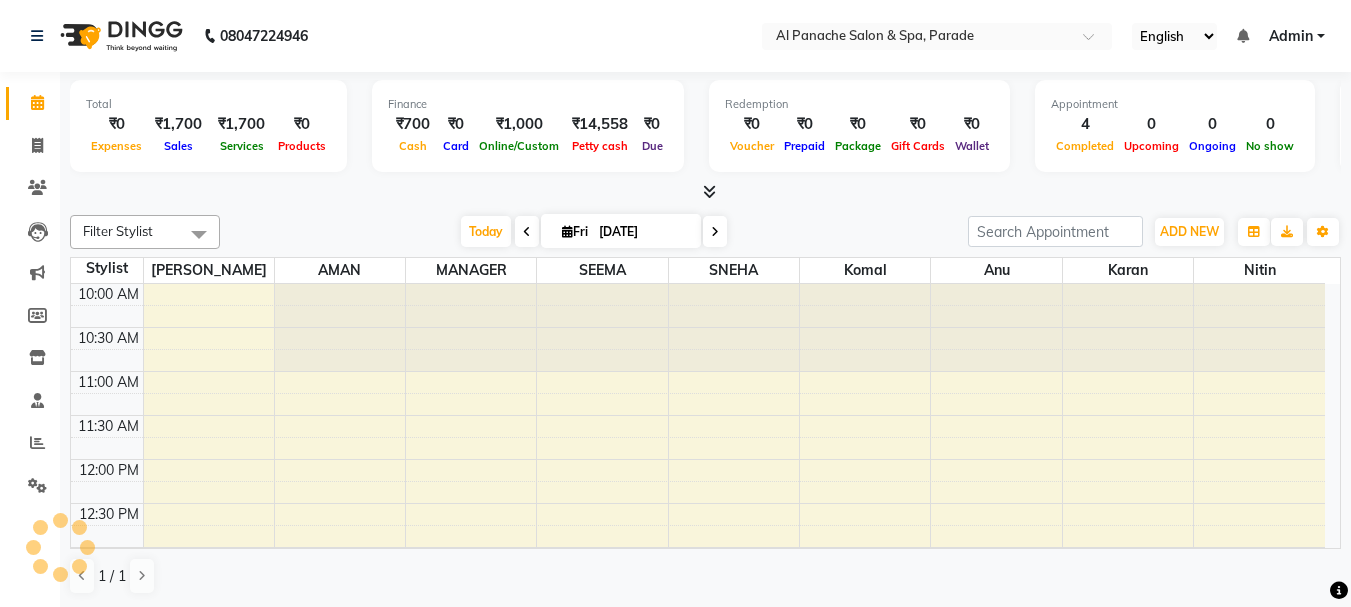 scroll, scrollTop: 353, scrollLeft: 0, axis: vertical 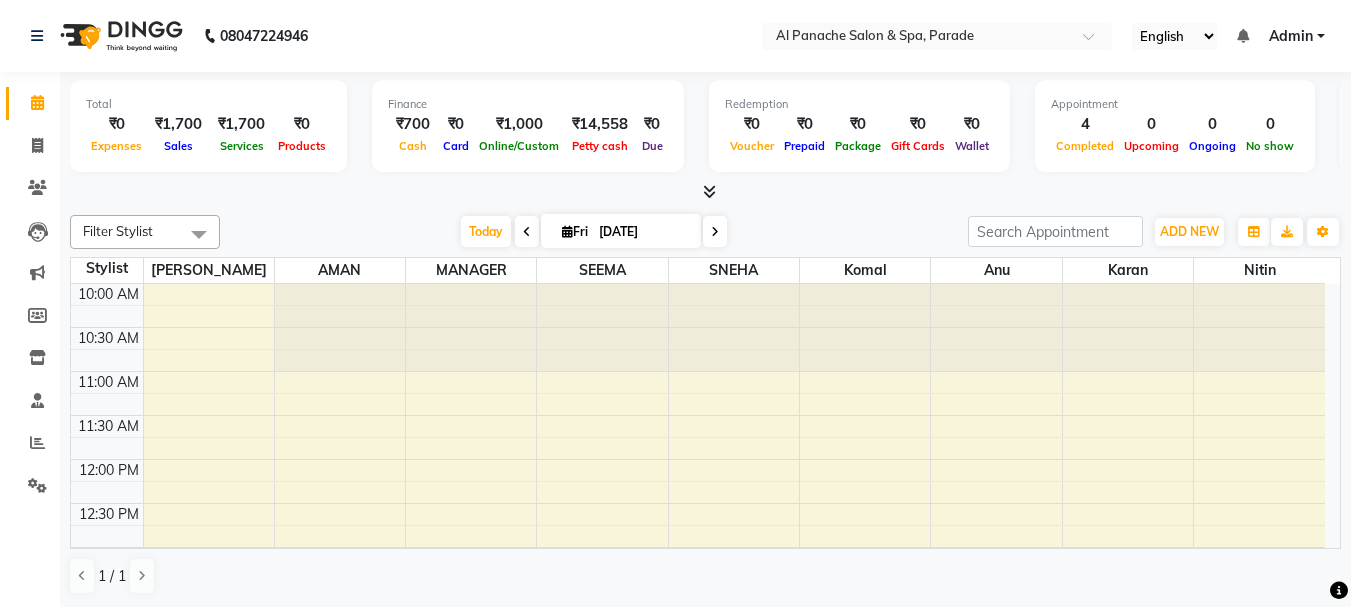 click at bounding box center [709, 191] 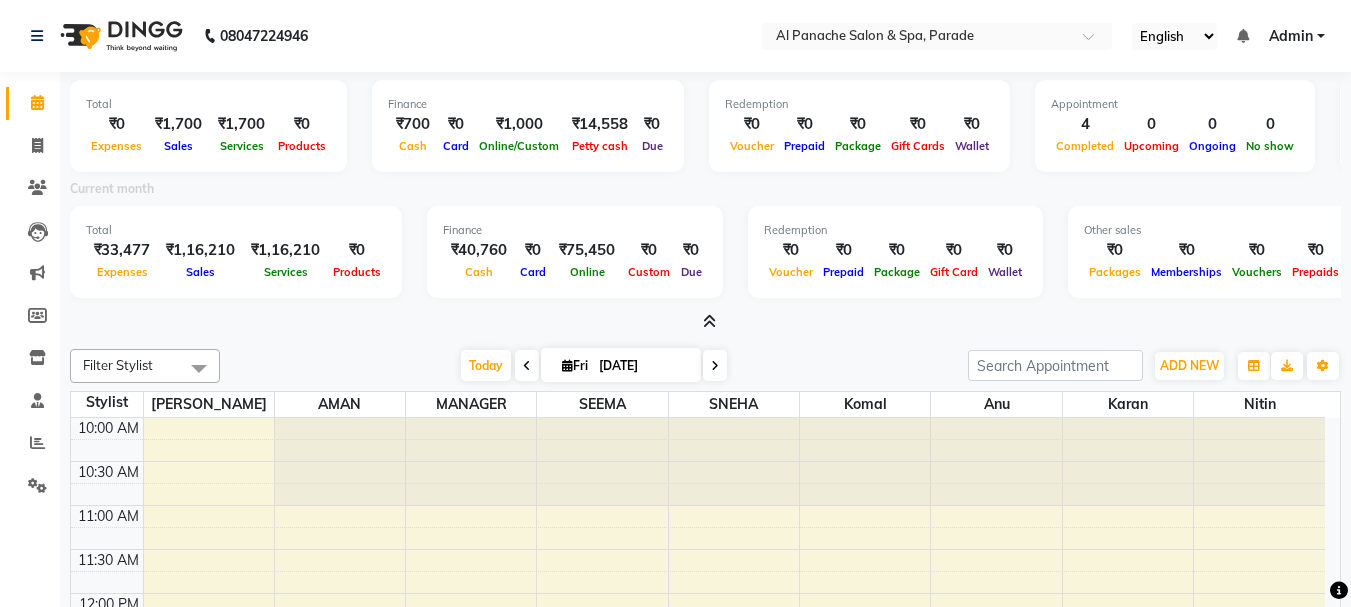 click at bounding box center [709, 321] 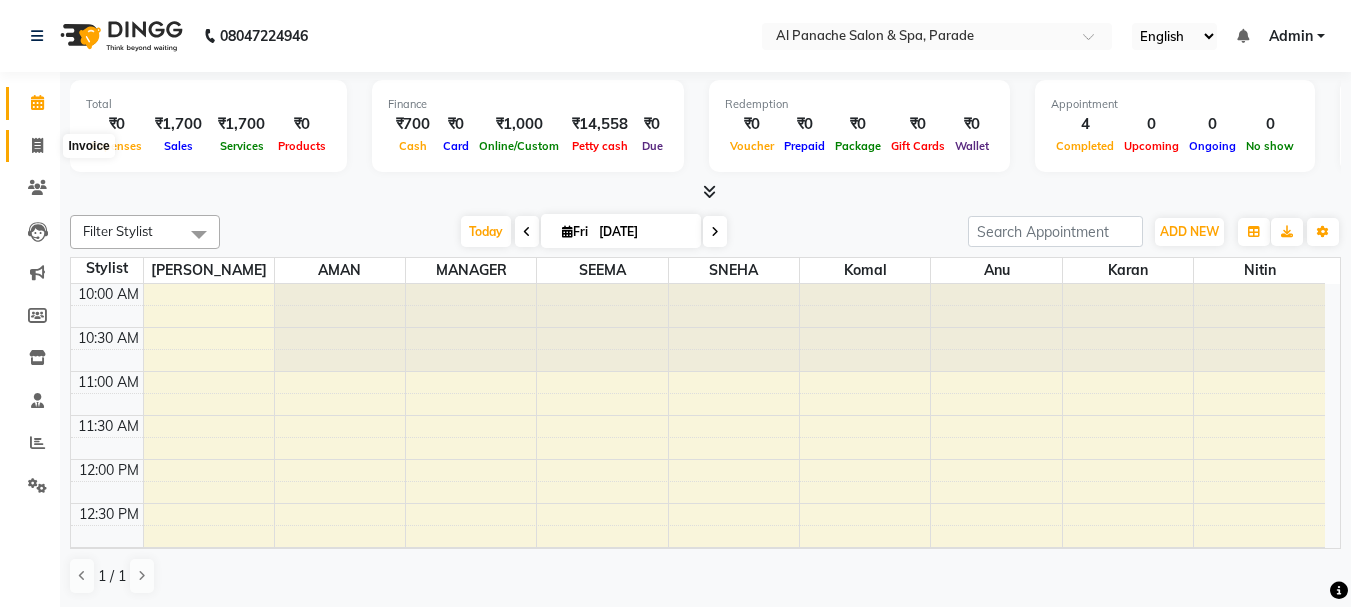 click 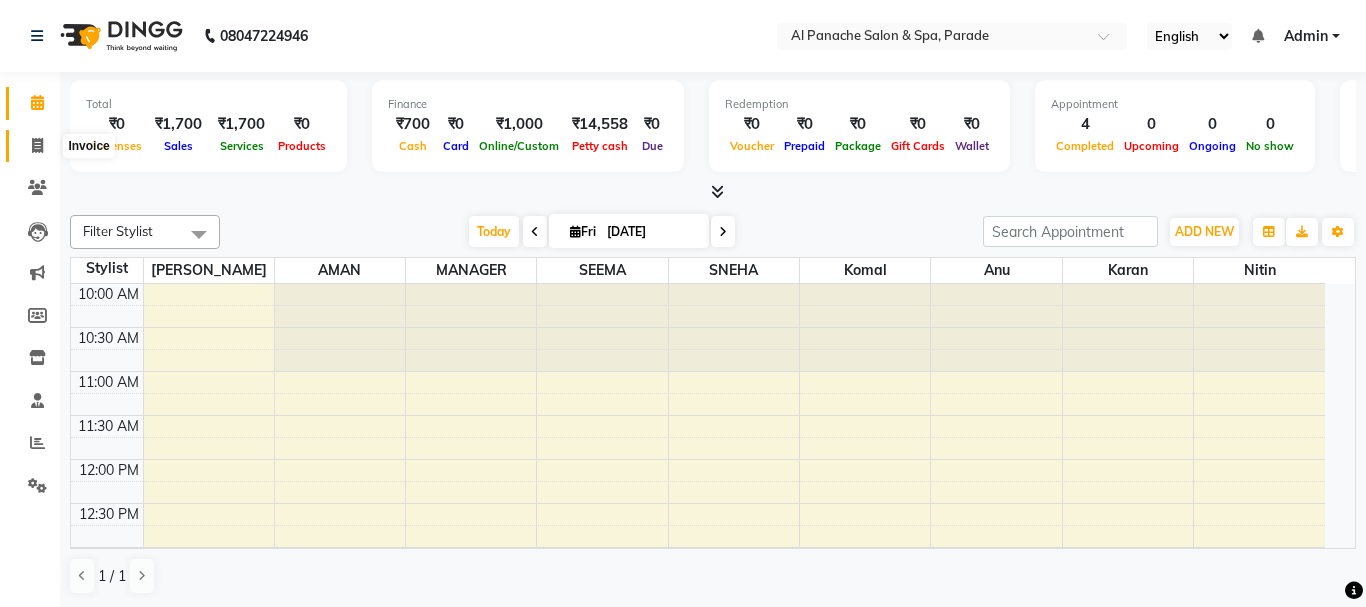 select on "service" 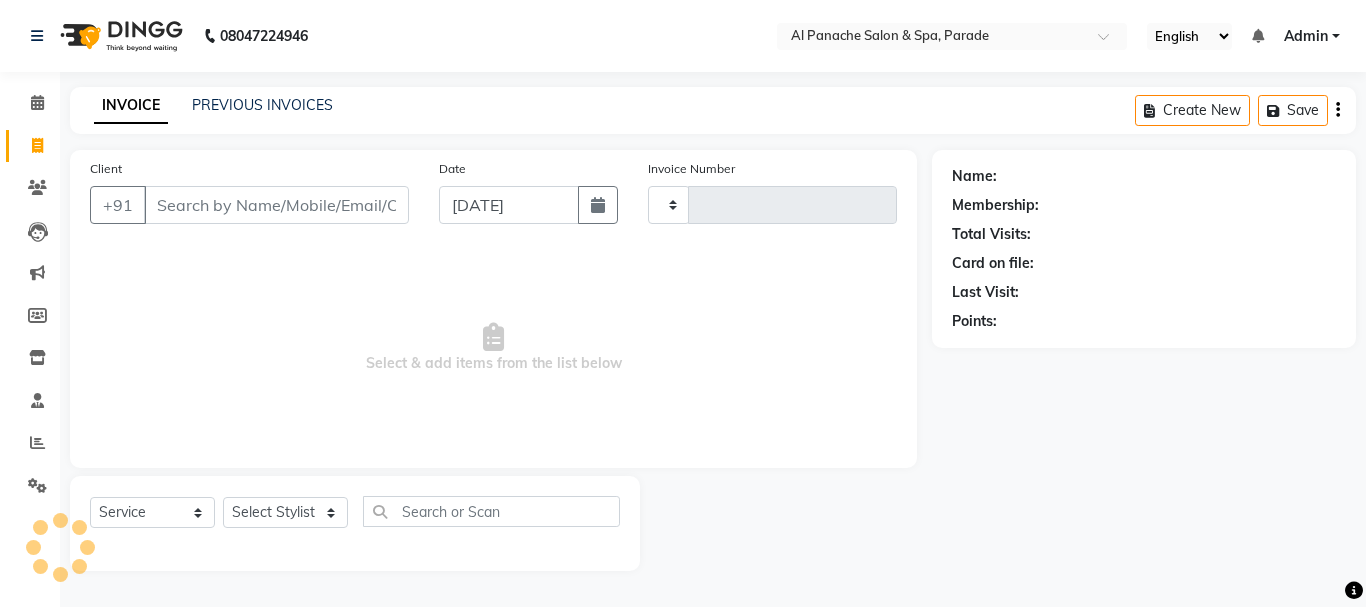 type on "0836" 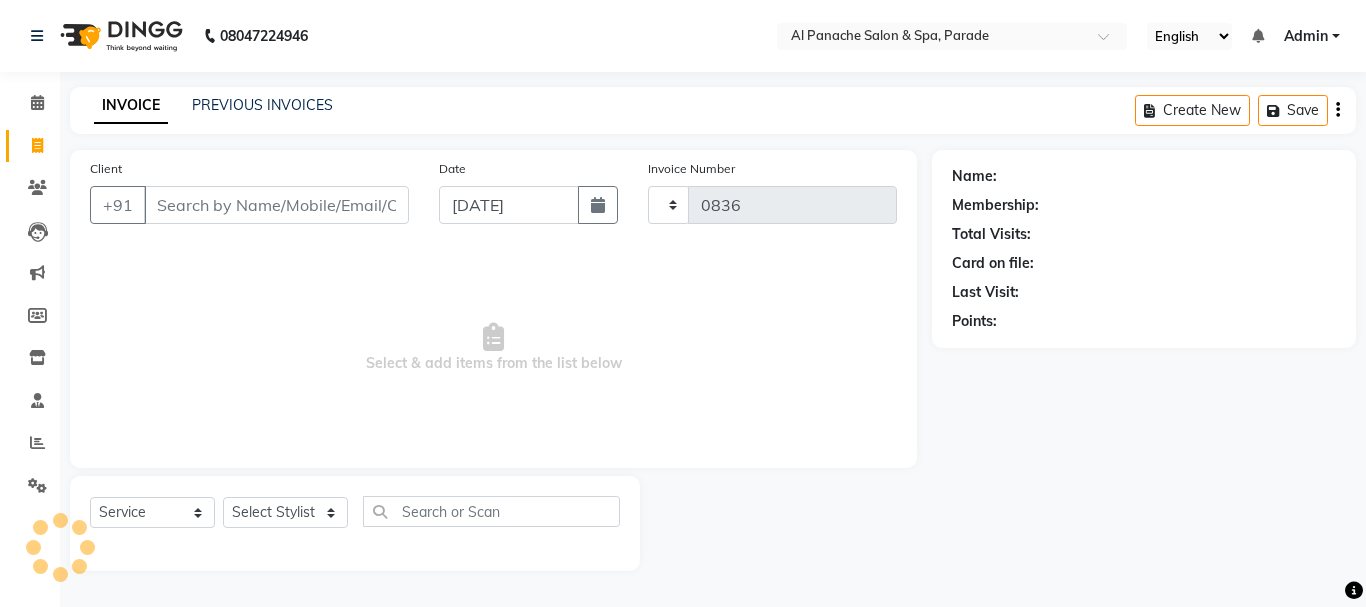 select on "463" 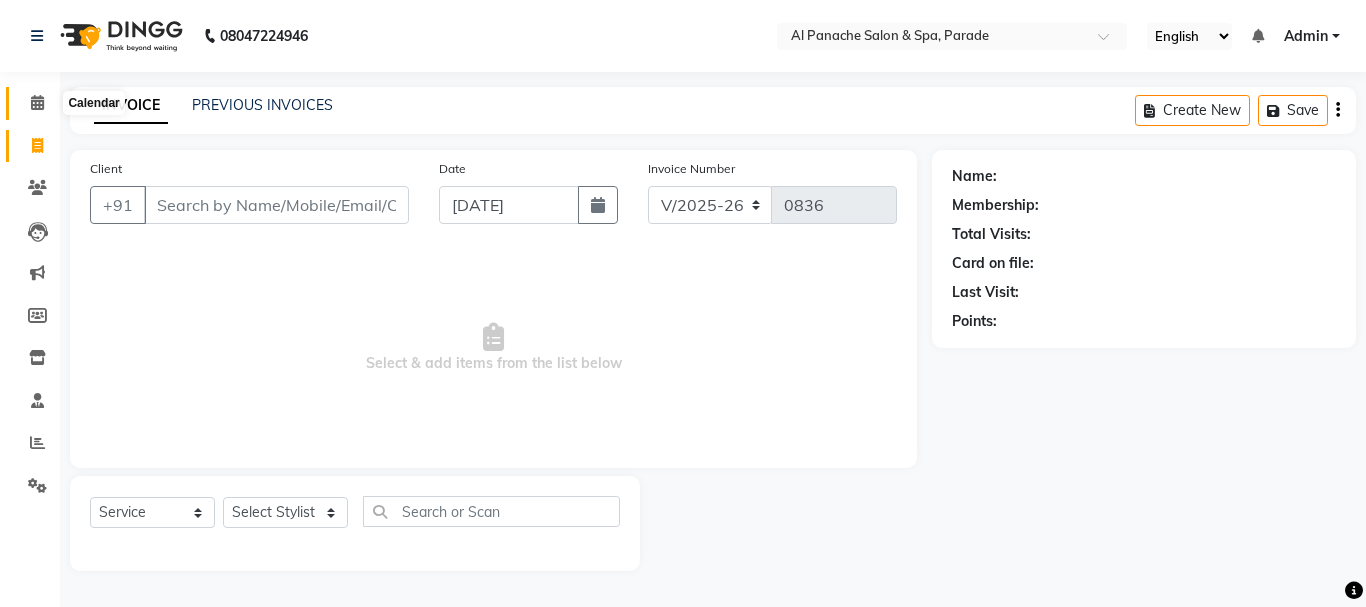 click 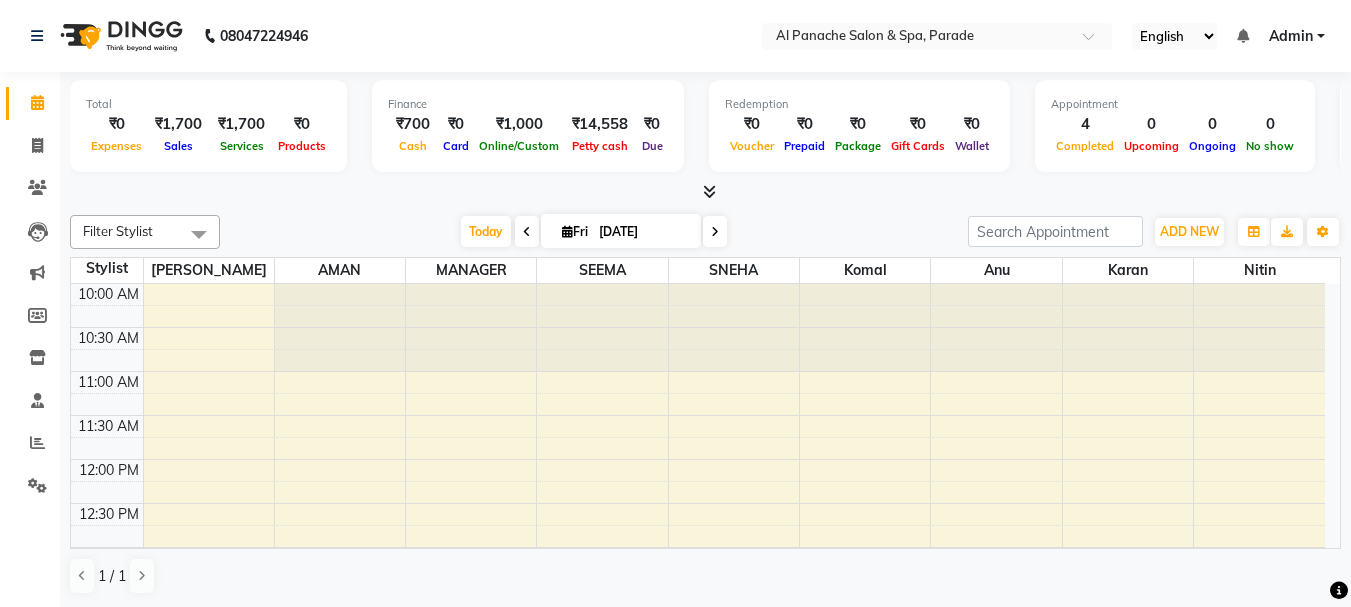 scroll, scrollTop: 0, scrollLeft: 0, axis: both 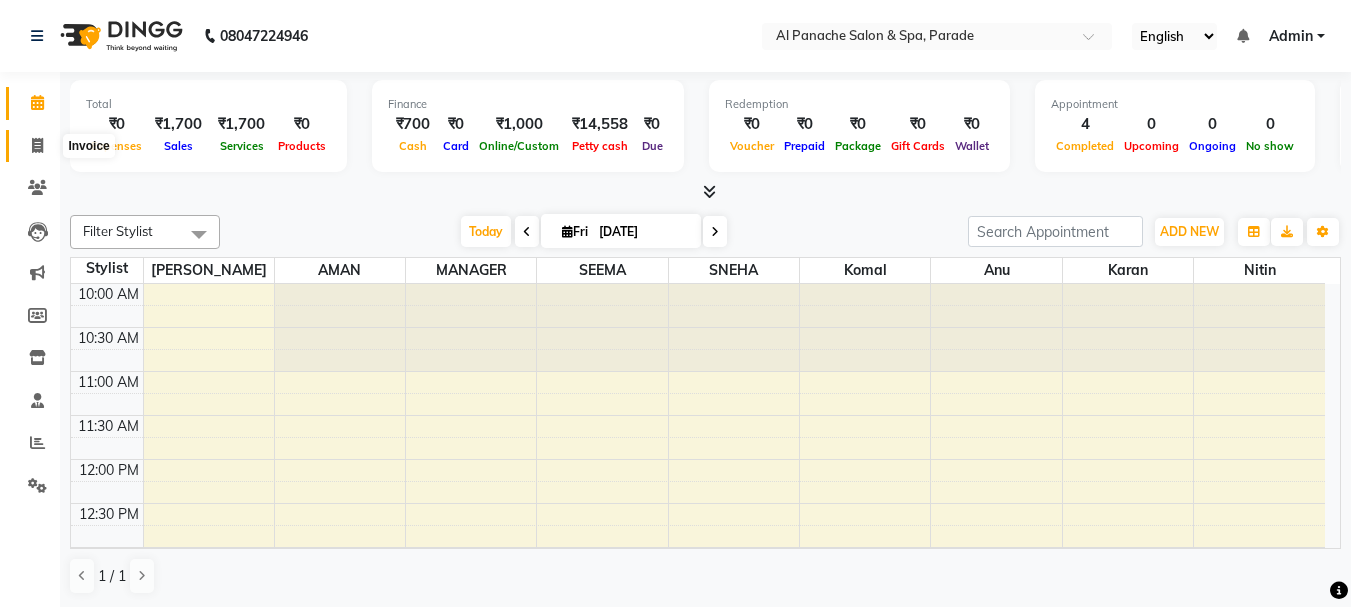 click 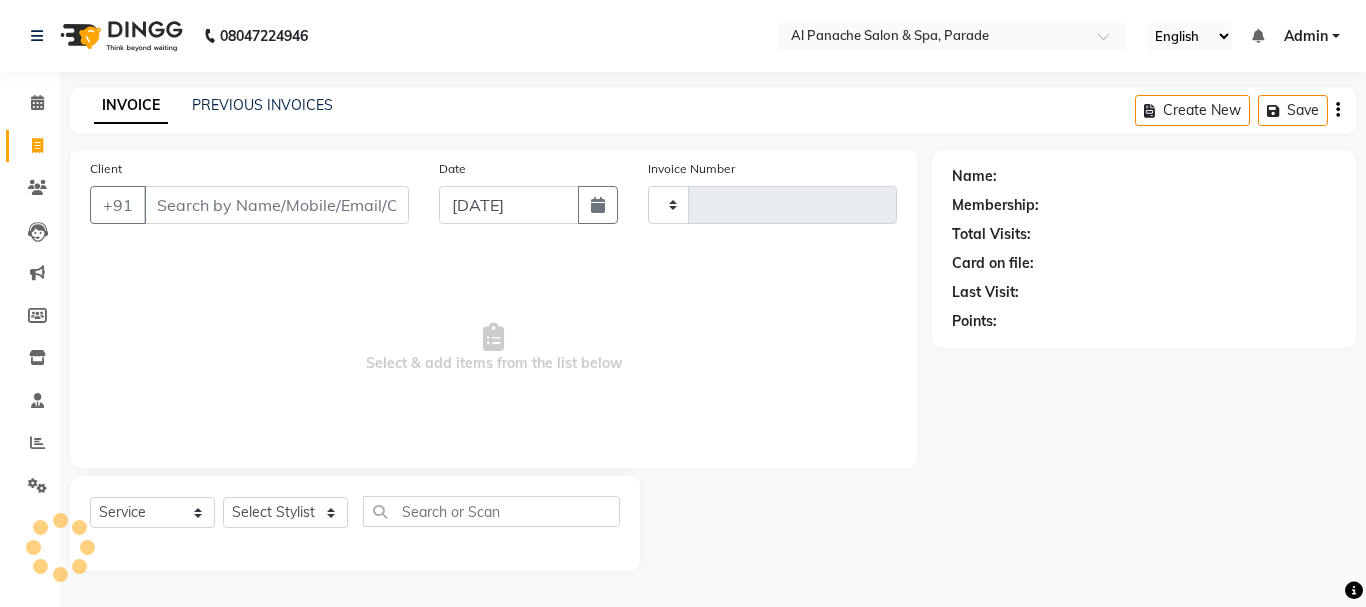 type on "0836" 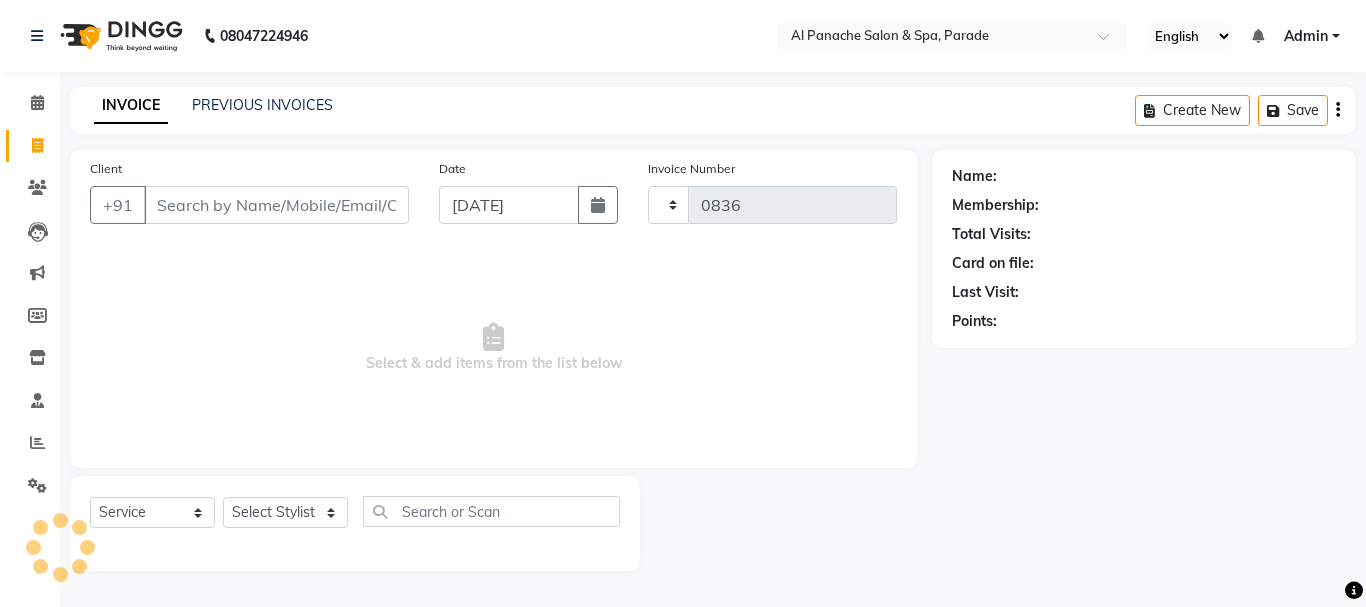 select on "463" 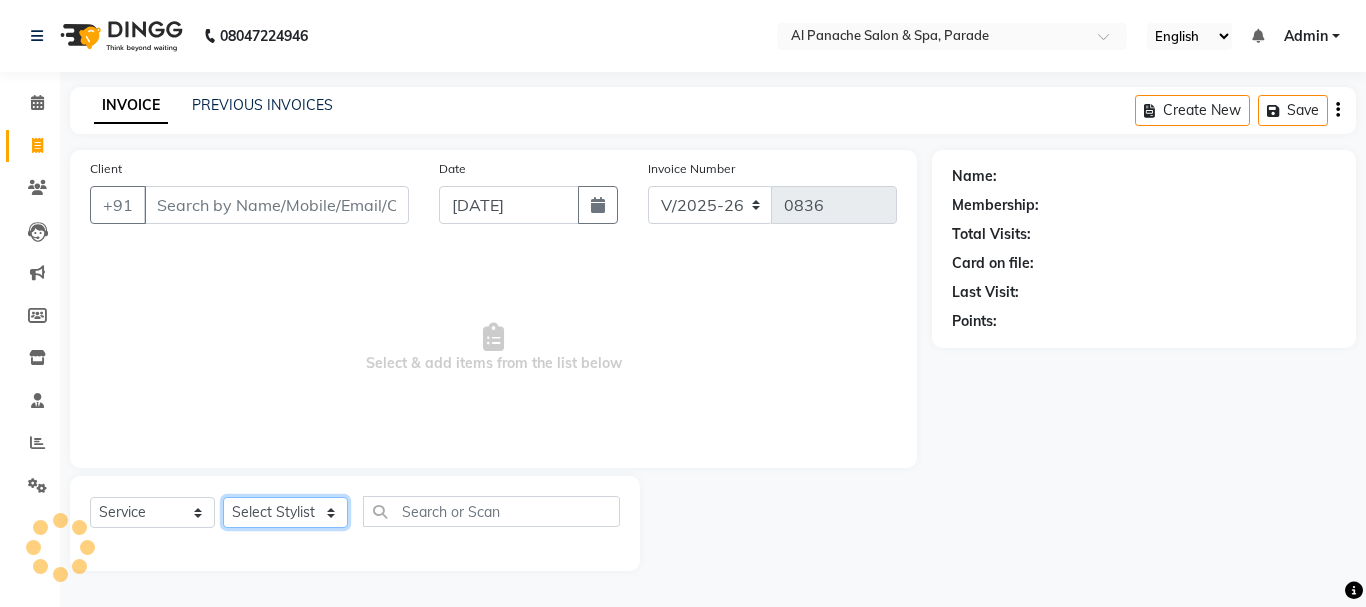 click on "Select Stylist" 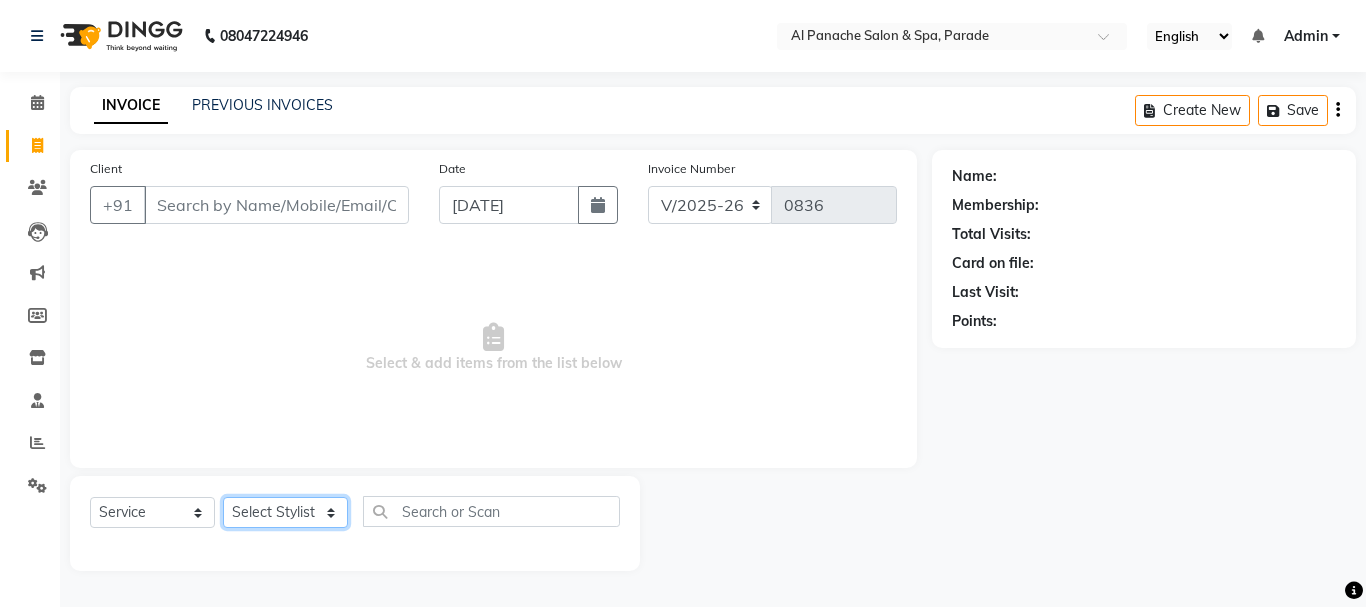 select on "48206" 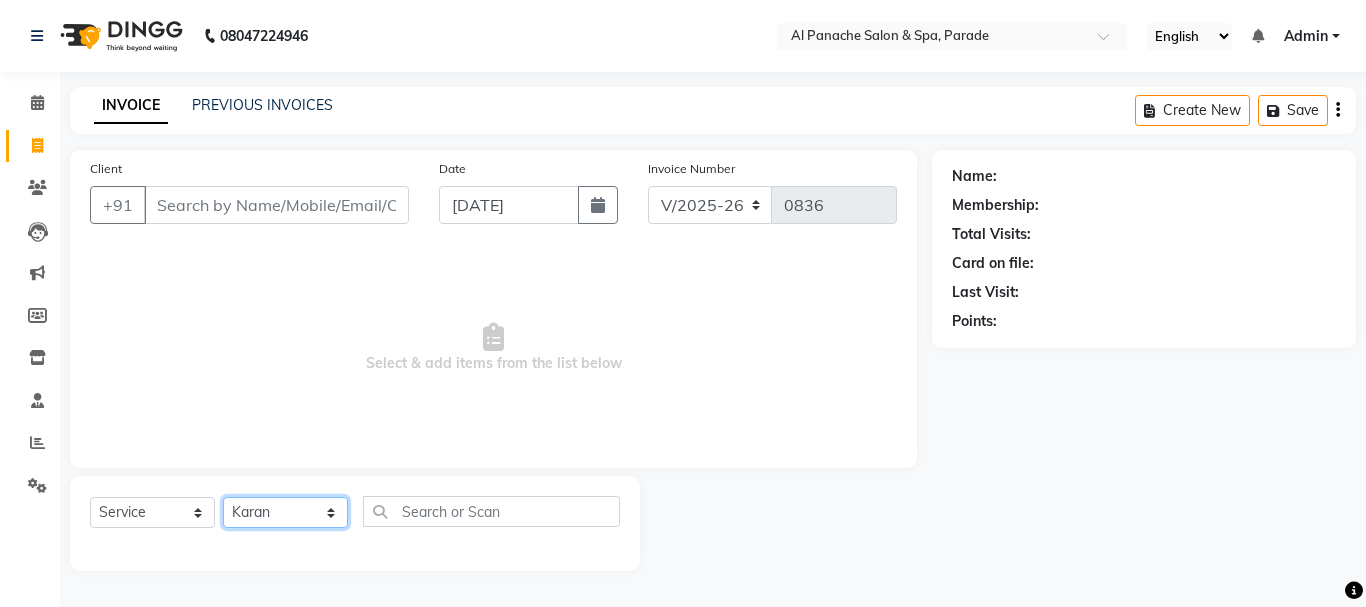 click on "Select Stylist [PERSON_NAME] [PERSON_NAME]  MANAGER [PERSON_NAME]  [PERSON_NAME] [PERSON_NAME]" 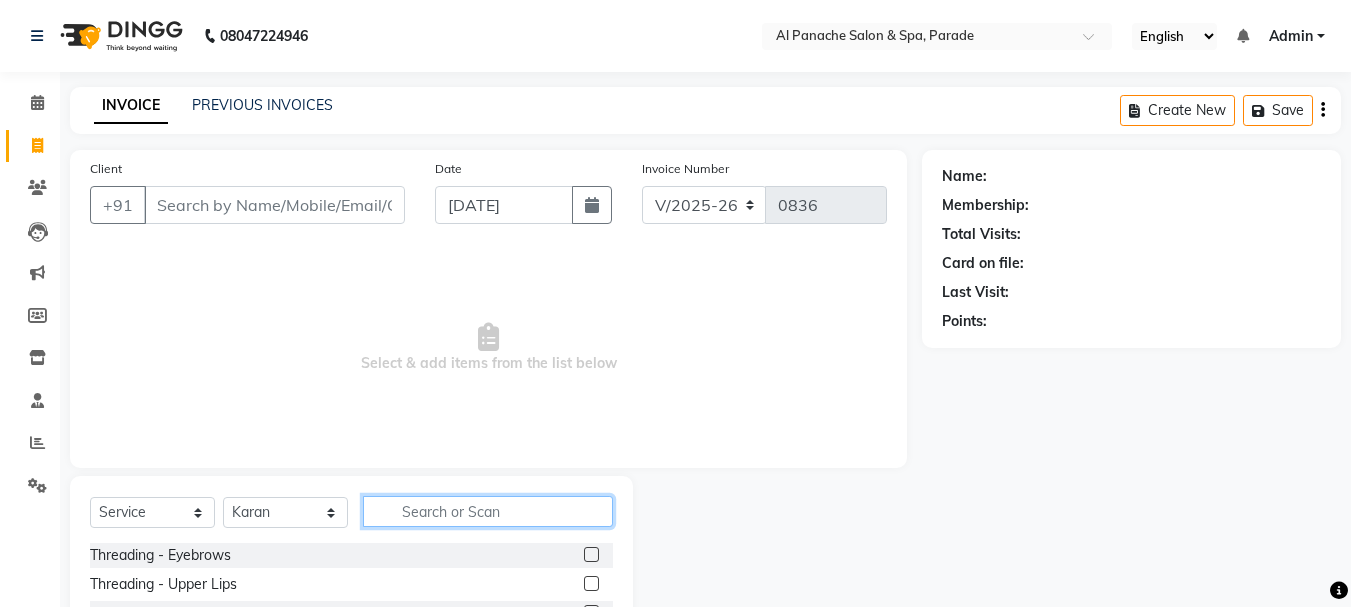 click 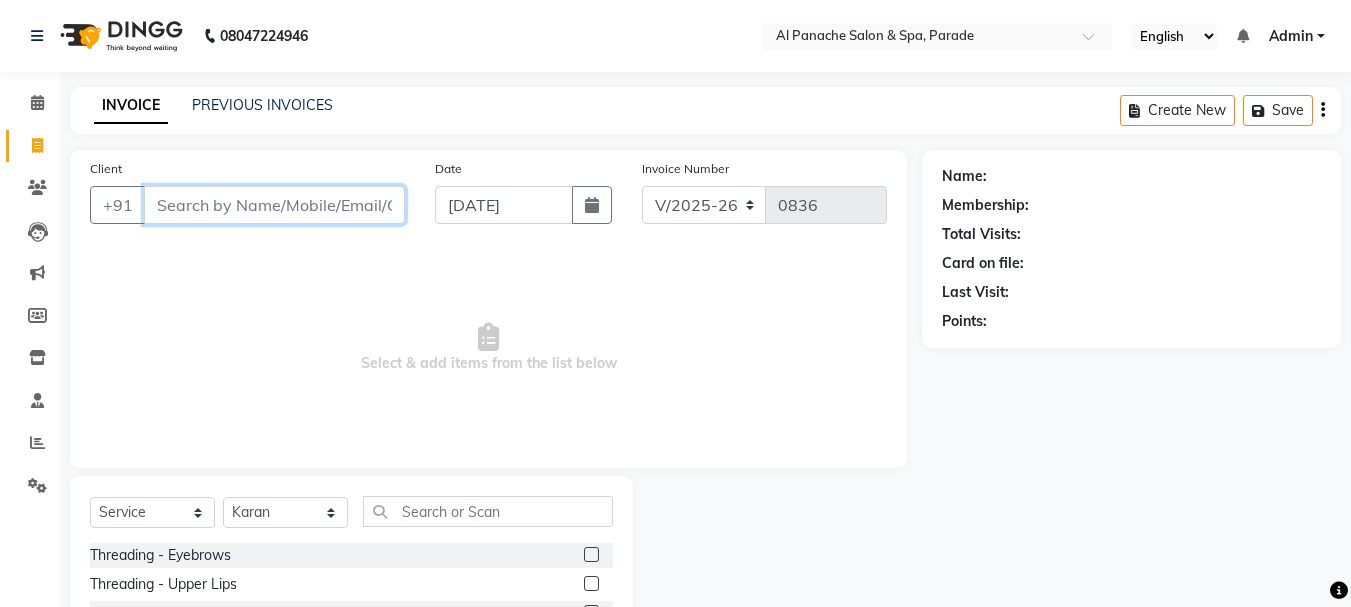 click on "Client" at bounding box center [274, 205] 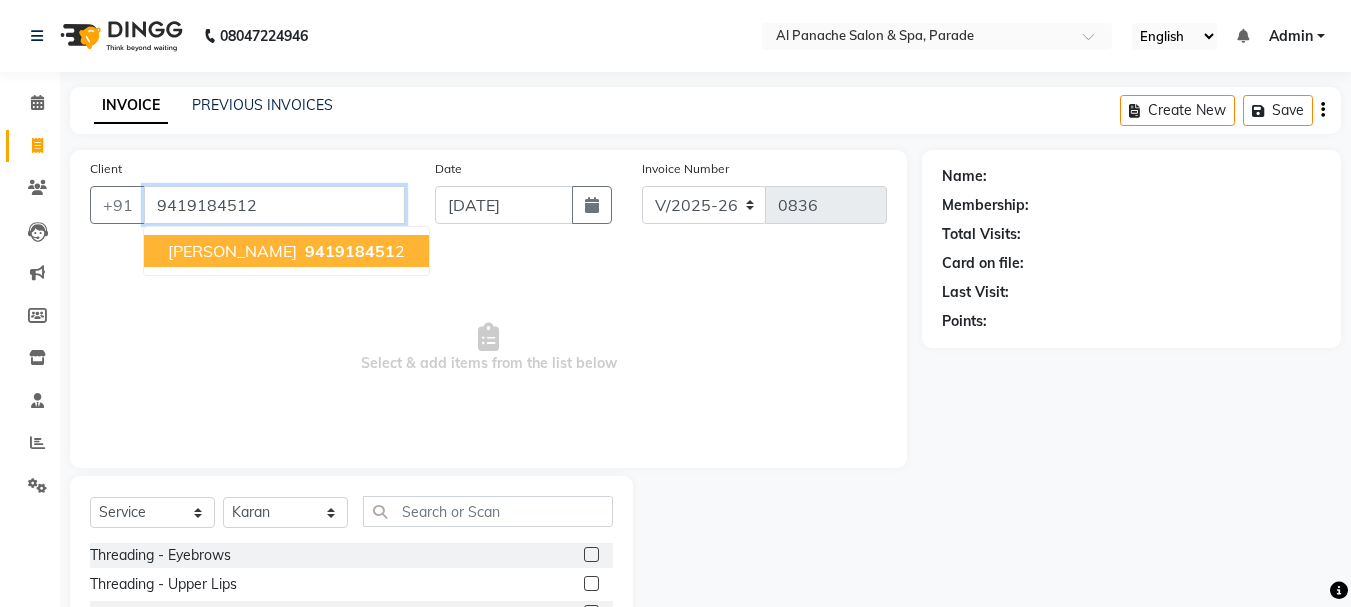 type on "9419184512" 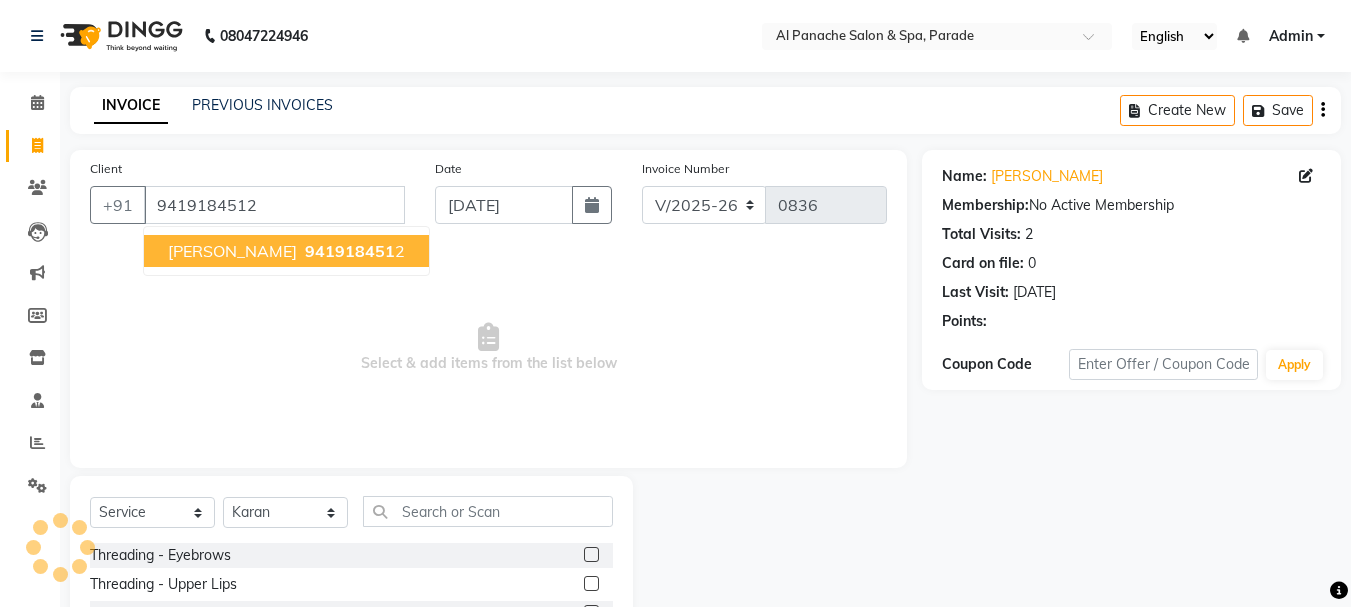 click on "941918451" at bounding box center (350, 251) 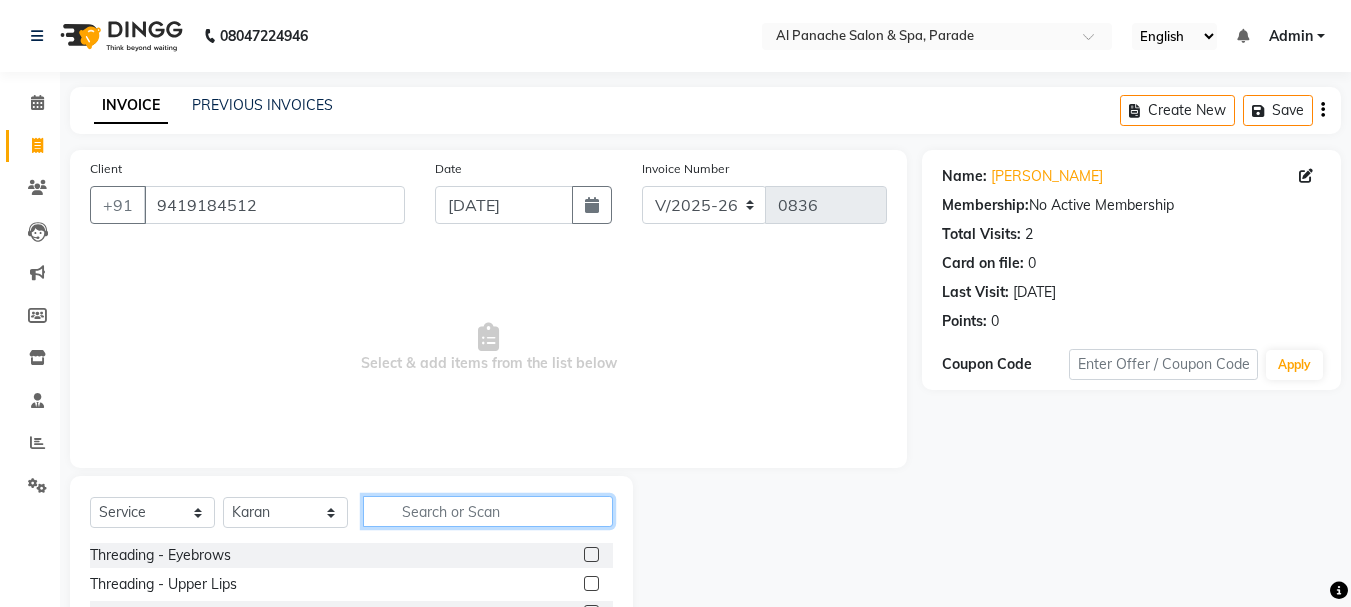 click 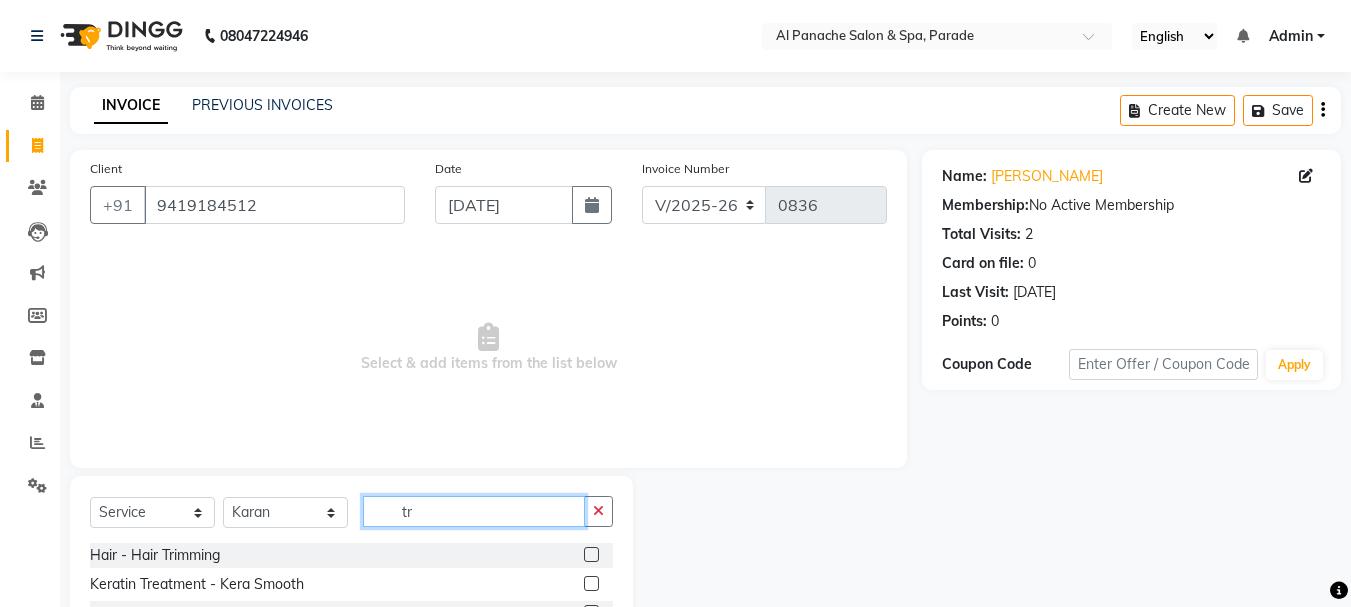 type on "tr" 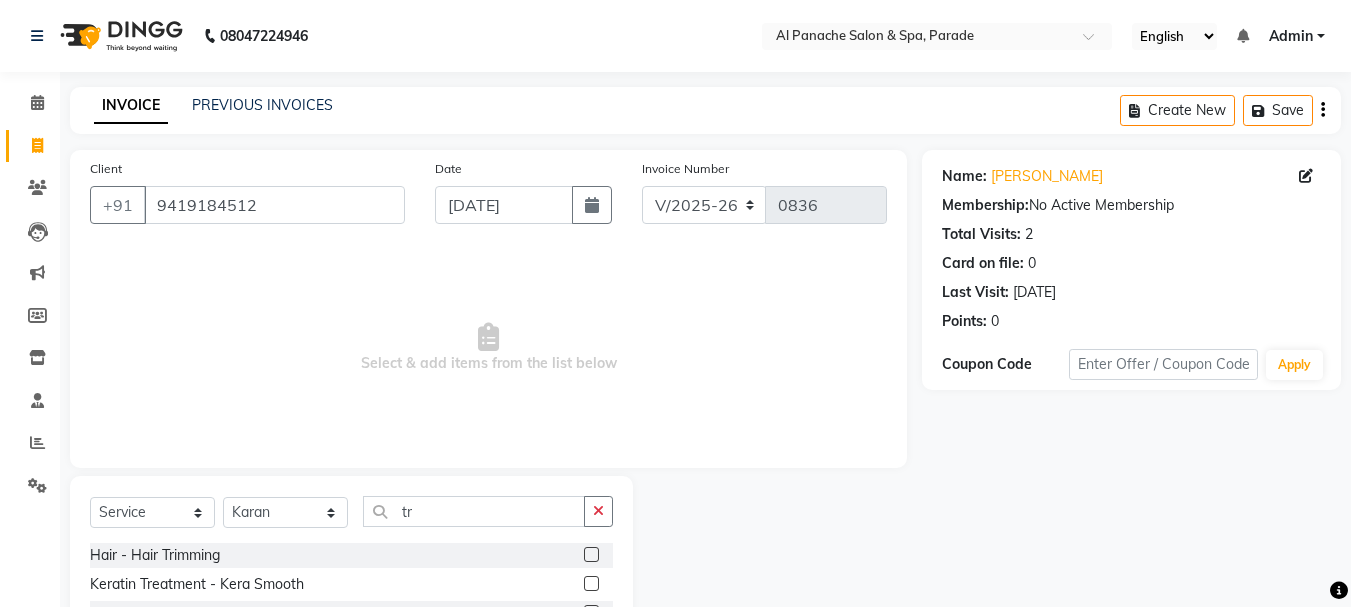 click 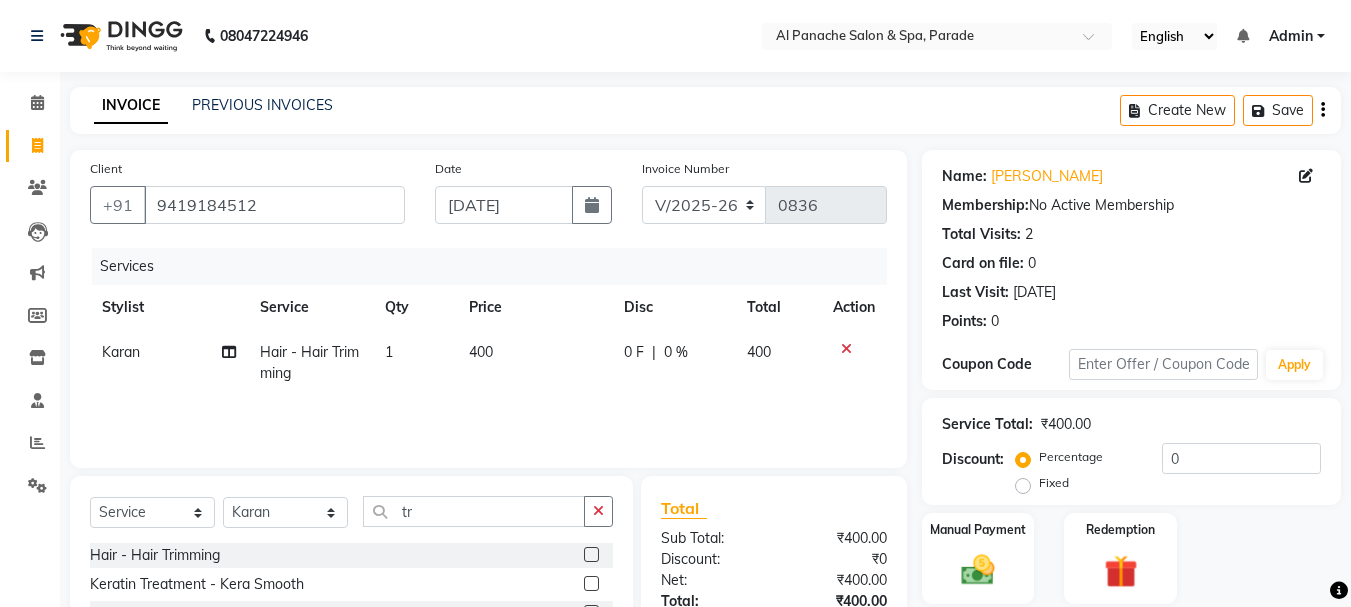 click 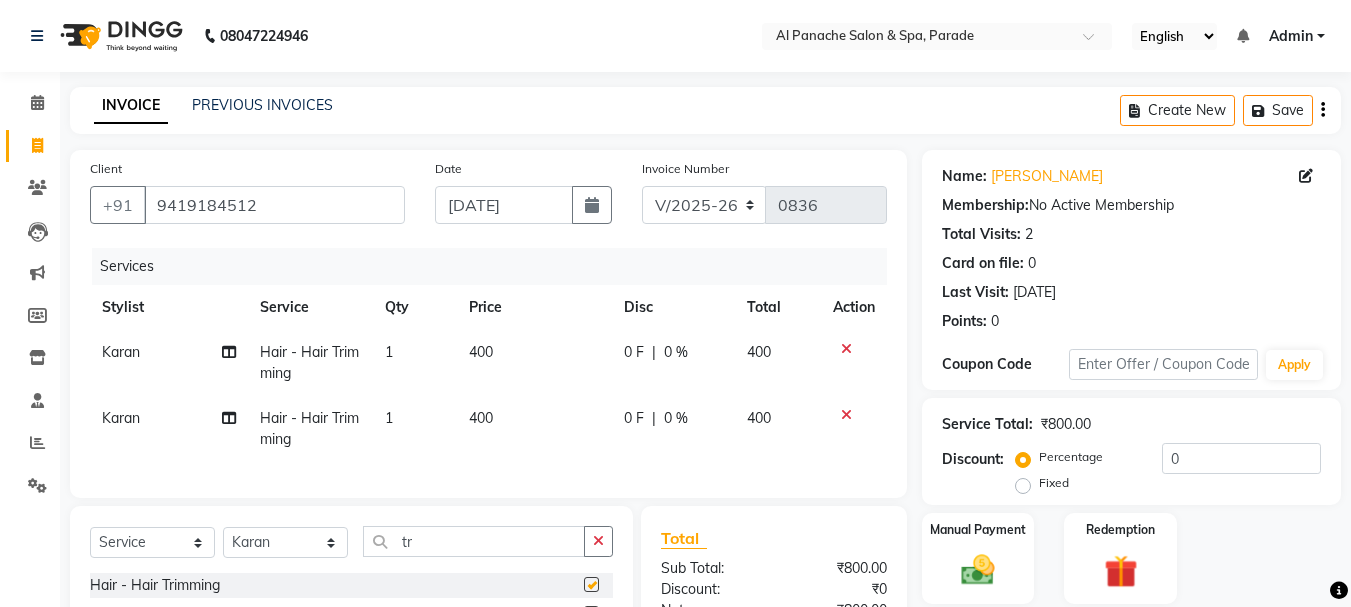 checkbox on "false" 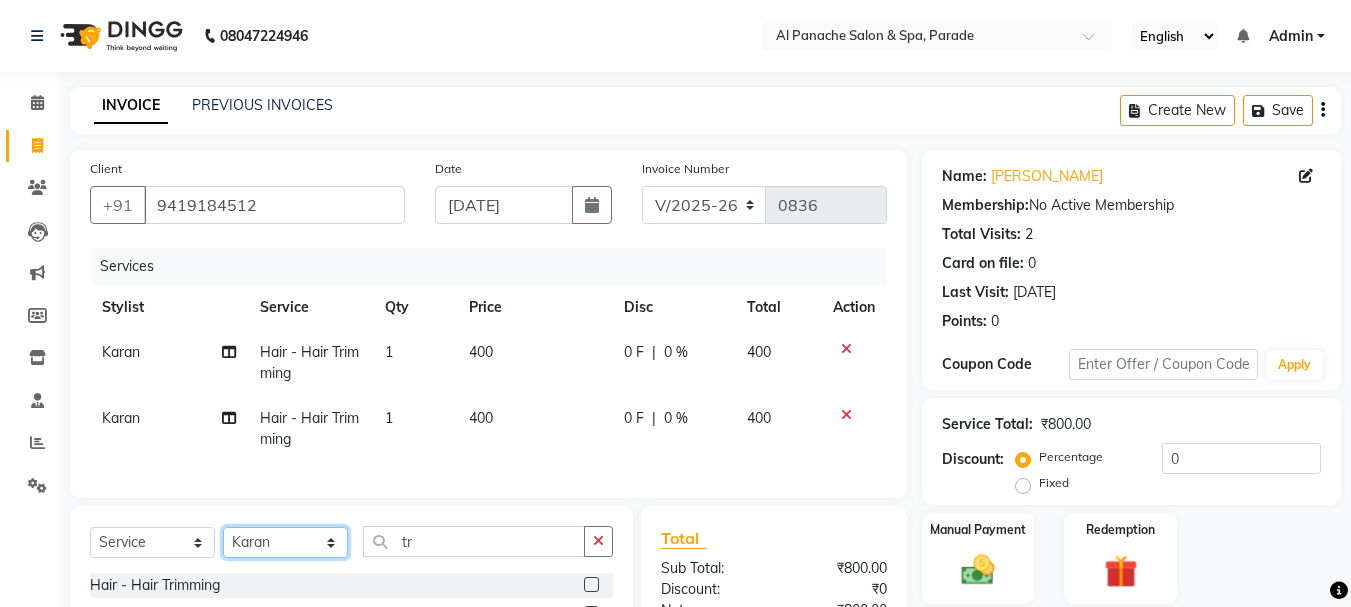 click on "Select Stylist [PERSON_NAME] [PERSON_NAME]  MANAGER [PERSON_NAME]  [PERSON_NAME] [PERSON_NAME]" 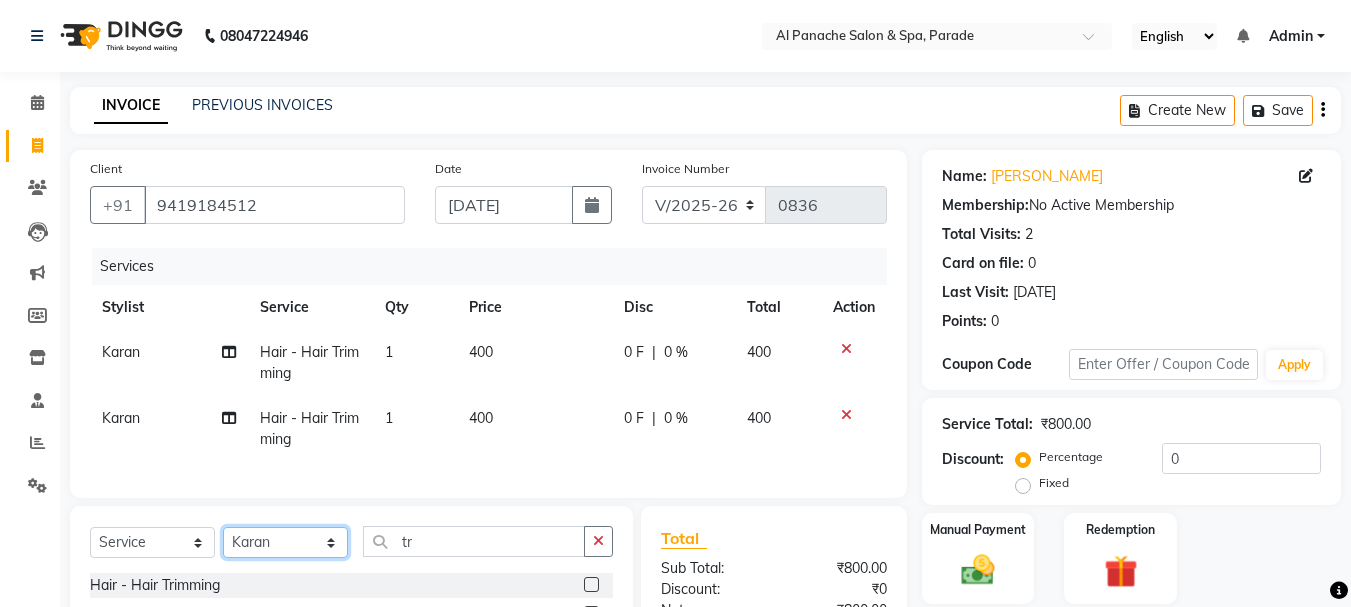 select on "6416" 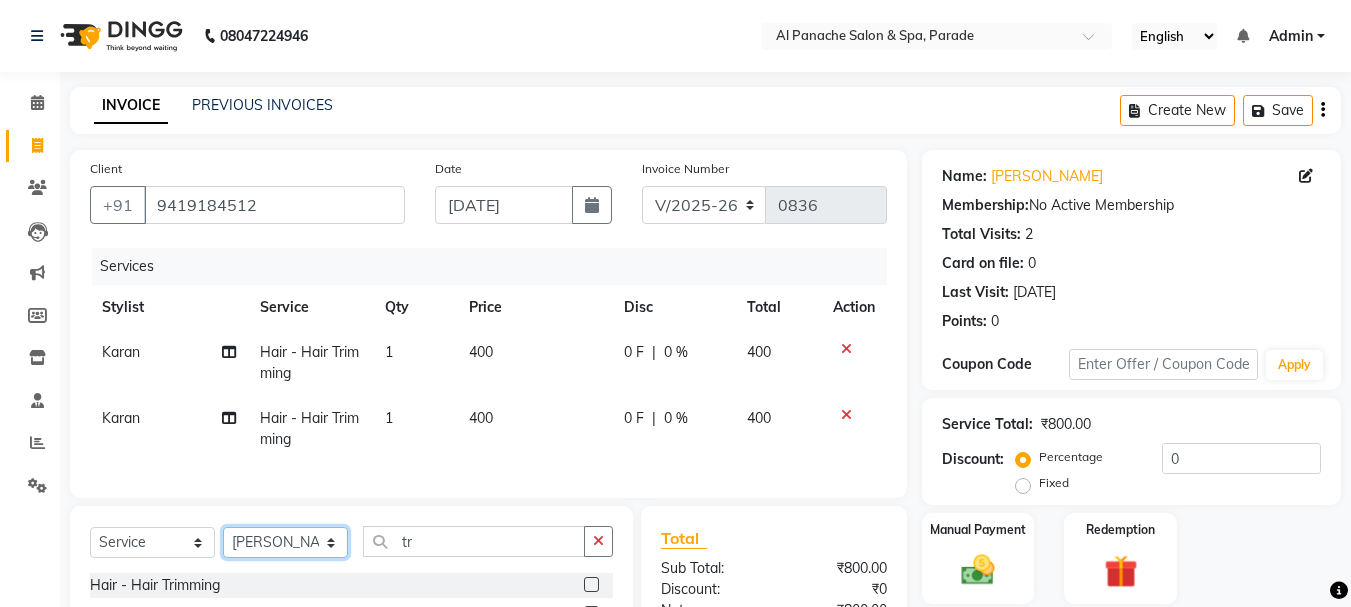 click on "Select Stylist [PERSON_NAME] [PERSON_NAME]  MANAGER [PERSON_NAME]  [PERSON_NAME] [PERSON_NAME]" 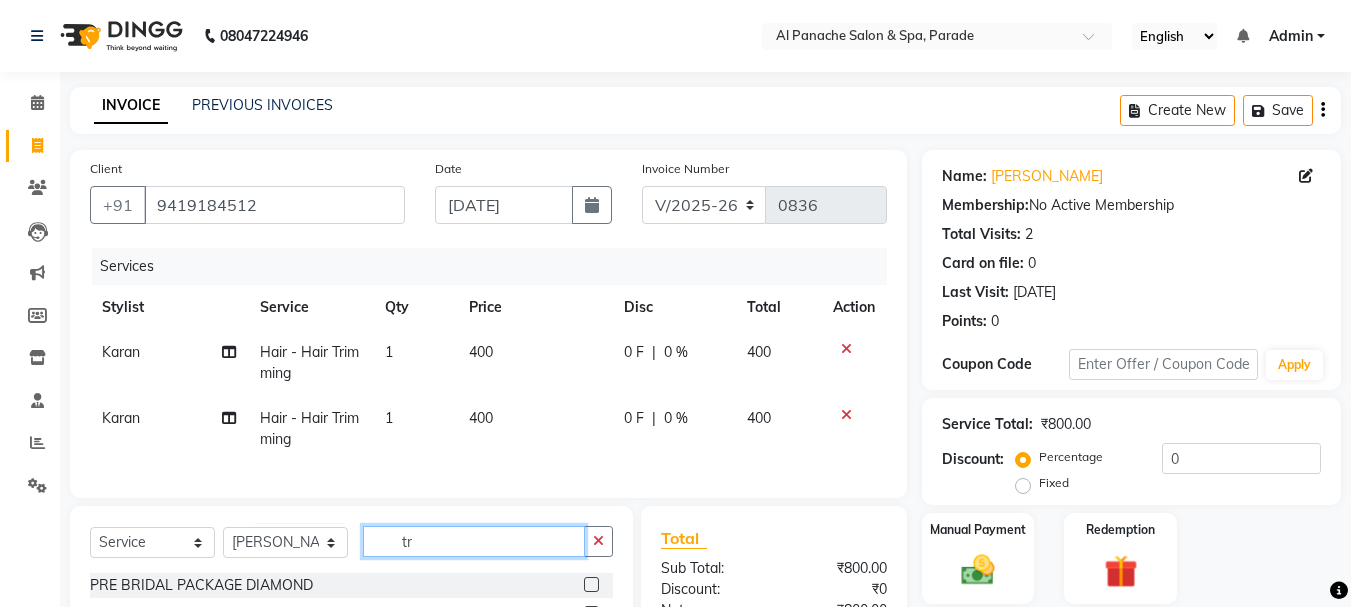 click on "tr" 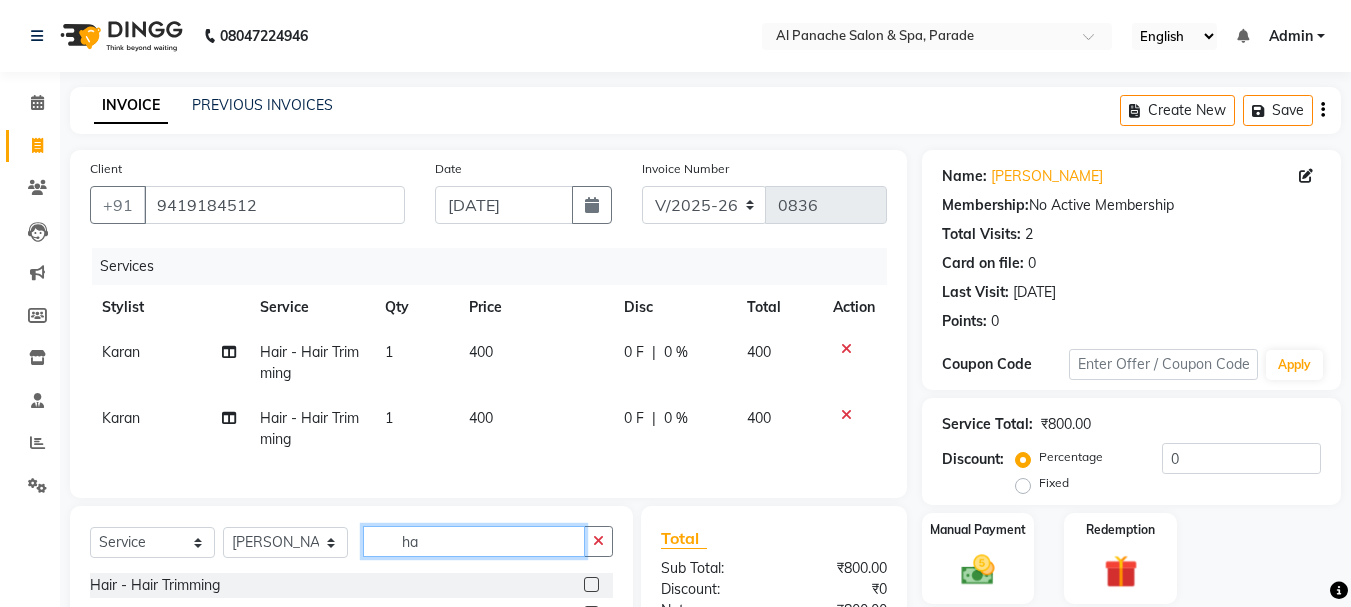 scroll, scrollTop: 239, scrollLeft: 0, axis: vertical 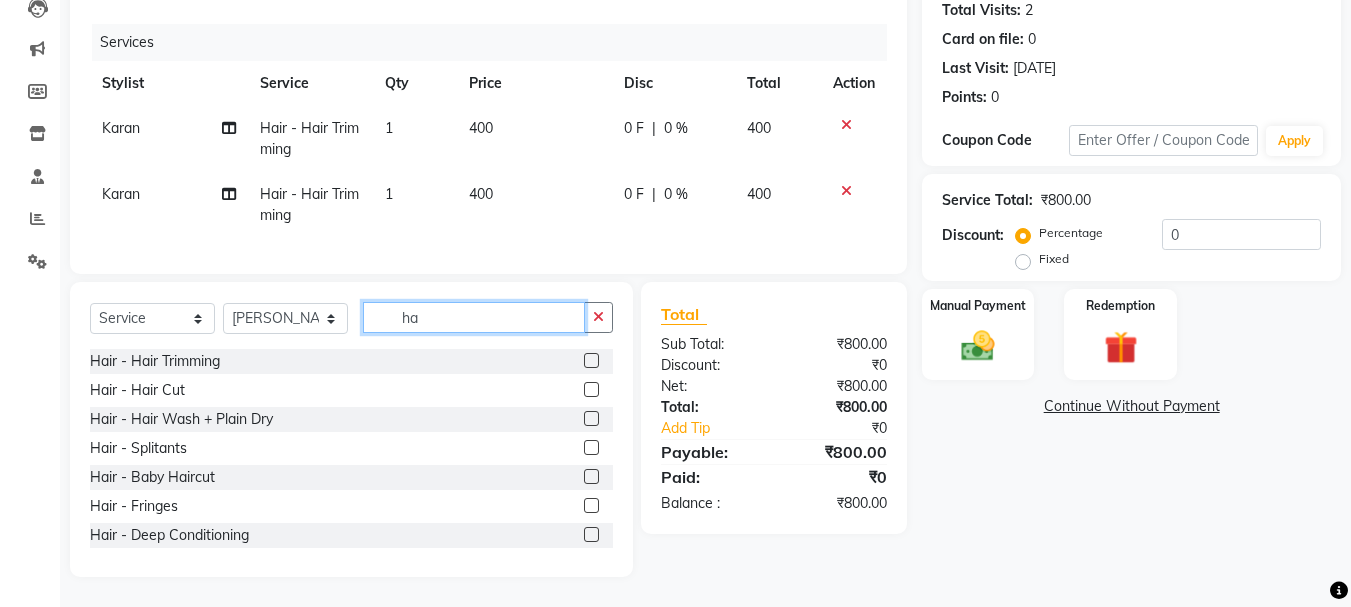 type on "ha" 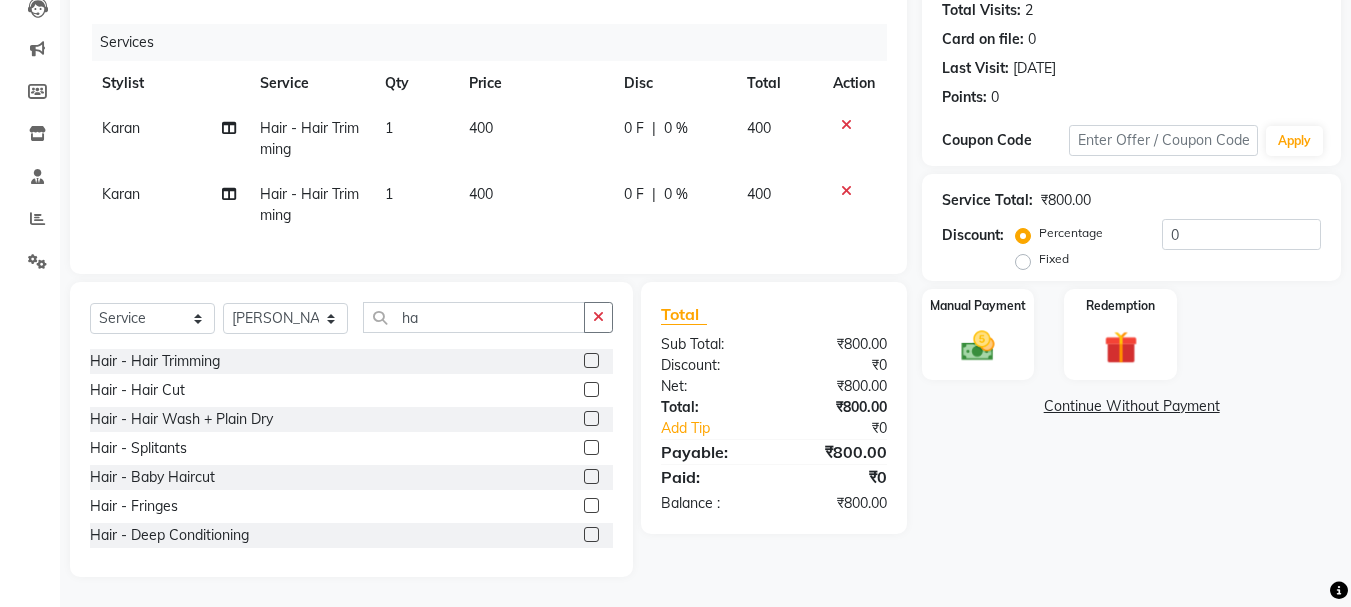 click 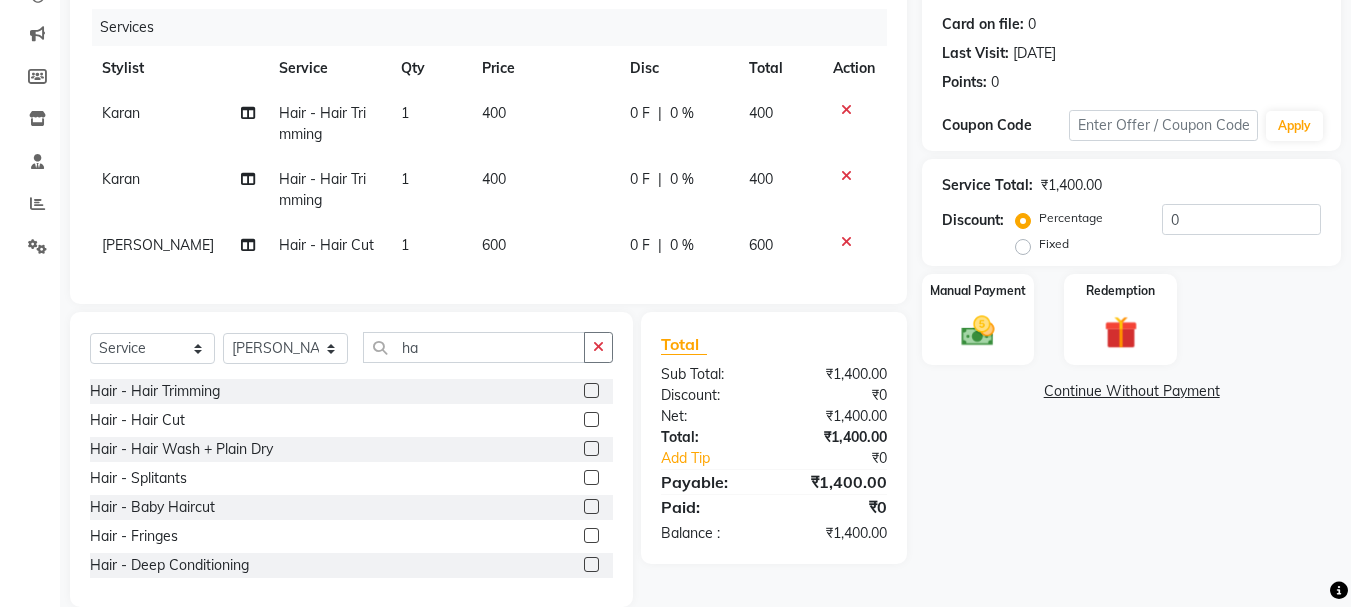 click 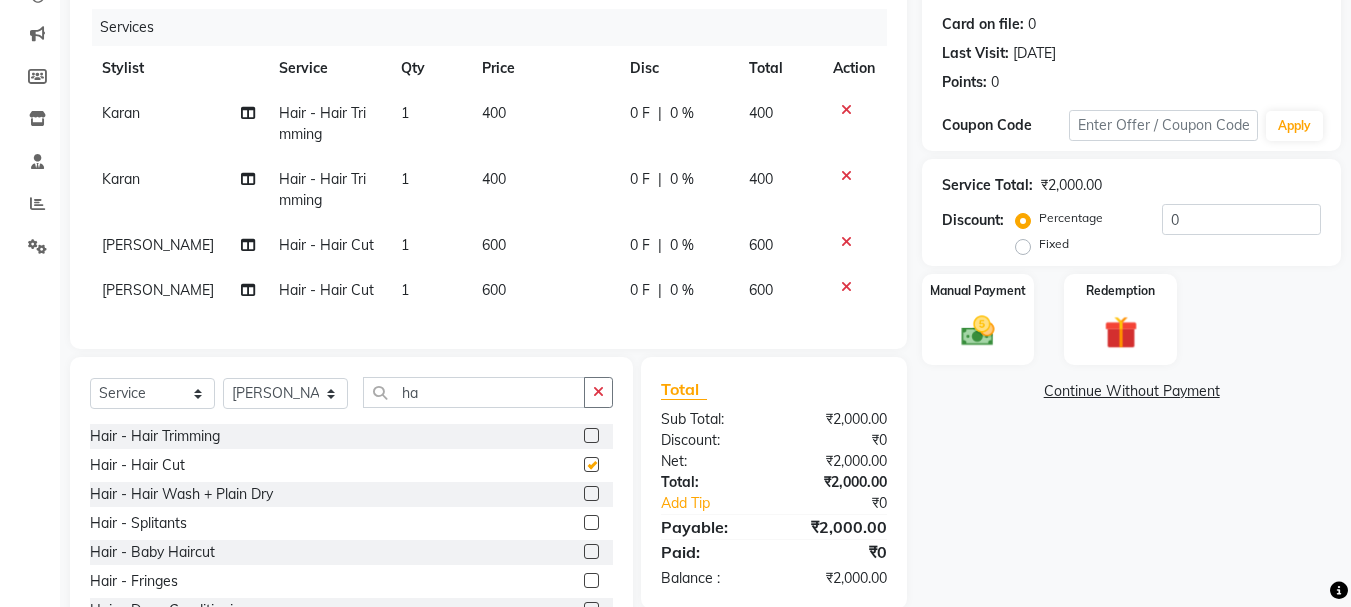 checkbox on "false" 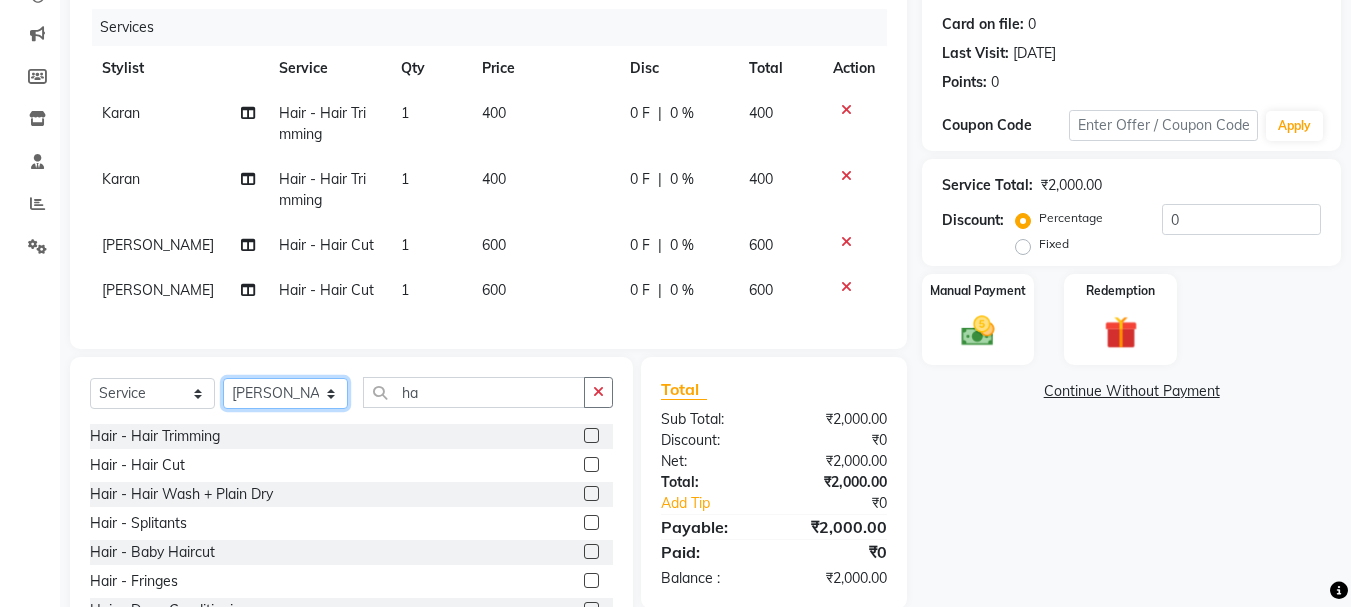 click on "Select Stylist [PERSON_NAME] [PERSON_NAME]  MANAGER [PERSON_NAME]  [PERSON_NAME] [PERSON_NAME]" 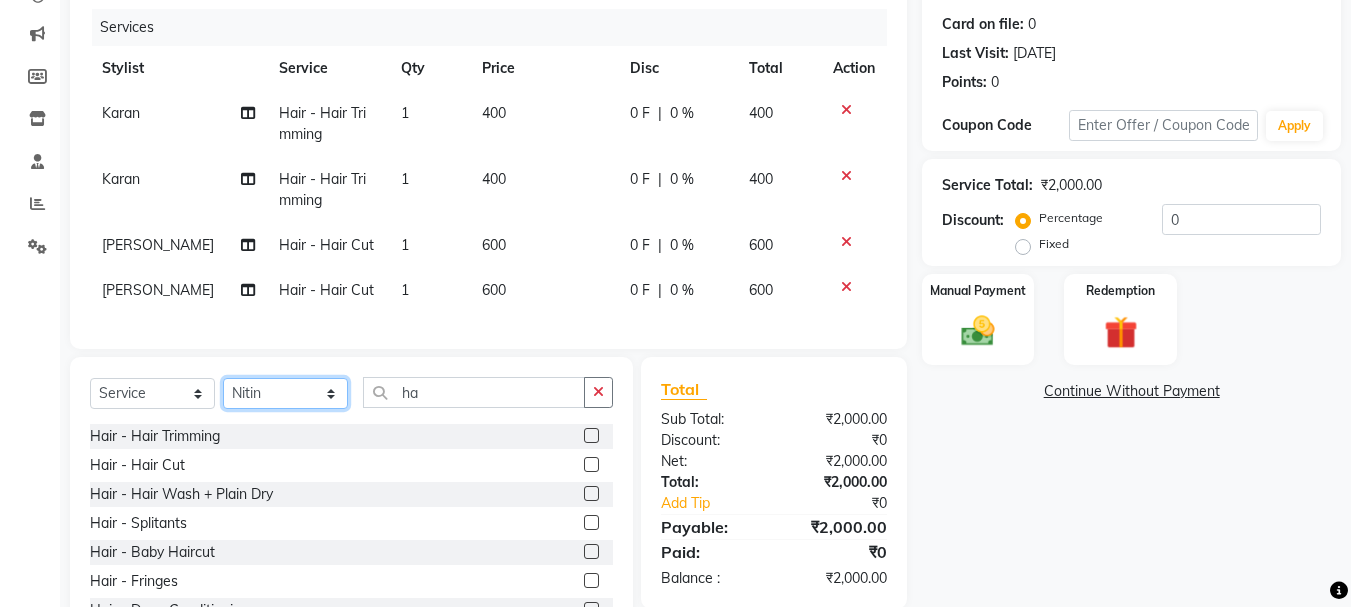 click on "Select Stylist [PERSON_NAME] [PERSON_NAME]  MANAGER [PERSON_NAME]  [PERSON_NAME] [PERSON_NAME]" 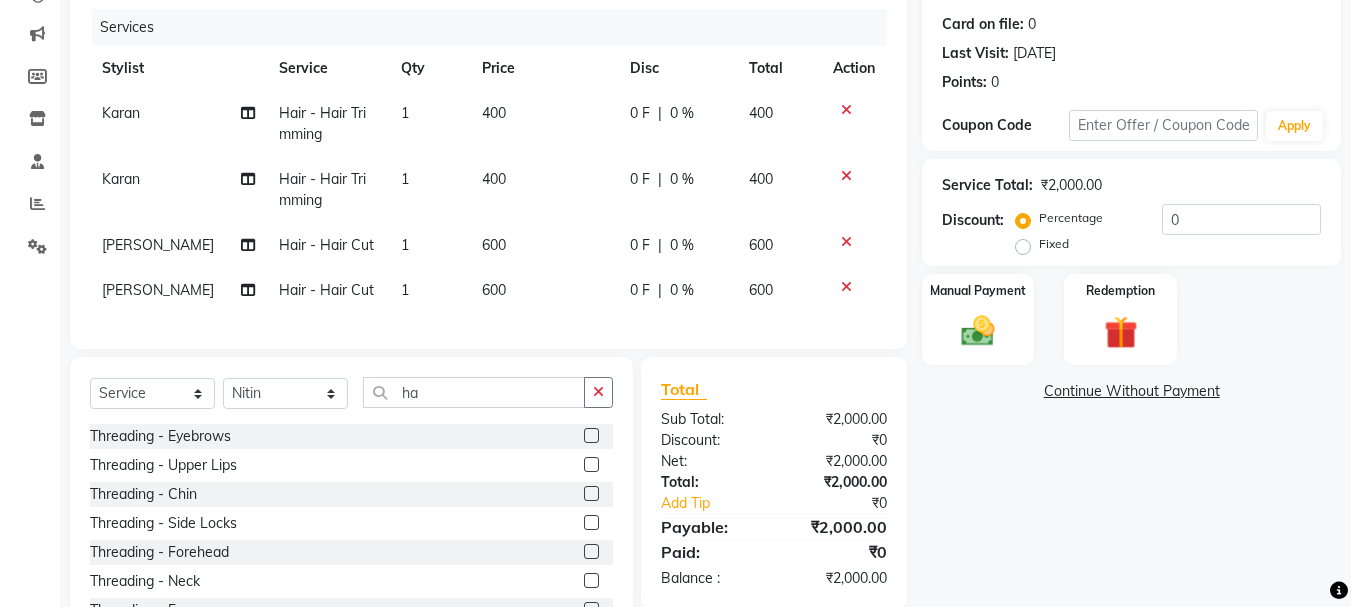 click on "Select  Service  Product  Membership  Package Voucher Prepaid Gift Card  Select Stylist [PERSON_NAME] [PERSON_NAME]  MANAGER Nitin [PERSON_NAME]  [PERSON_NAME] [PERSON_NAME] Threading - Eyebrows  Threading - Upper Lips  Threading - Chin  Threading - Side Locks  Threading - Forehead  Threading - Neck  Threading - Face  PRE BRIDAL PACKAGE DIAMOND  NAIL PAINT   GEL NAIL PAINT  OVERLAY  REFILL  FULL GLITTER+OVERLAY  GLITTER NAIL PAINT  HEAD MASSAGE MEN  NAIL EXTENSION WITH ART  BASIC MAKEUP COURSE  ADVANCE MAKEUP COURSE  SELF MAKEUP COURSE  ORGANIC CLEANUP  O3 FACIAL  CLEAN OUT   INSTA CLEAR CLEANUP  O3 CLEANUP  O3 [PERSON_NAME]  TAN BLEACH  Sari Draping  Nail Accessories Per Finger  Eyelash  Eye Lens  Full Threading (Eyebrow,upperlip,Forhead)  Choco Wax - Upper Lips  Choco Wax - Chin  Choco Wax - Side Locks  Choco Wax - Forehead  Choco Wax - Neck  Choco Wax - Face  Hair - Hair Trimming  Hair - Hair Cut  Hair - Hair Wash + Plain Dry  Hair - Splitants  Hair - Baby Haircut  Hair - Fringes  Hair - Deep Conditioning  HAIR CUT [DEMOGRAPHIC_DATA]   [PERSON_NAME] SETTING" 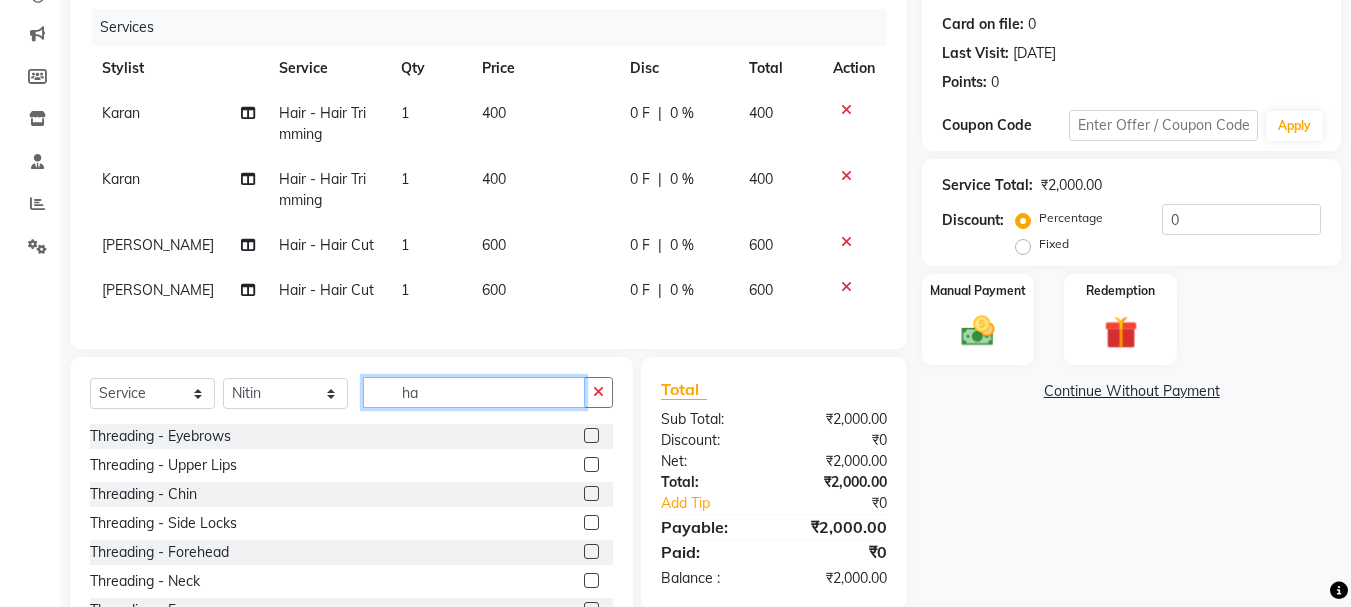 click on "ha" 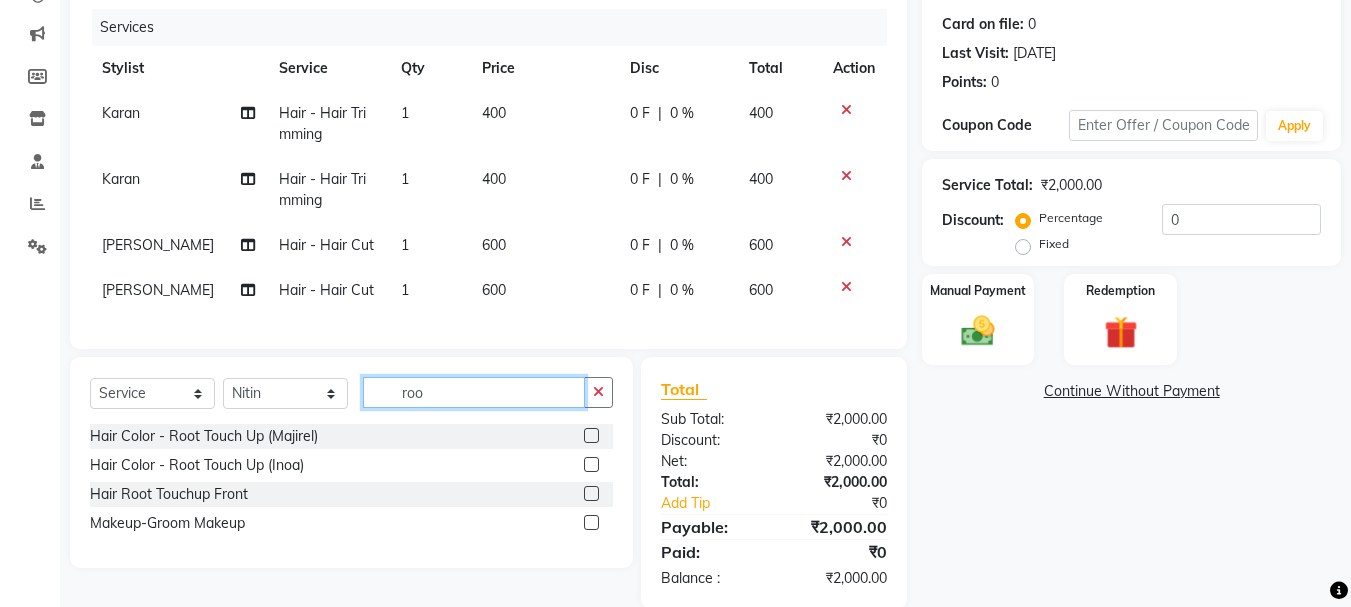 type on "roo" 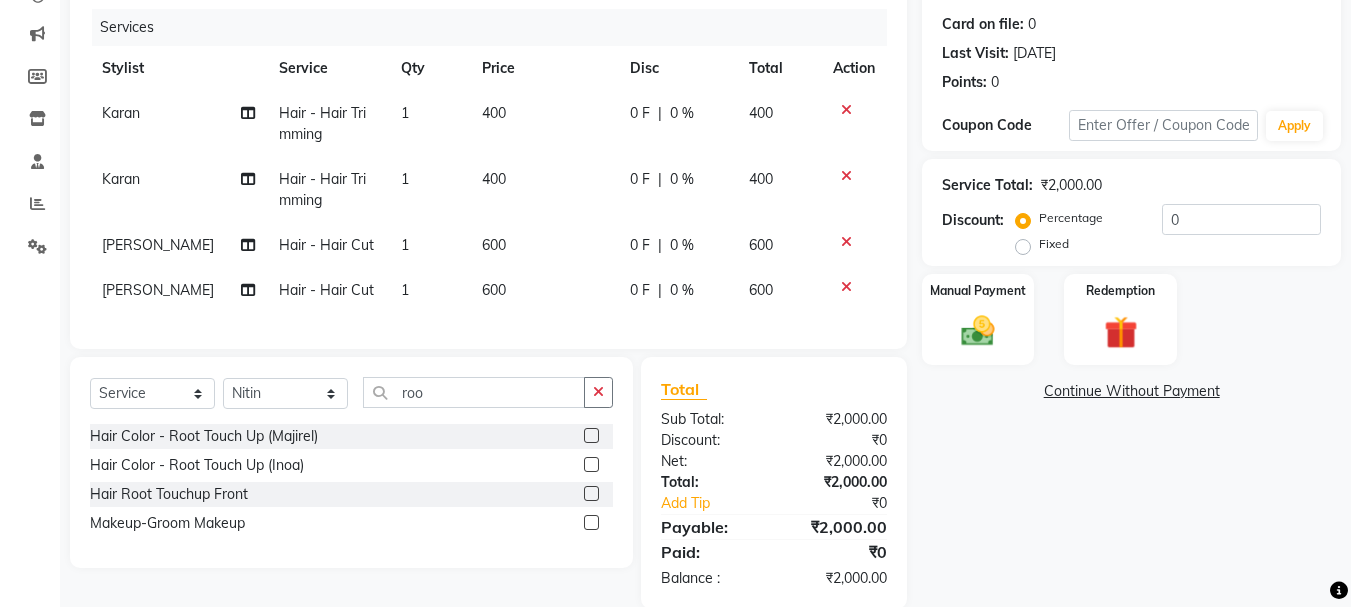 click 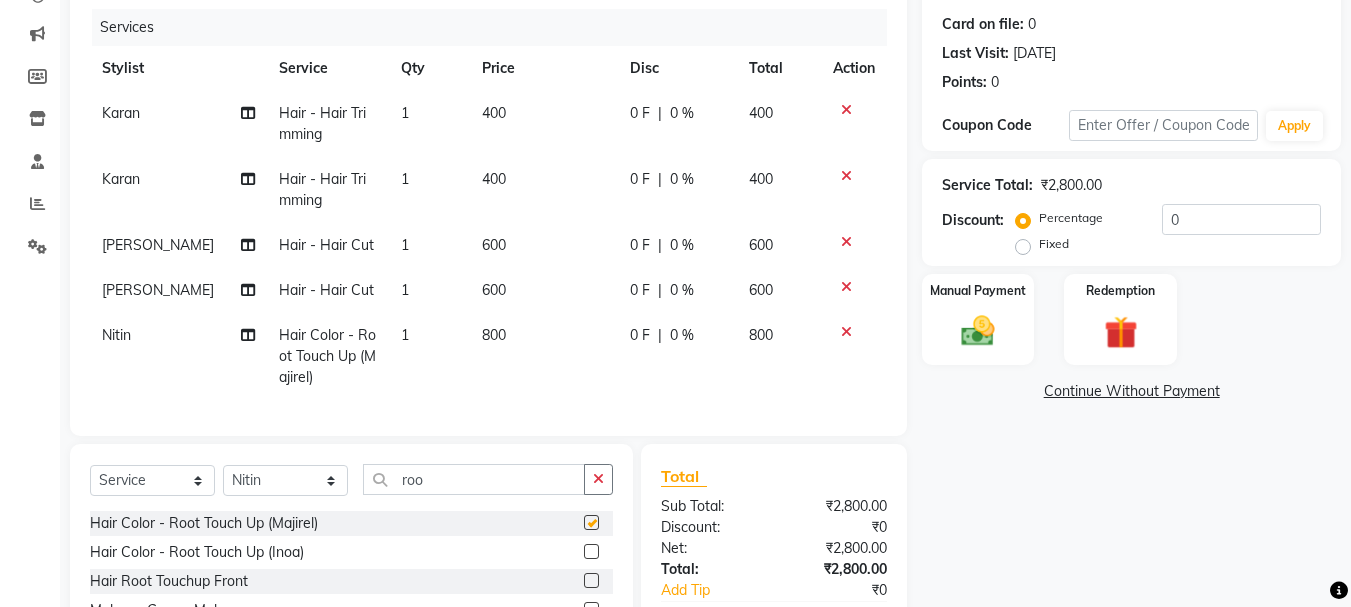 checkbox on "false" 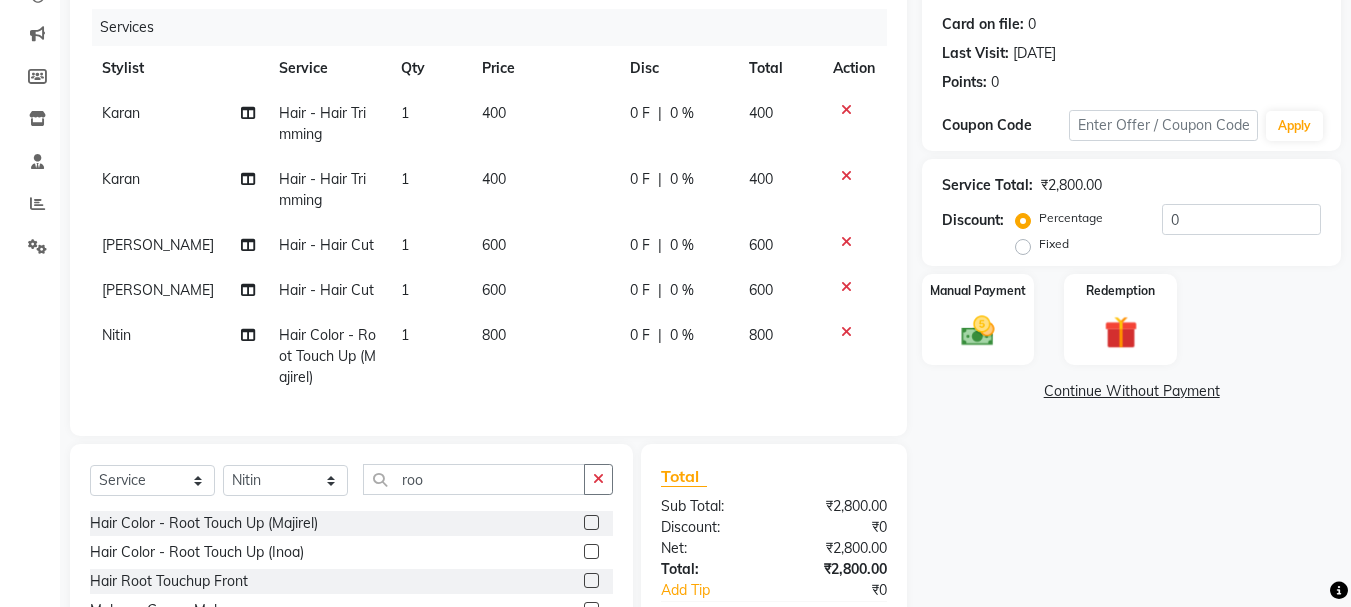 click on "Fixed" 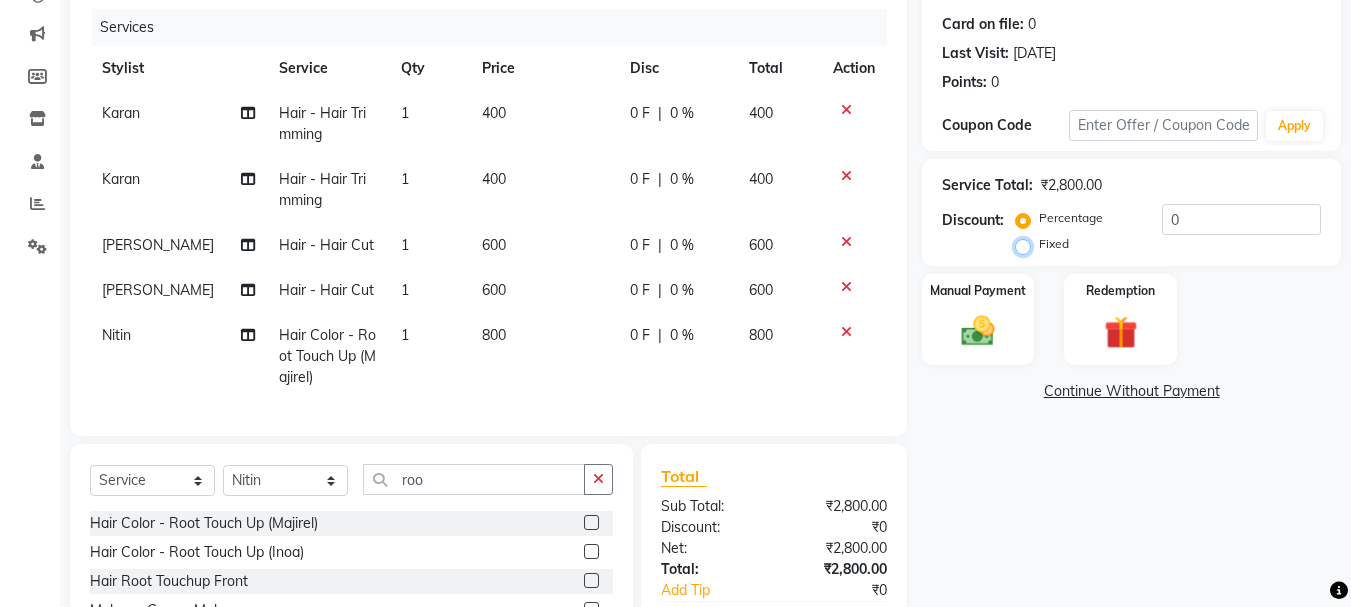 click on "Fixed" at bounding box center [1027, 244] 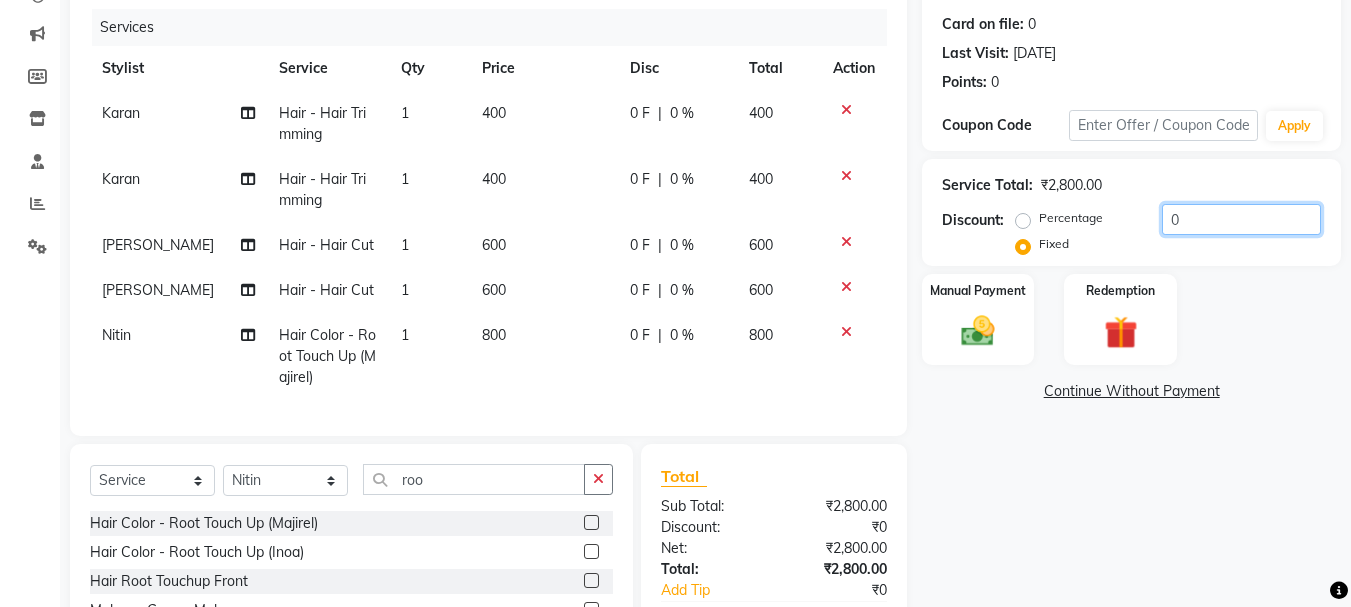 click on "0" 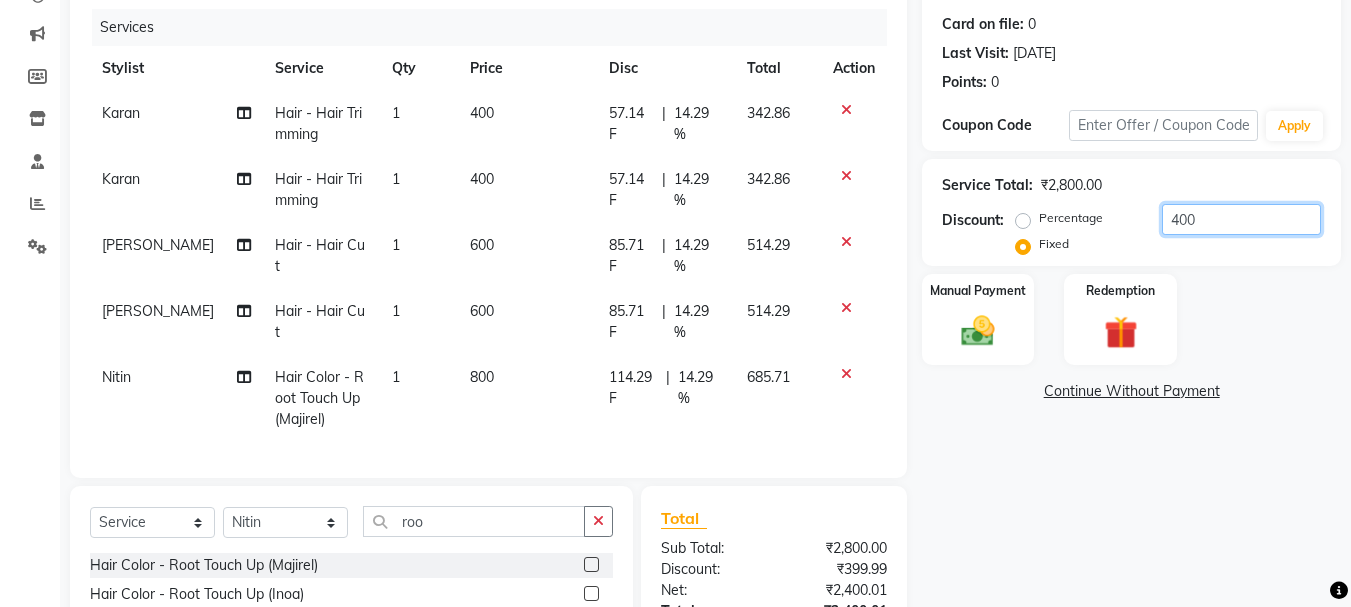 scroll, scrollTop: 279, scrollLeft: 0, axis: vertical 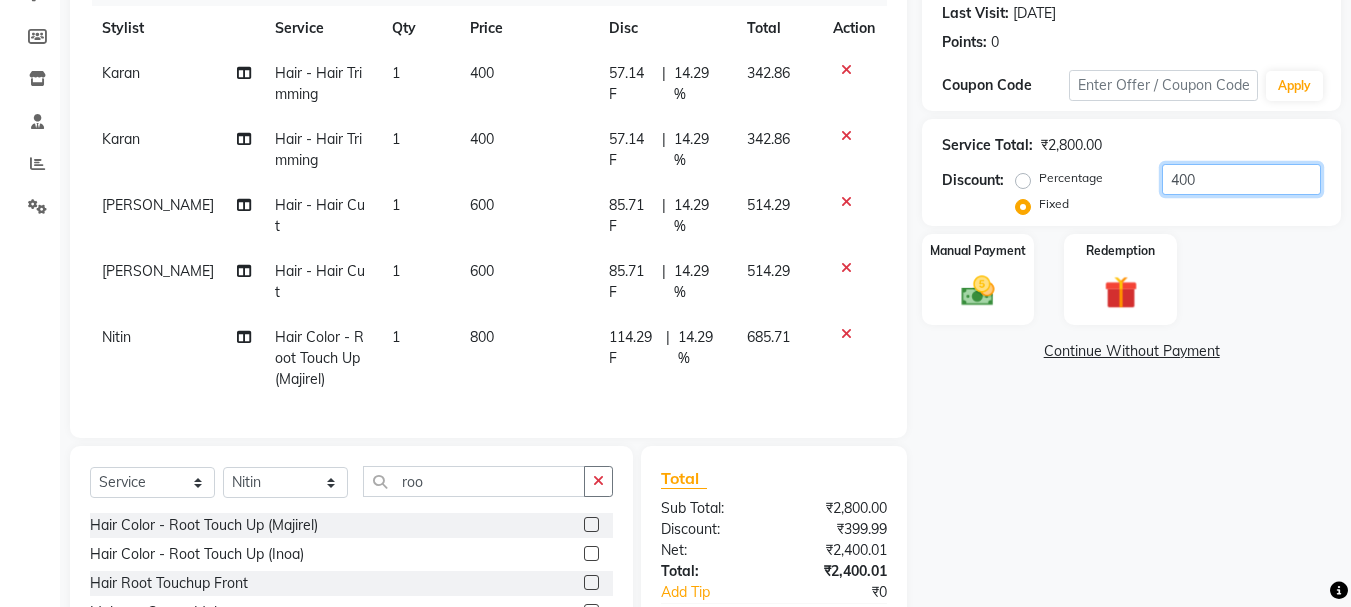 type on "400" 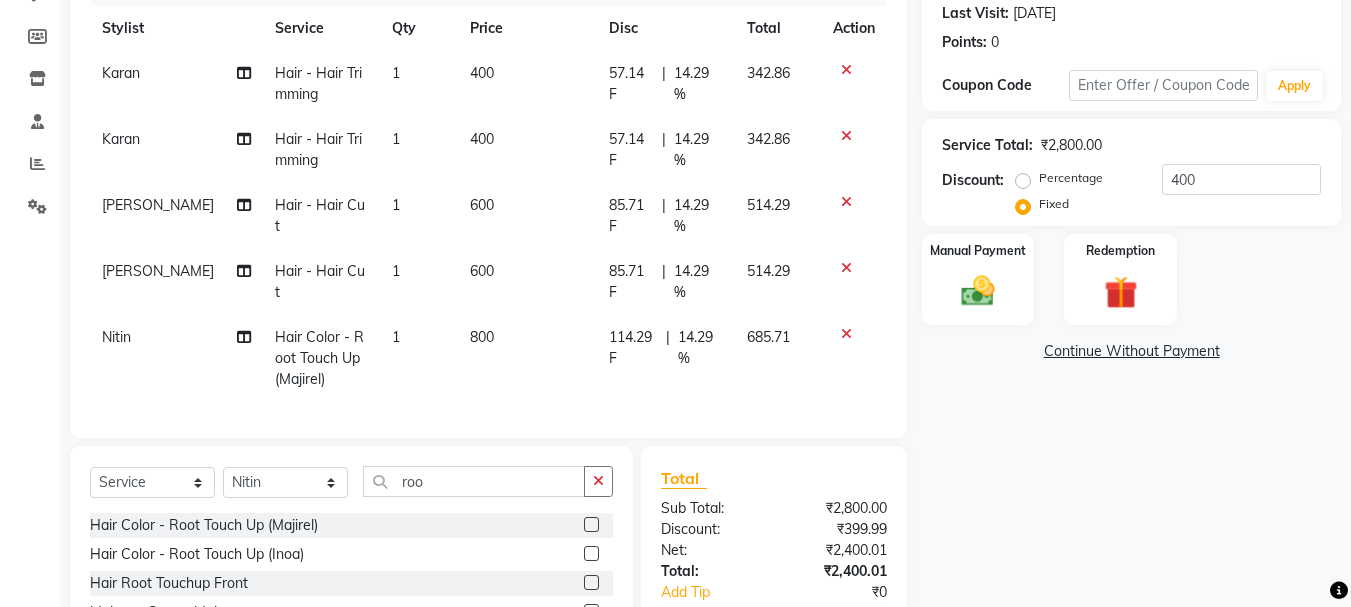 click on "Name: [PERSON_NAME] Membership:  No Active Membership  Total Visits:  2 Card on file:  0 Last Visit:   [DATE] Points:   0  Coupon Code Apply Service Total:  ₹2,800.00  Discount:  Percentage   Fixed  400 Manual Payment Redemption  Continue Without Payment" 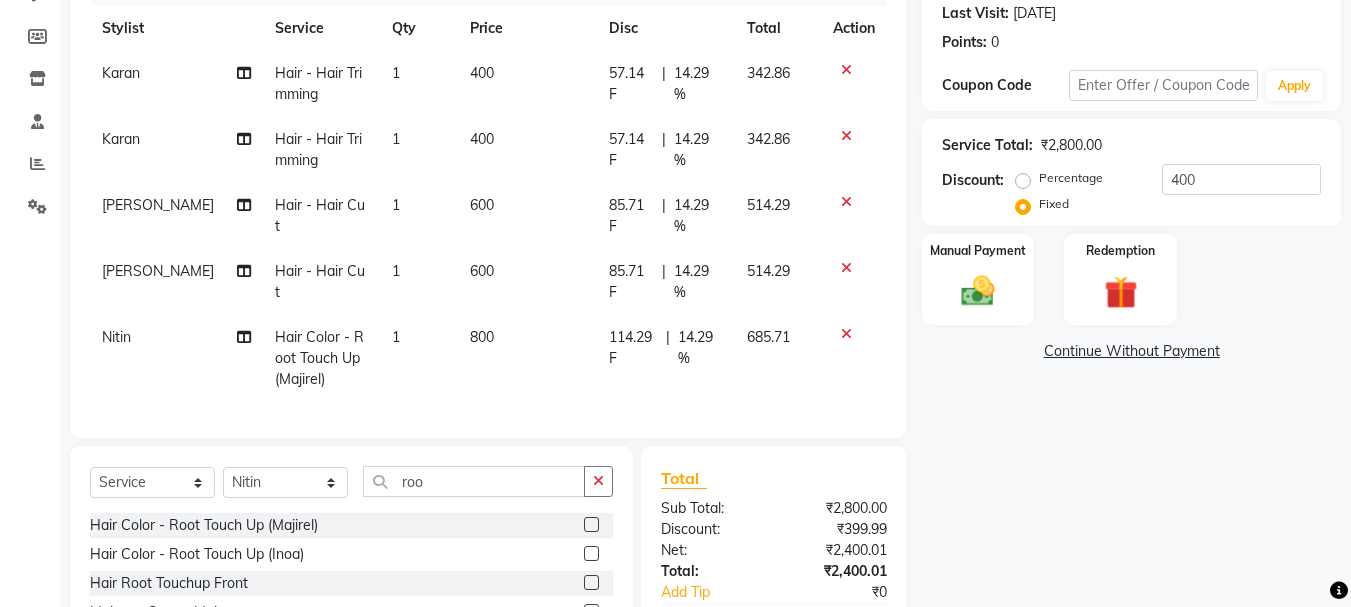 scroll, scrollTop: 415, scrollLeft: 0, axis: vertical 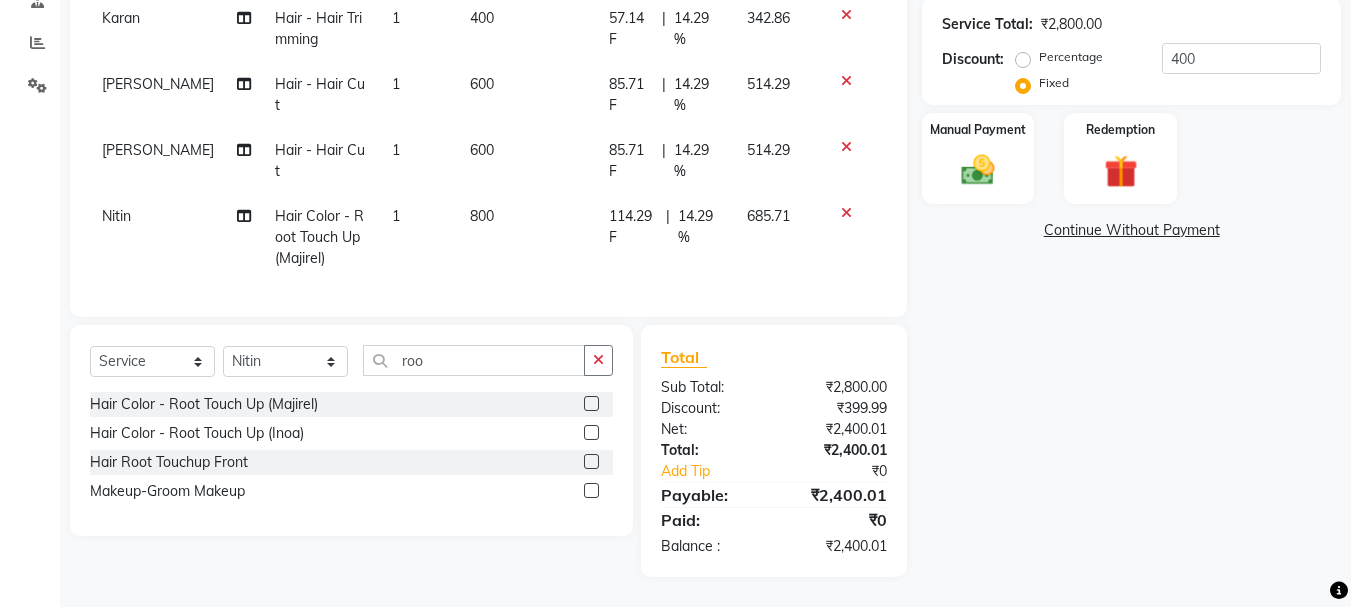 drag, startPoint x: 1341, startPoint y: 176, endPoint x: 1360, endPoint y: 173, distance: 19.235384 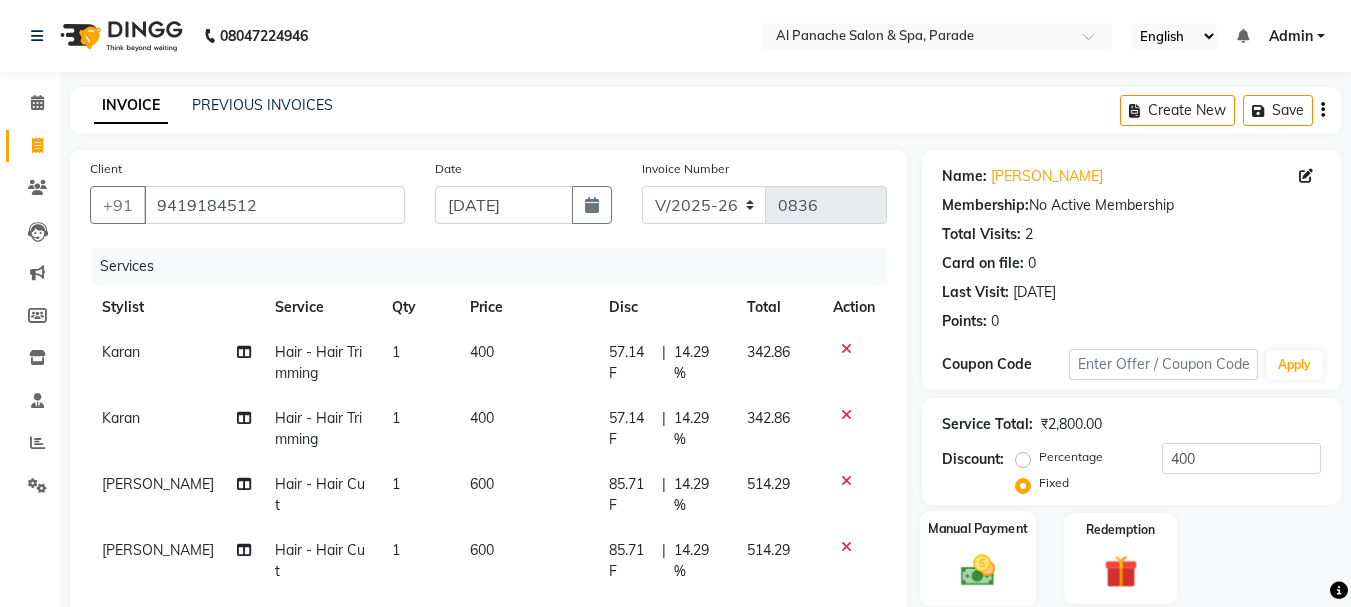 click 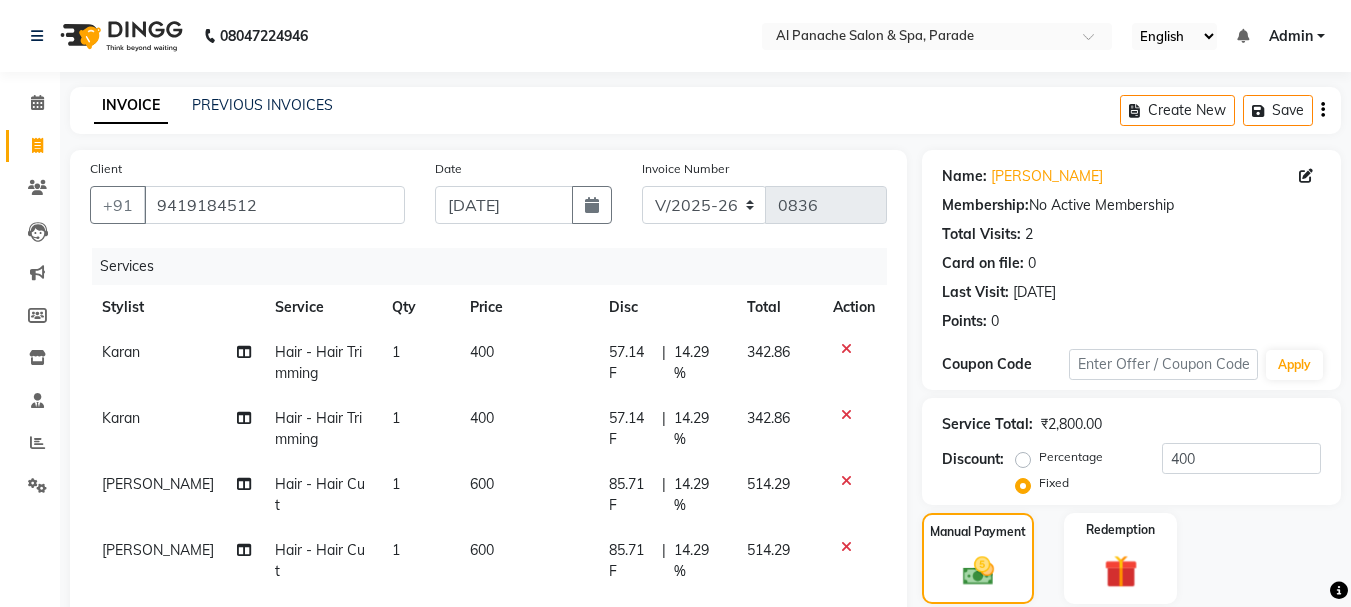 scroll, scrollTop: 415, scrollLeft: 0, axis: vertical 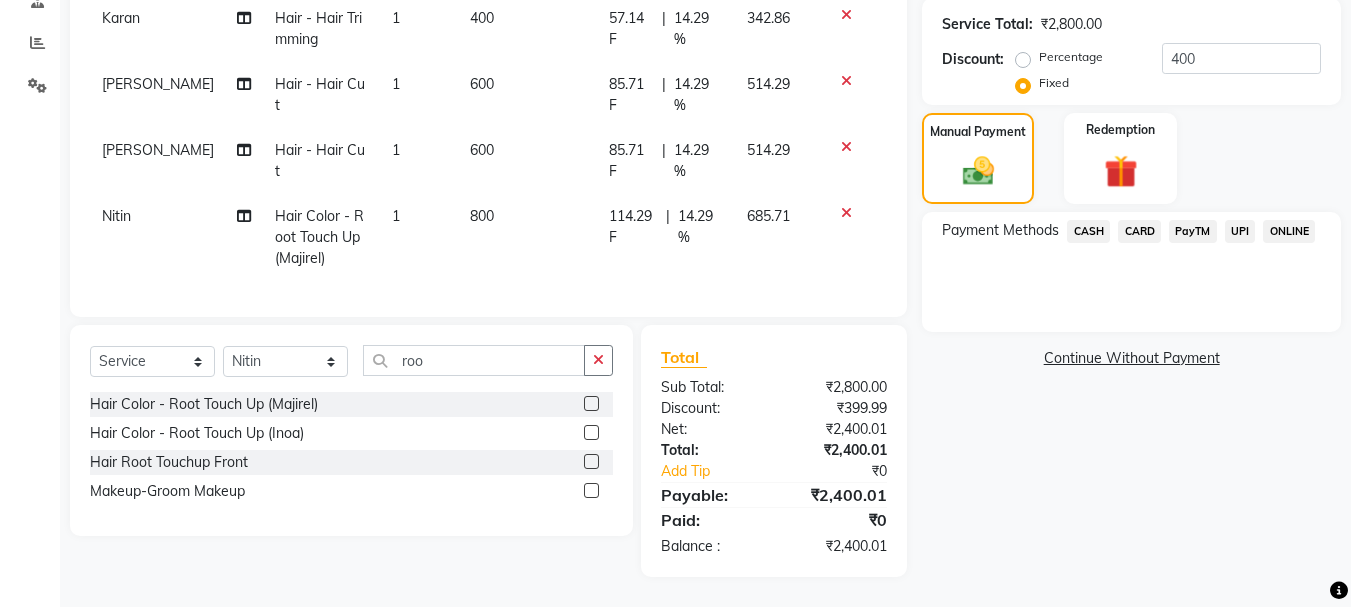 click on "PayTM" 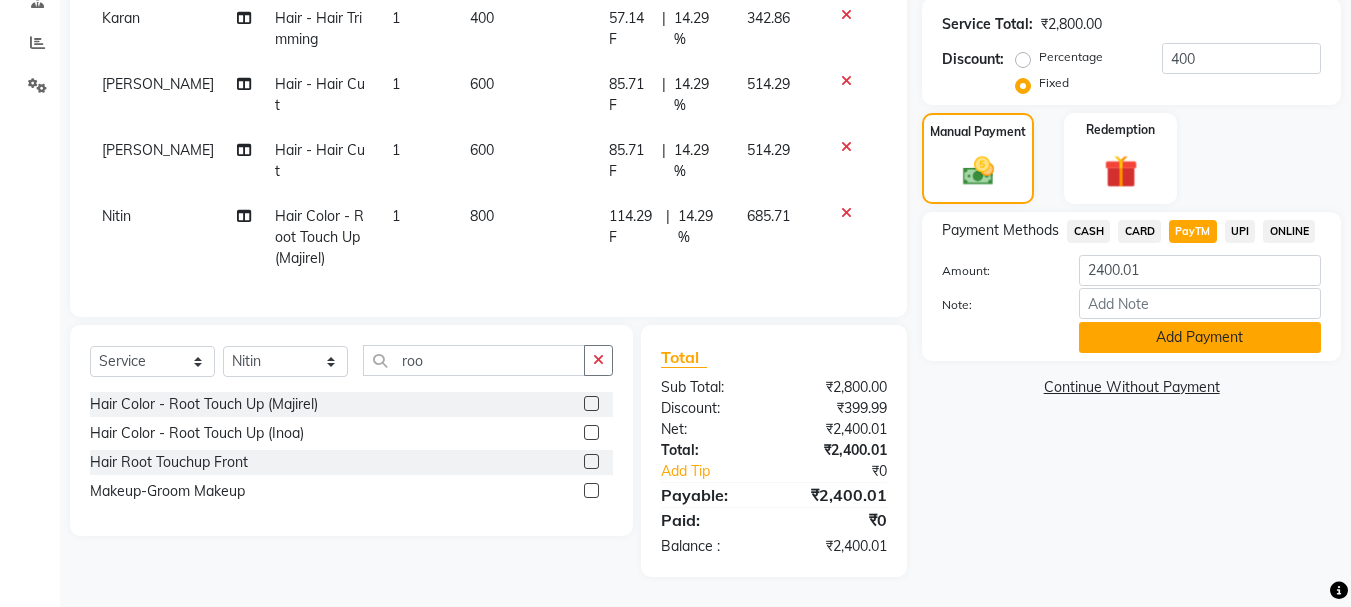 click on "Add Payment" 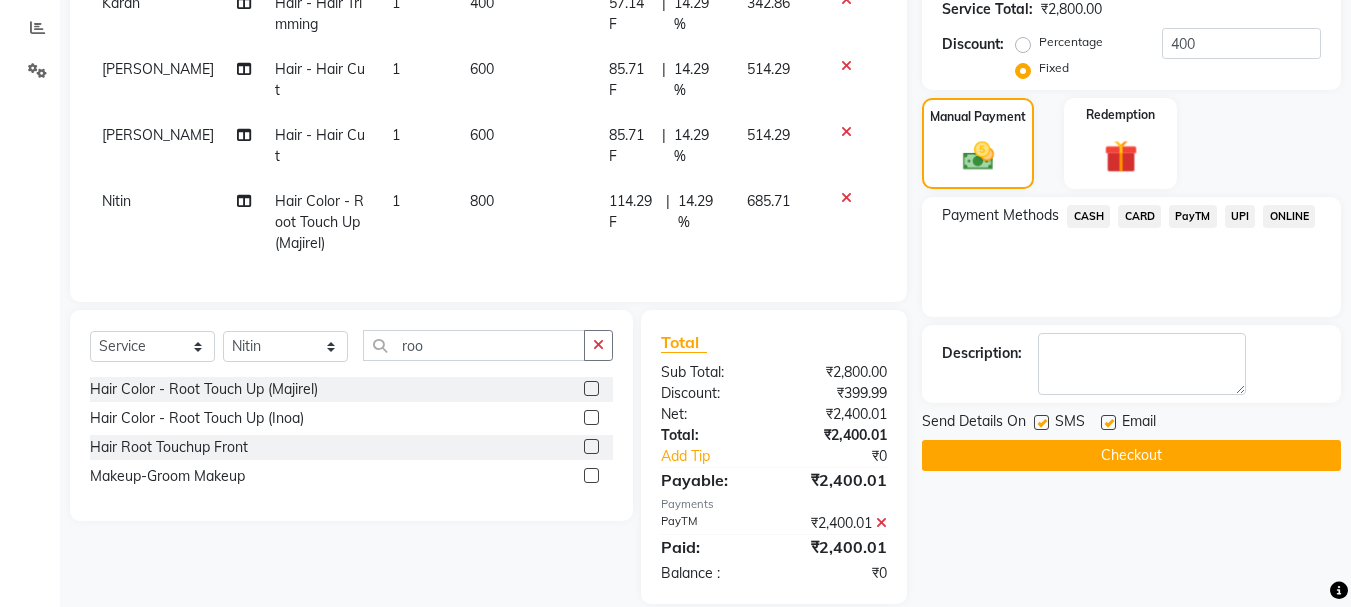 click on "Checkout" 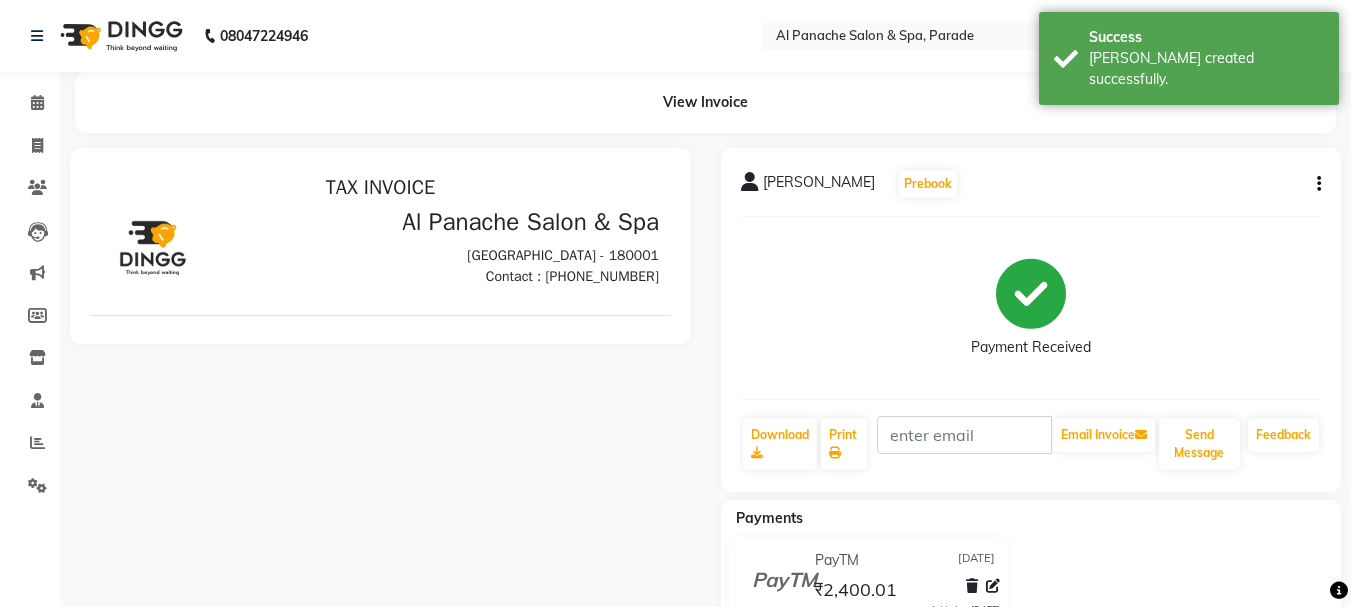 scroll, scrollTop: 0, scrollLeft: 0, axis: both 